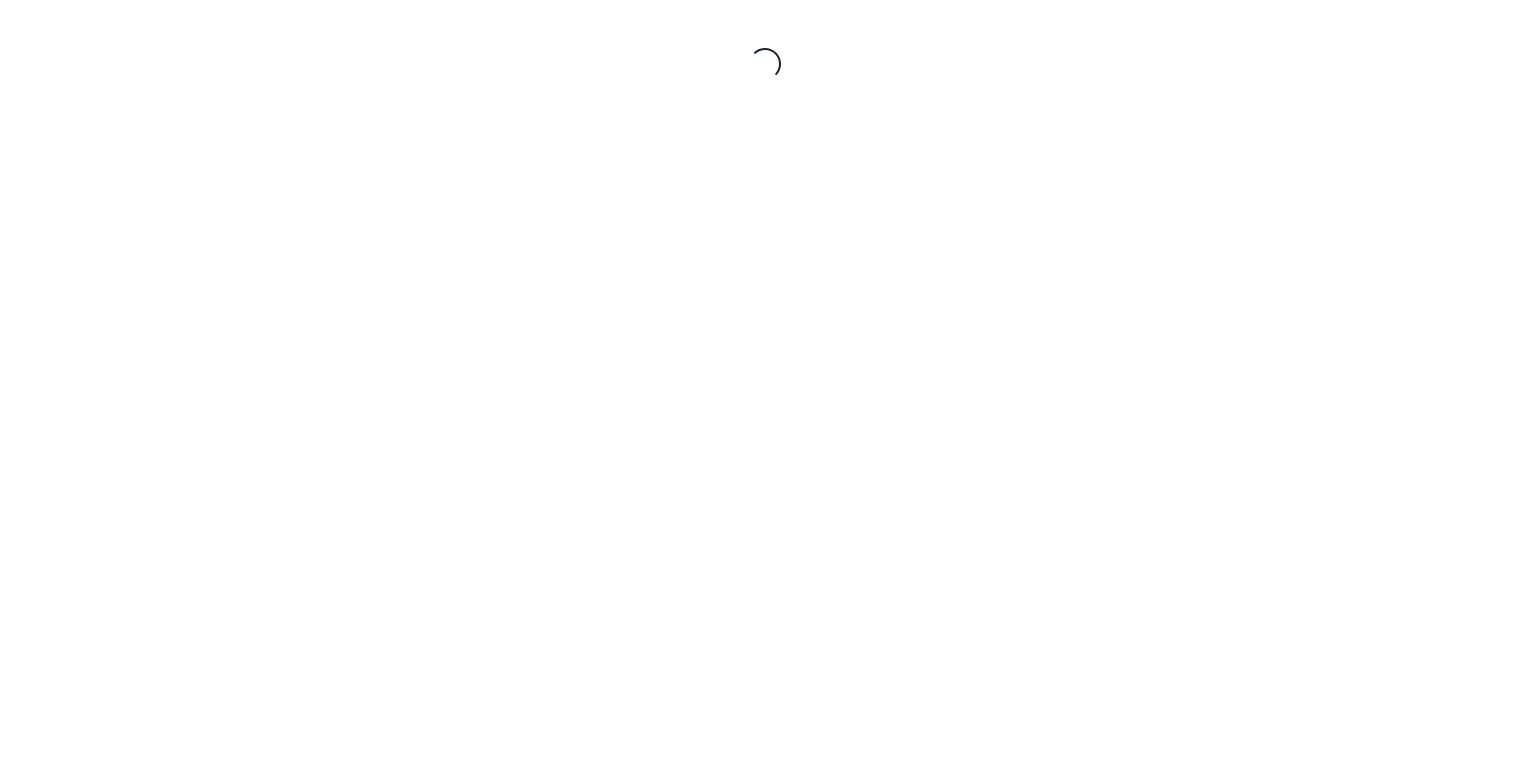 scroll, scrollTop: 0, scrollLeft: 0, axis: both 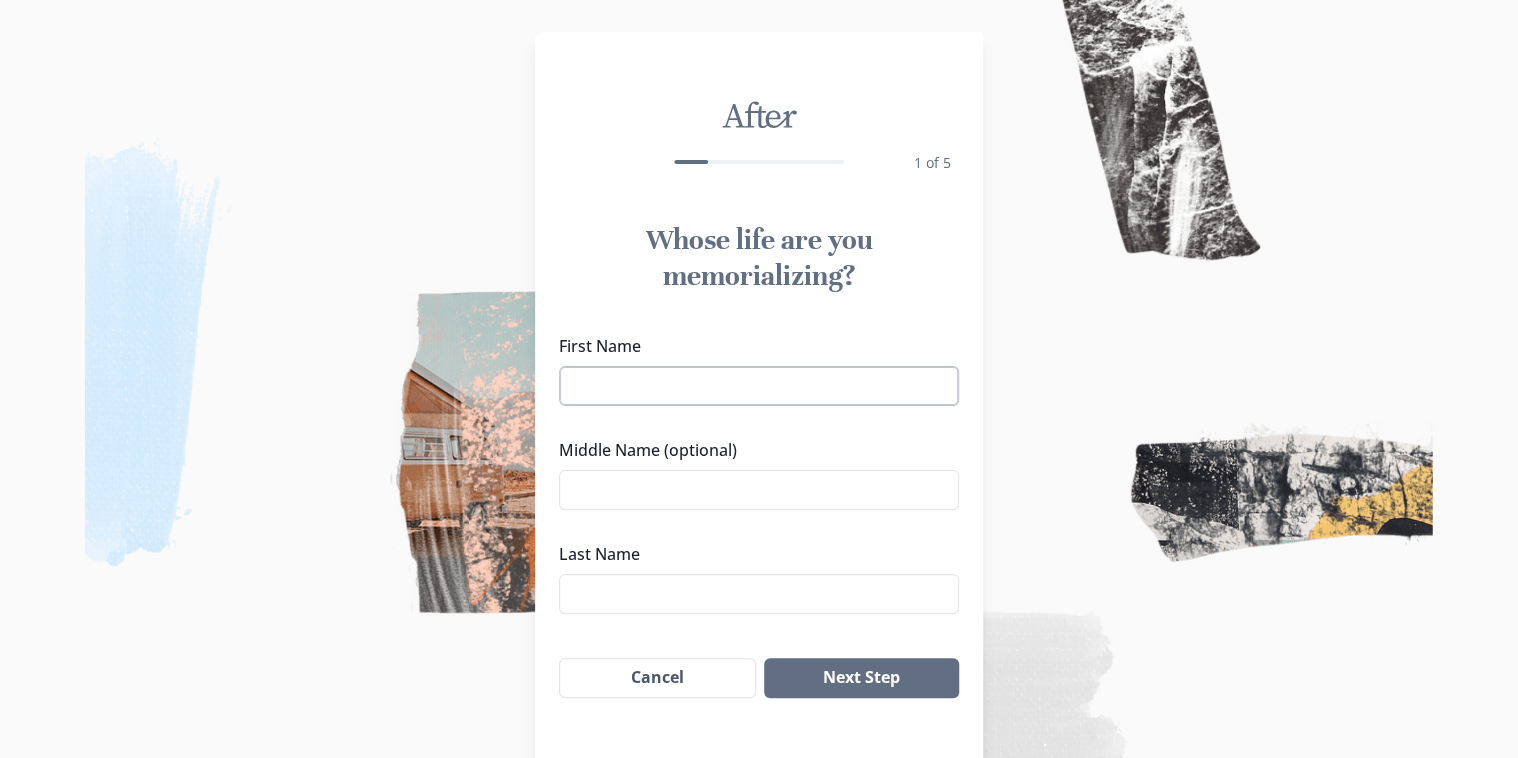 click on "First Name" at bounding box center [759, 386] 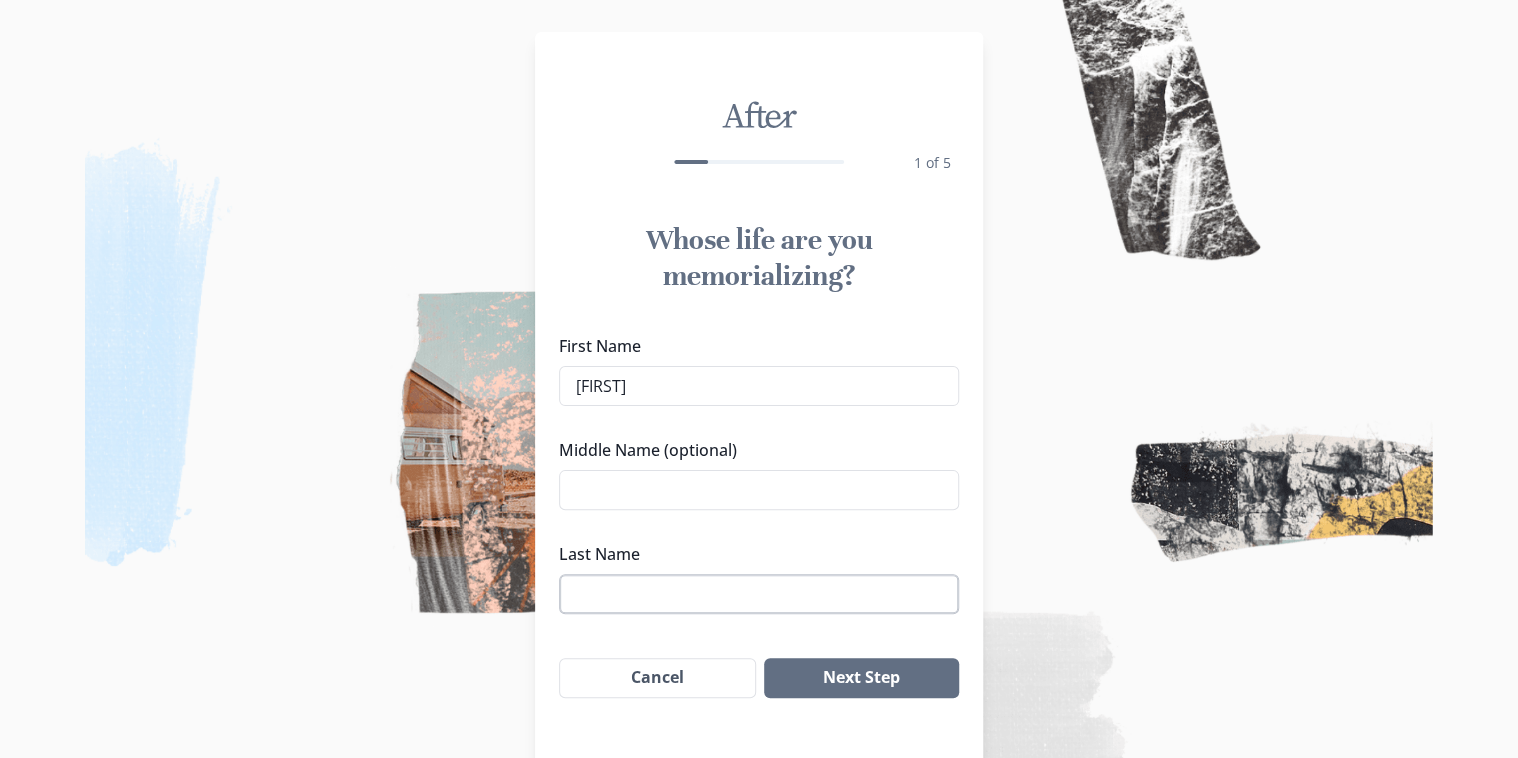 type on "[FIRST]" 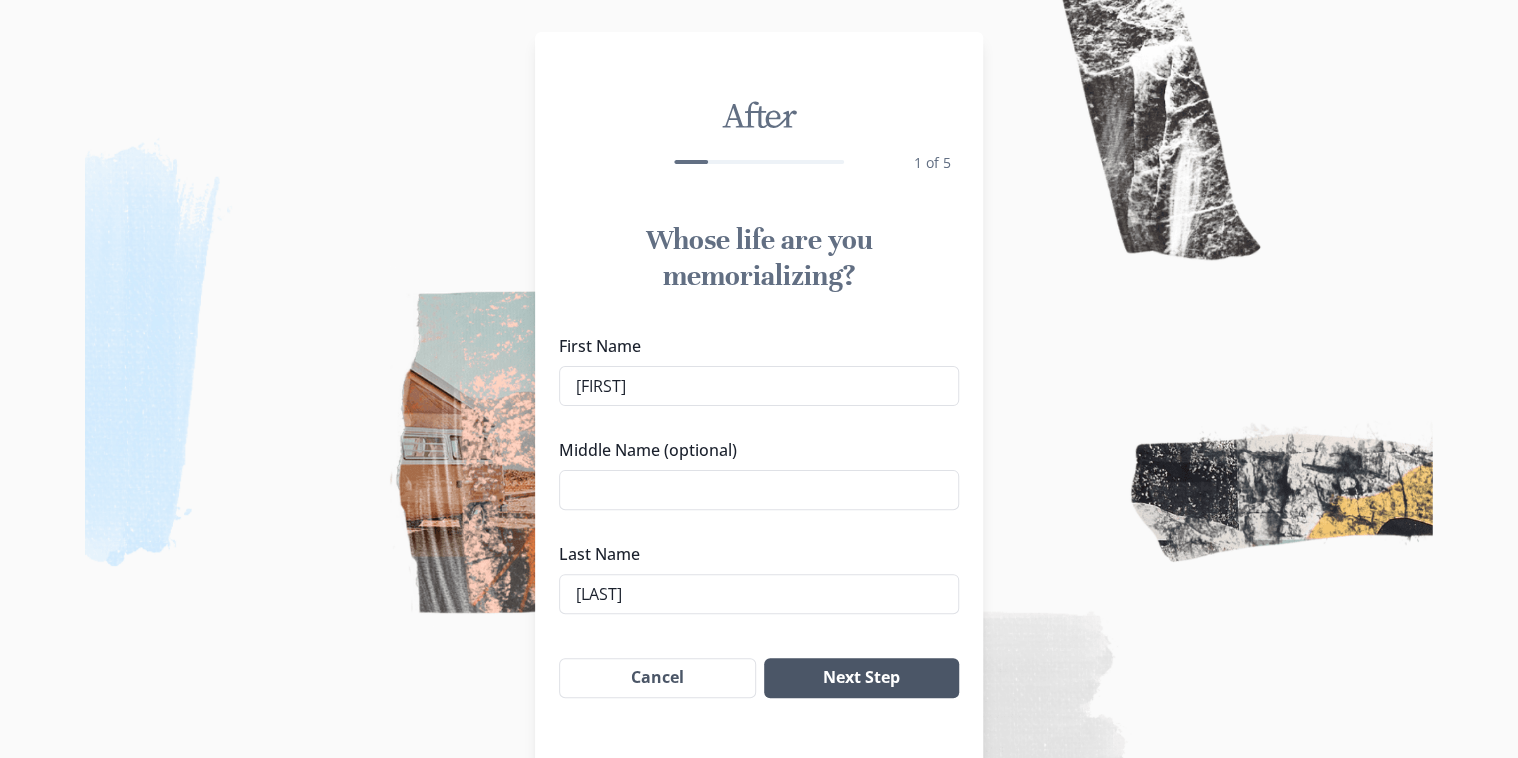 type on "[LAST]" 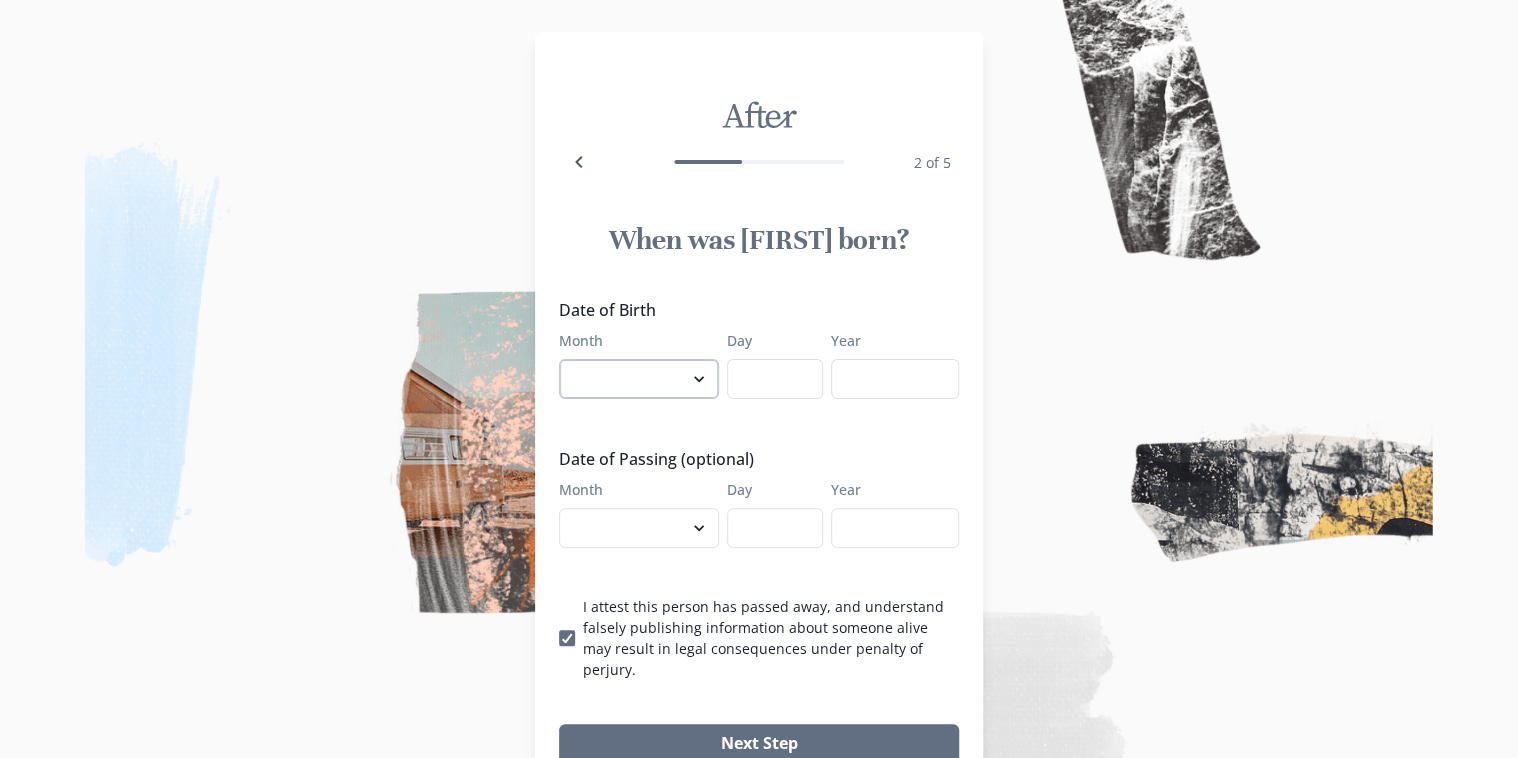 click on "[MONTH] [MONTH] [MONTH] [MONTH] [MONTH] [MONTH] [MONTH] [MONTH] [MONTH] [MONTH] [MONTH] [MONTH]" at bounding box center [639, 379] 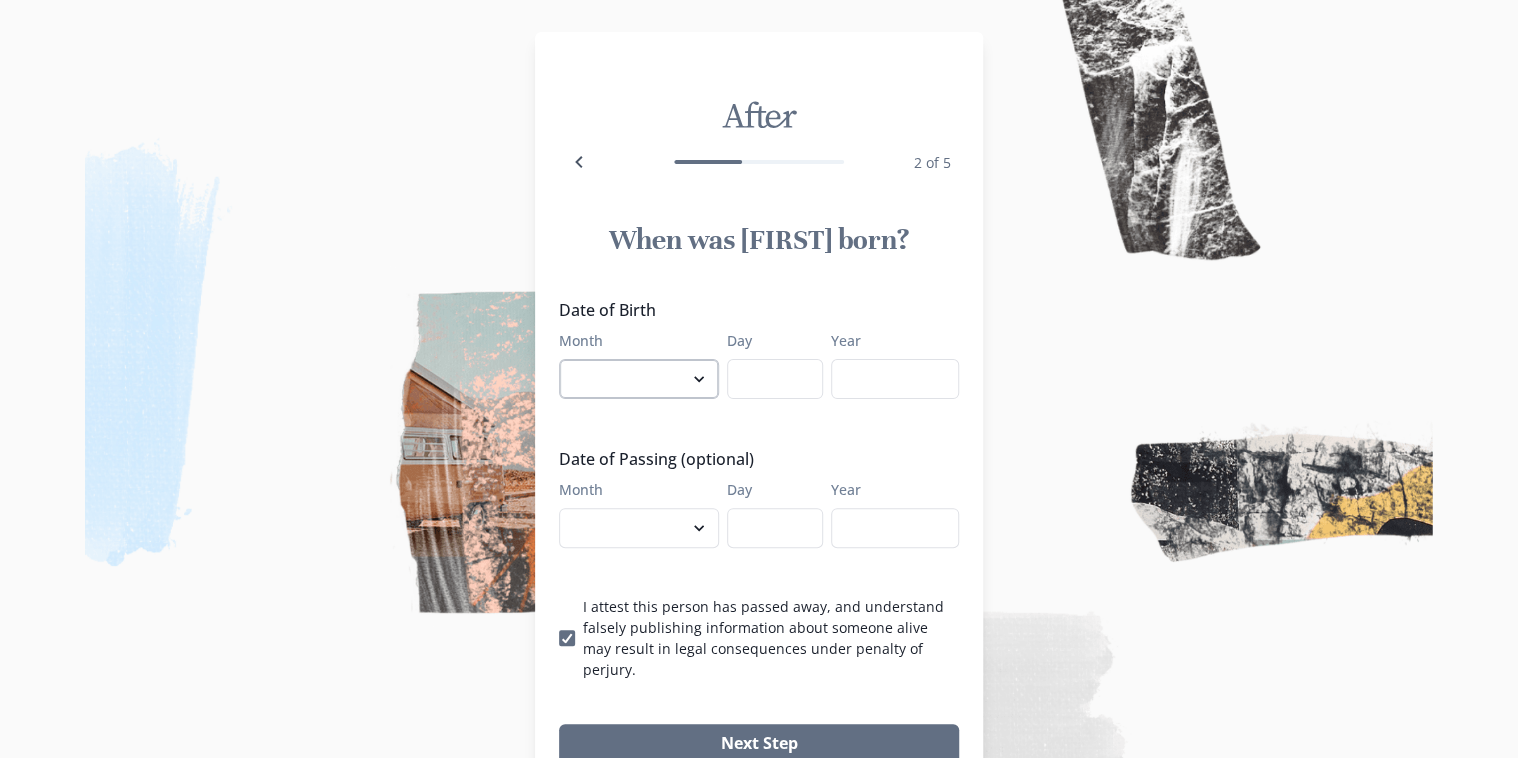select on "10" 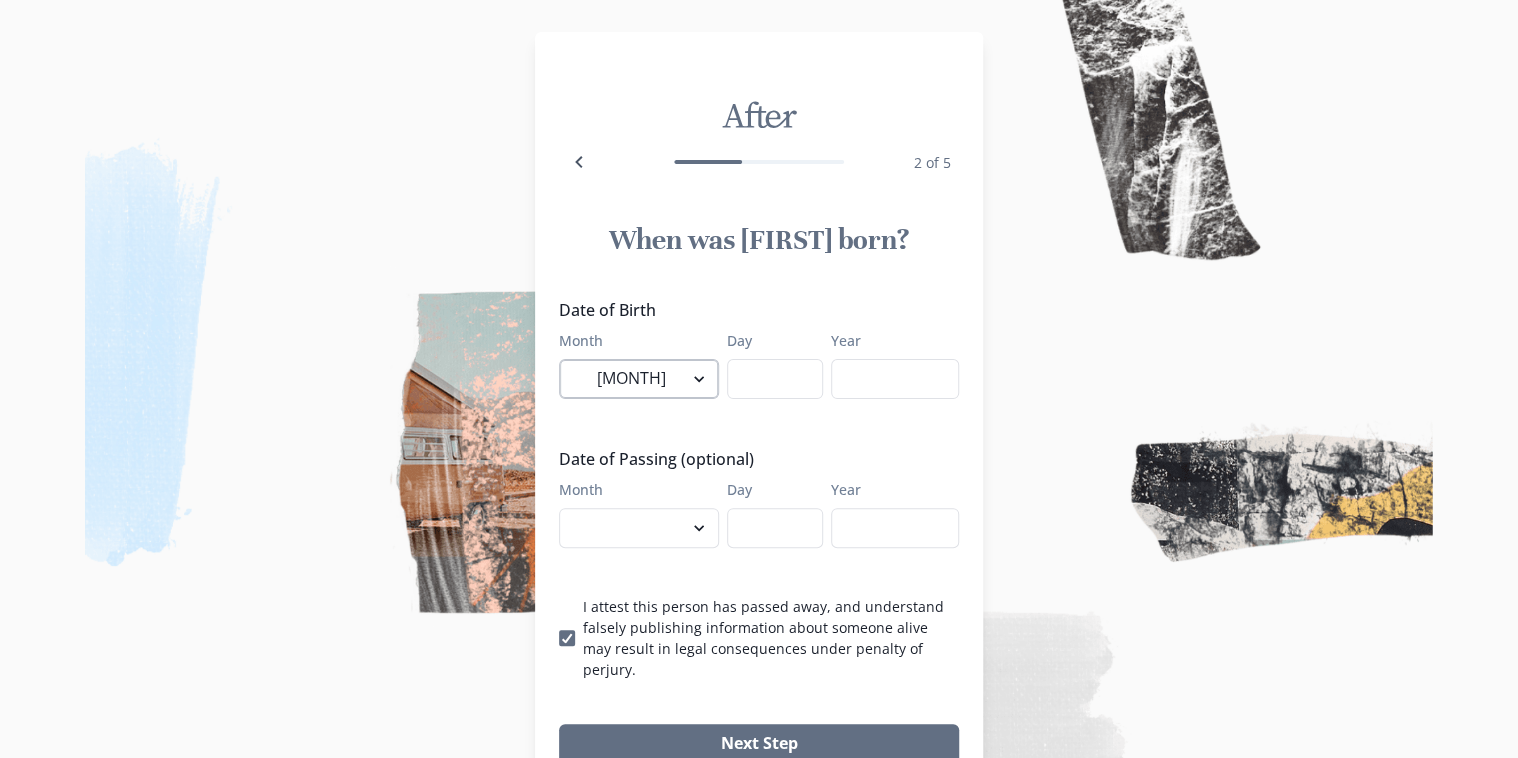 click on "[MONTH] [MONTH] [MONTH] [MONTH] [MONTH] [MONTH] [MONTH] [MONTH] [MONTH] [MONTH] [MONTH] [MONTH]" at bounding box center (639, 379) 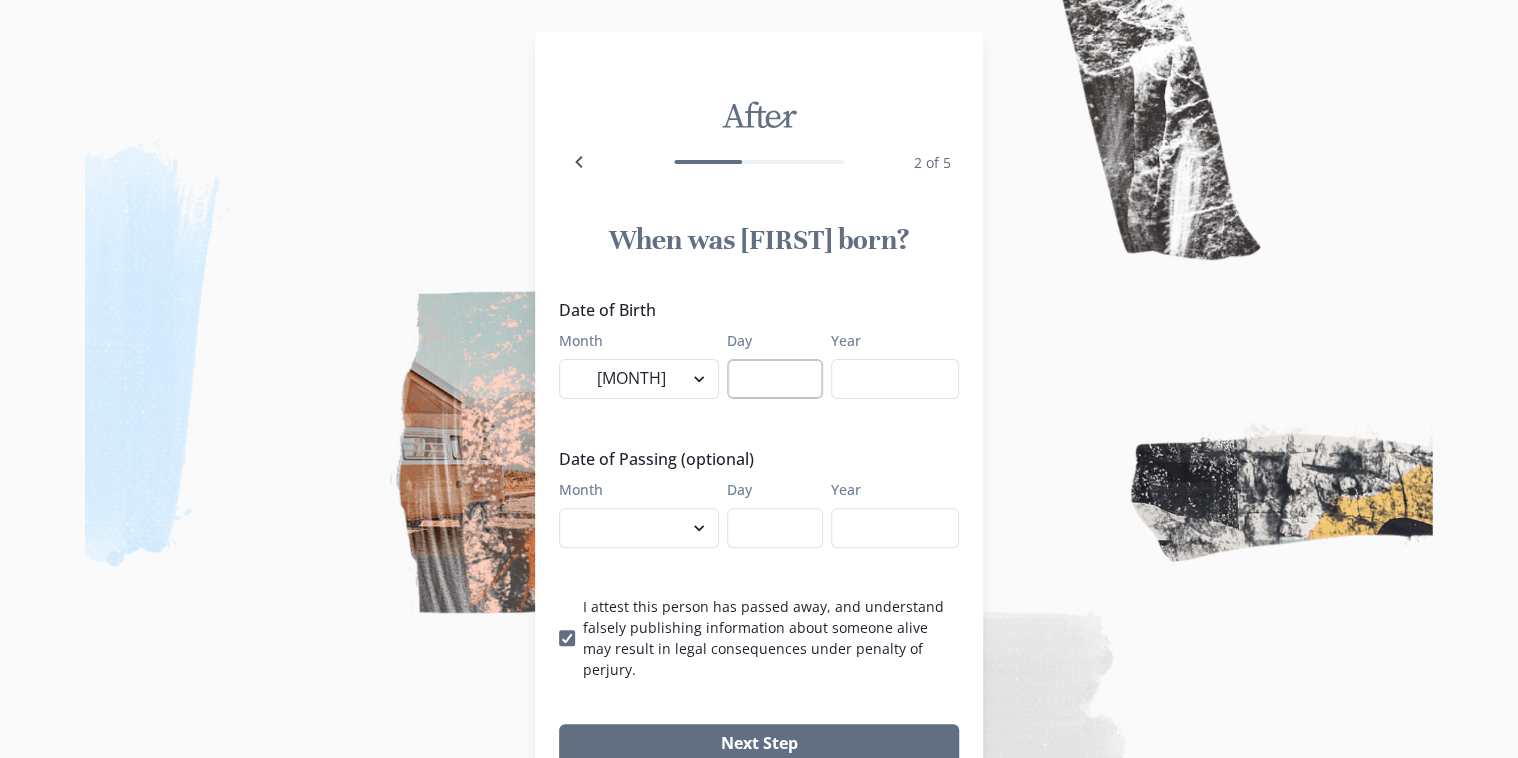 click on "Day" at bounding box center [775, 379] 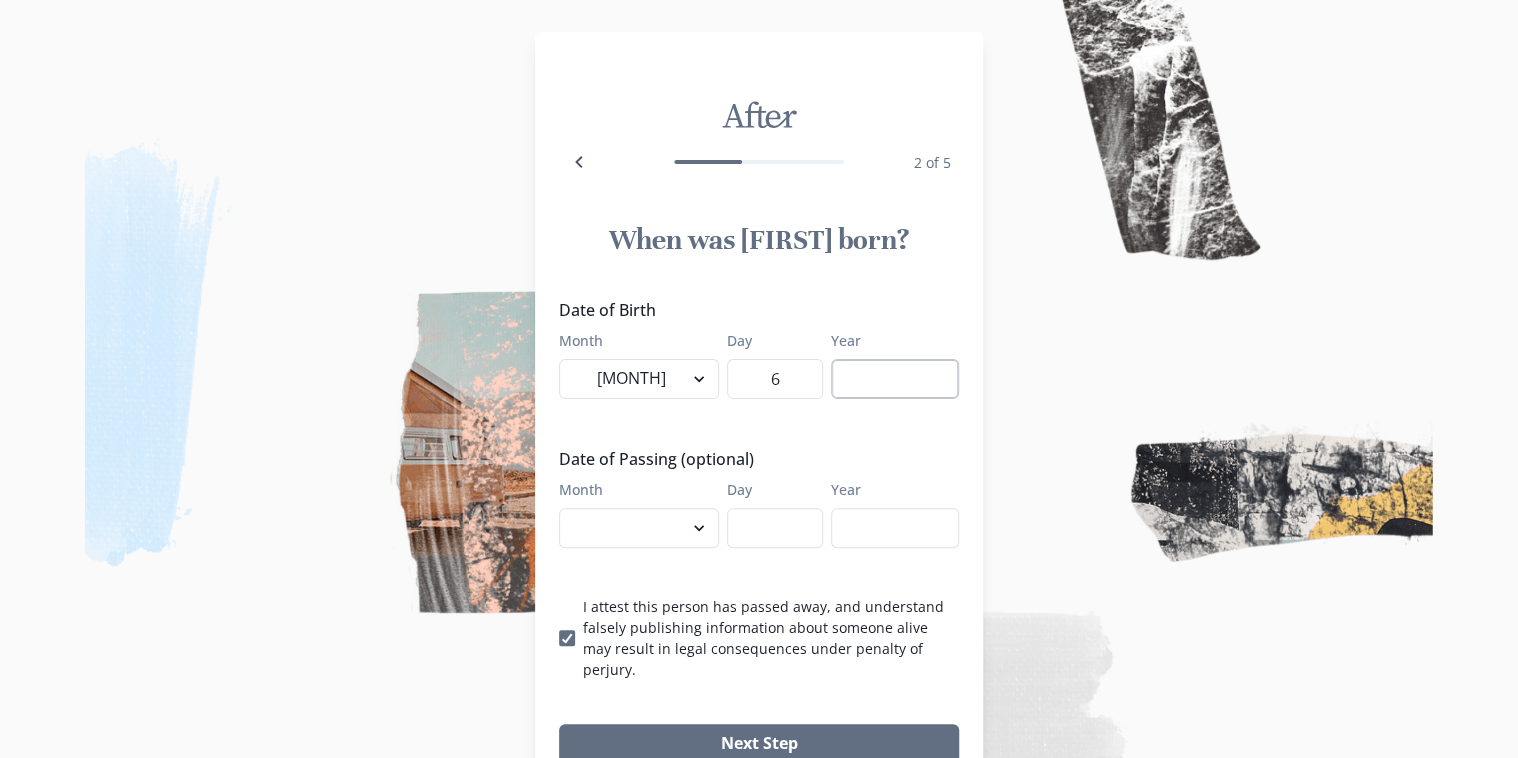 type on "6" 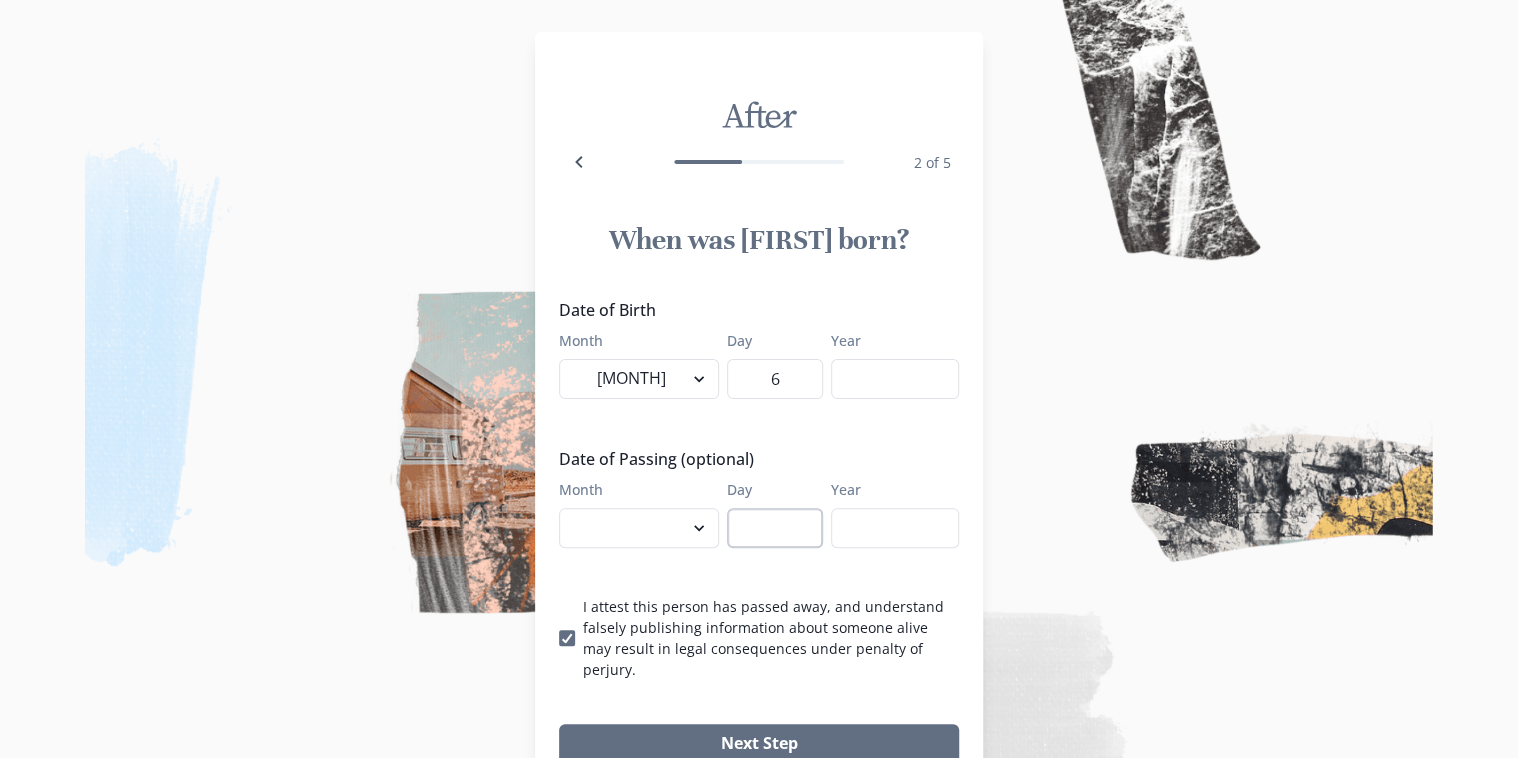 type on "[YEAR]" 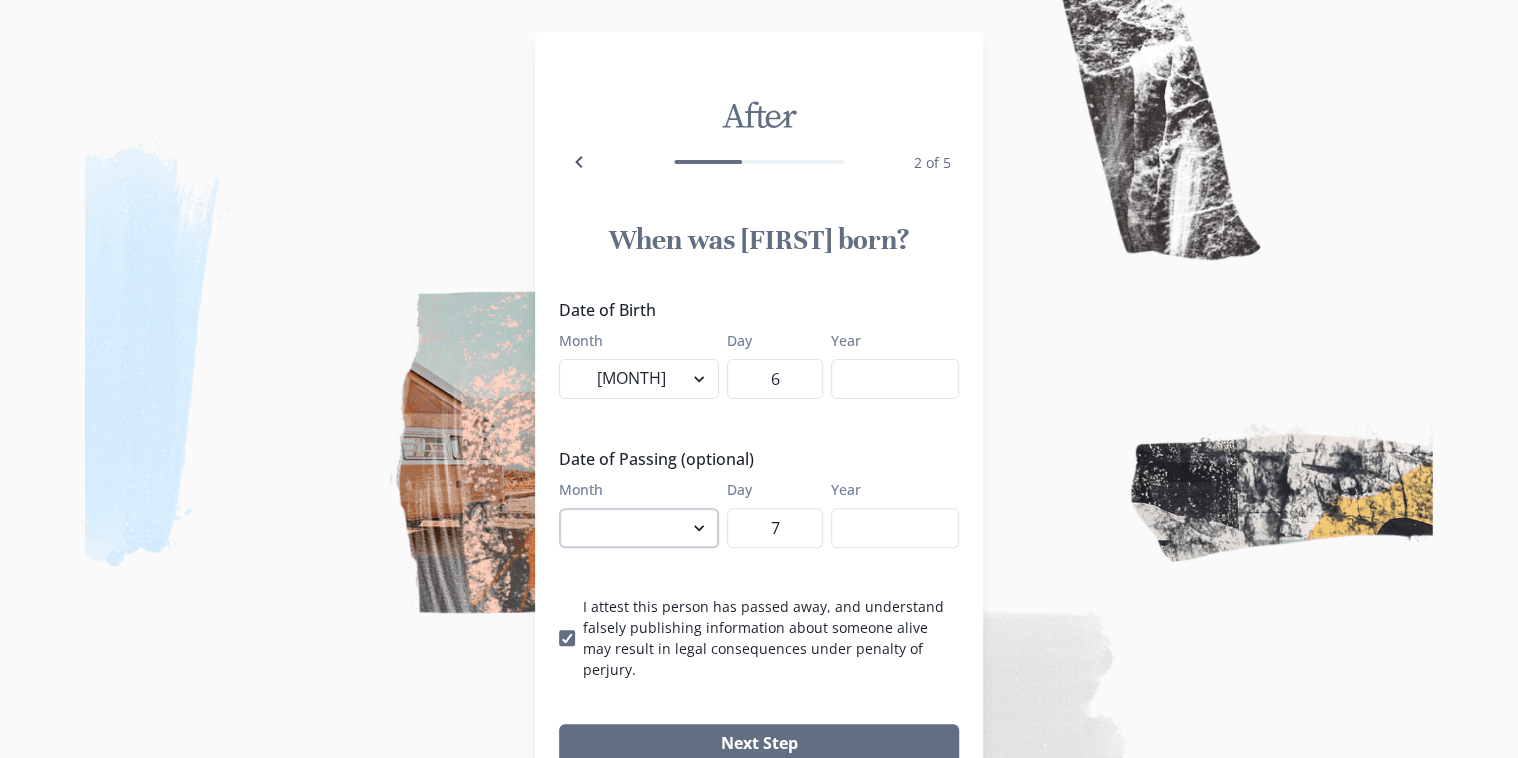 type on "7" 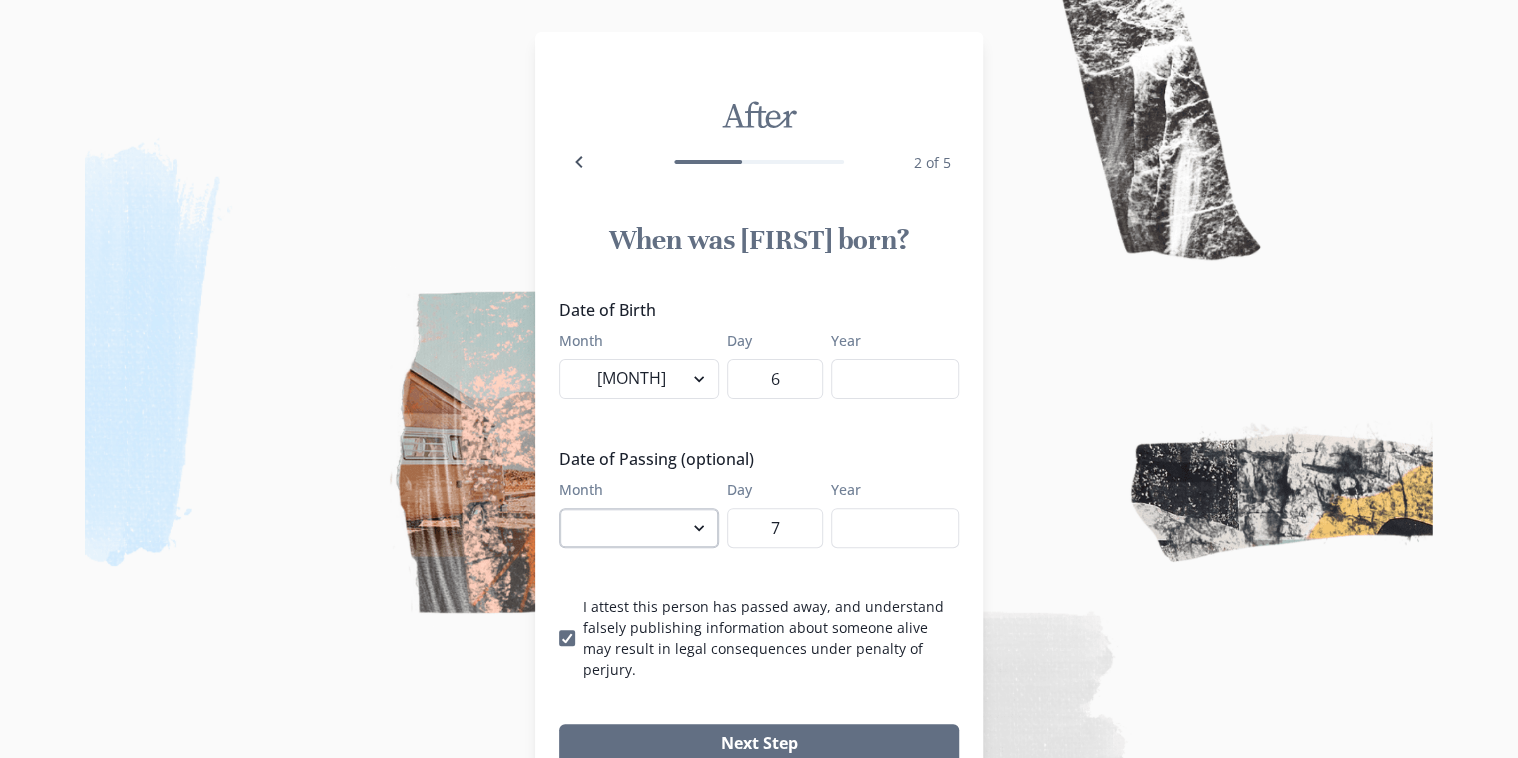 select on "6" 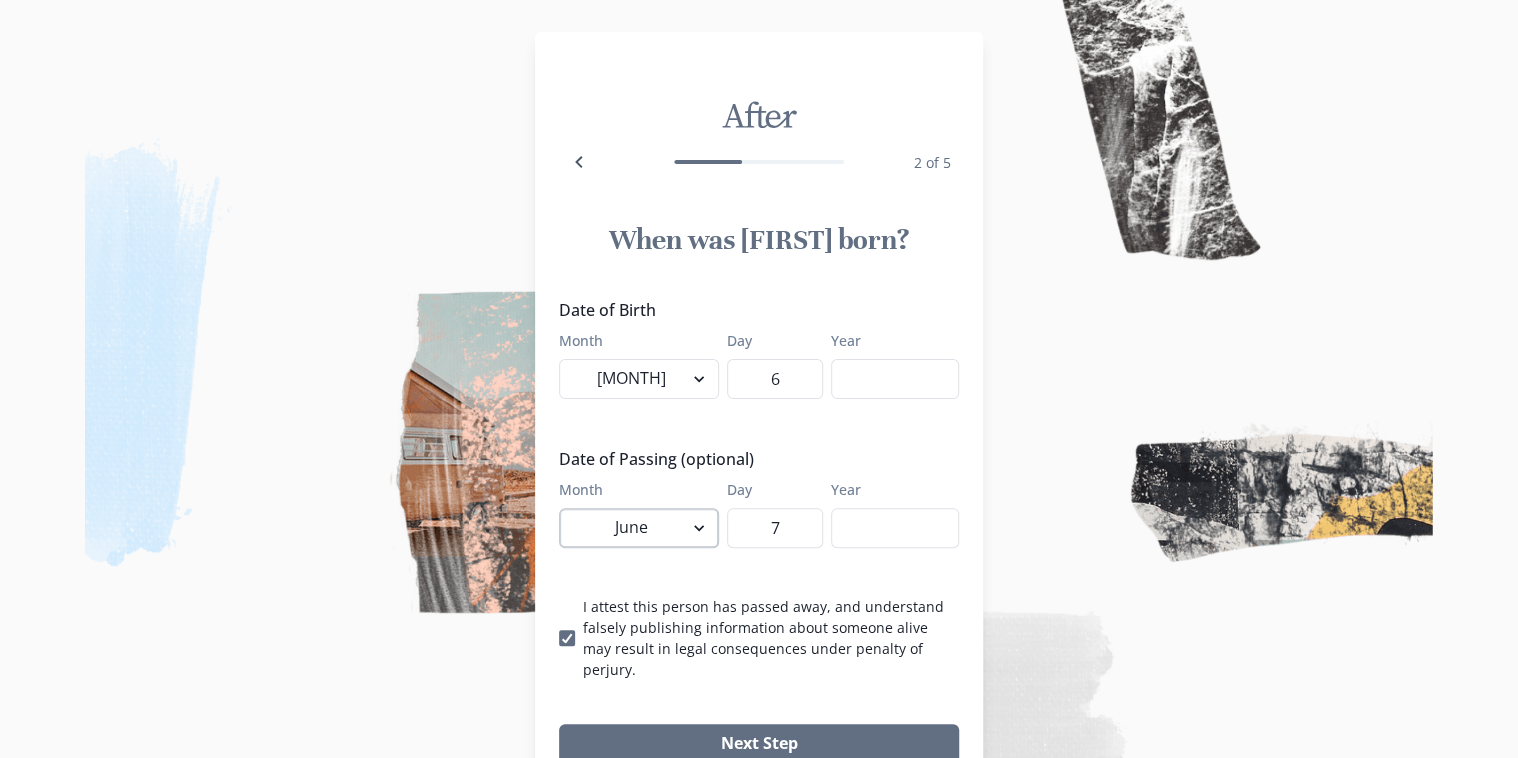 click on "[MONTH] [MONTH] [MONTH] [MONTH] [MONTH] [MONTH] [MONTH] [MONTH] [MONTH] [MONTH] [MONTH] [MONTH]" at bounding box center [639, 528] 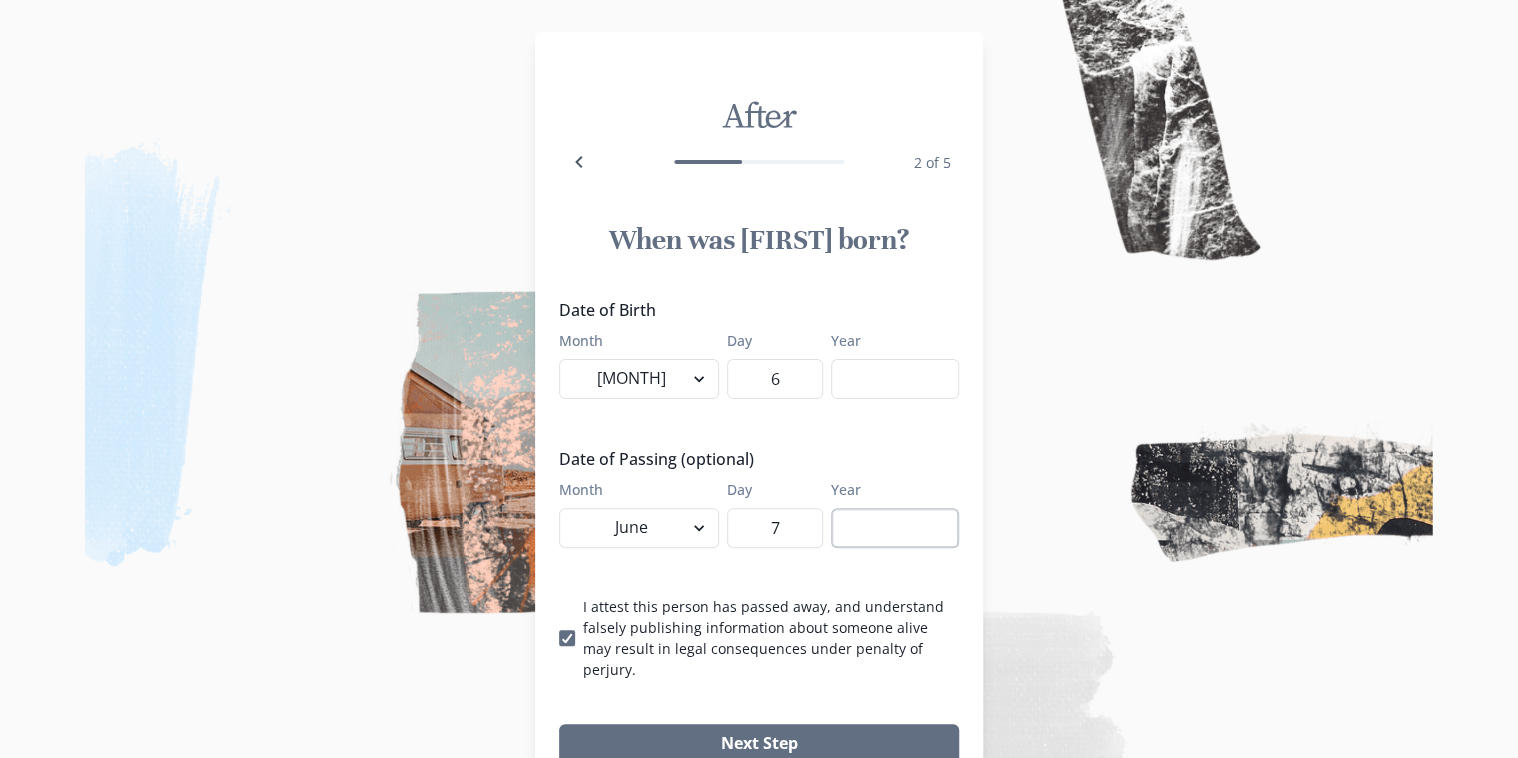 click on "Year" at bounding box center [895, 528] 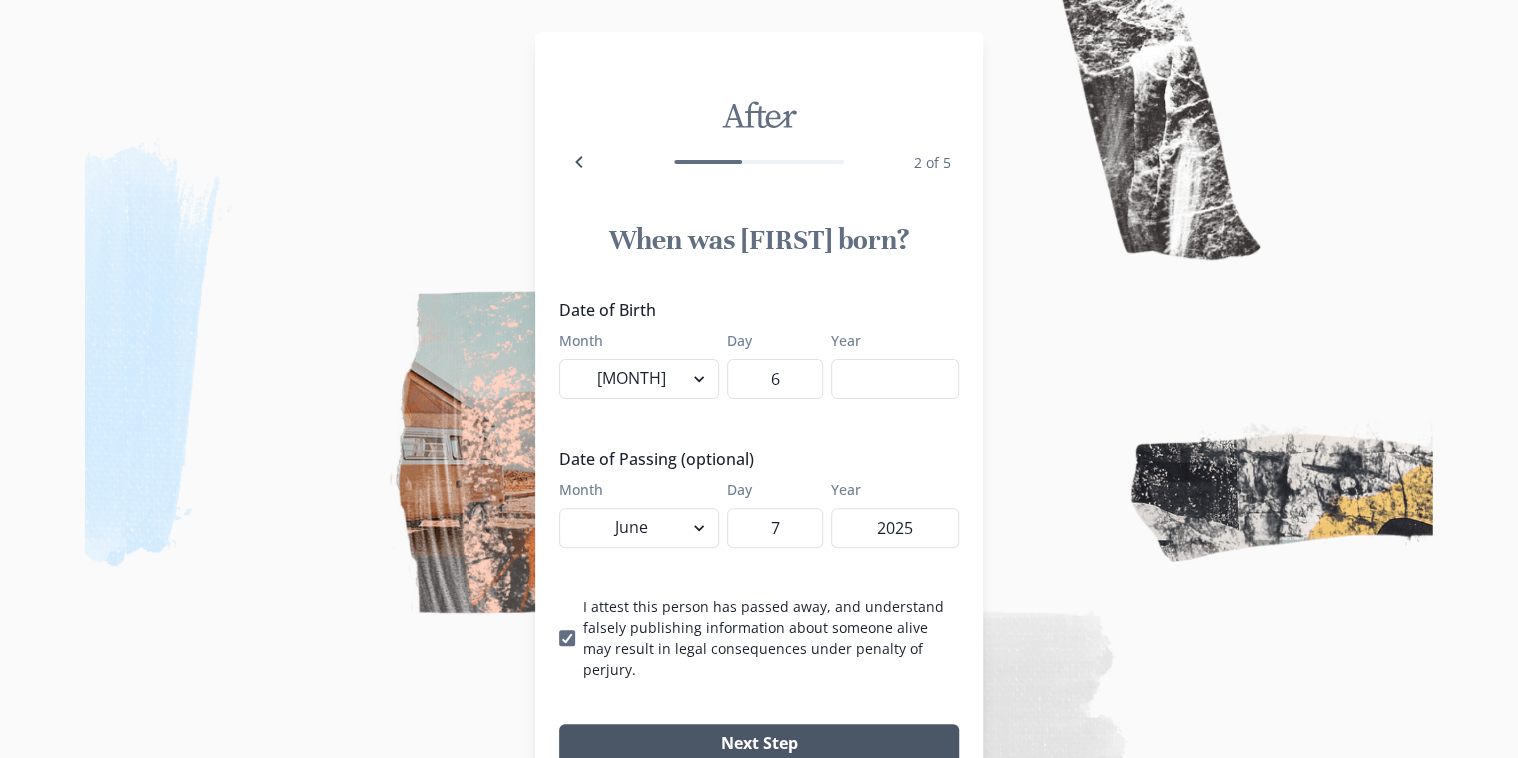 type on "[YEAR]" 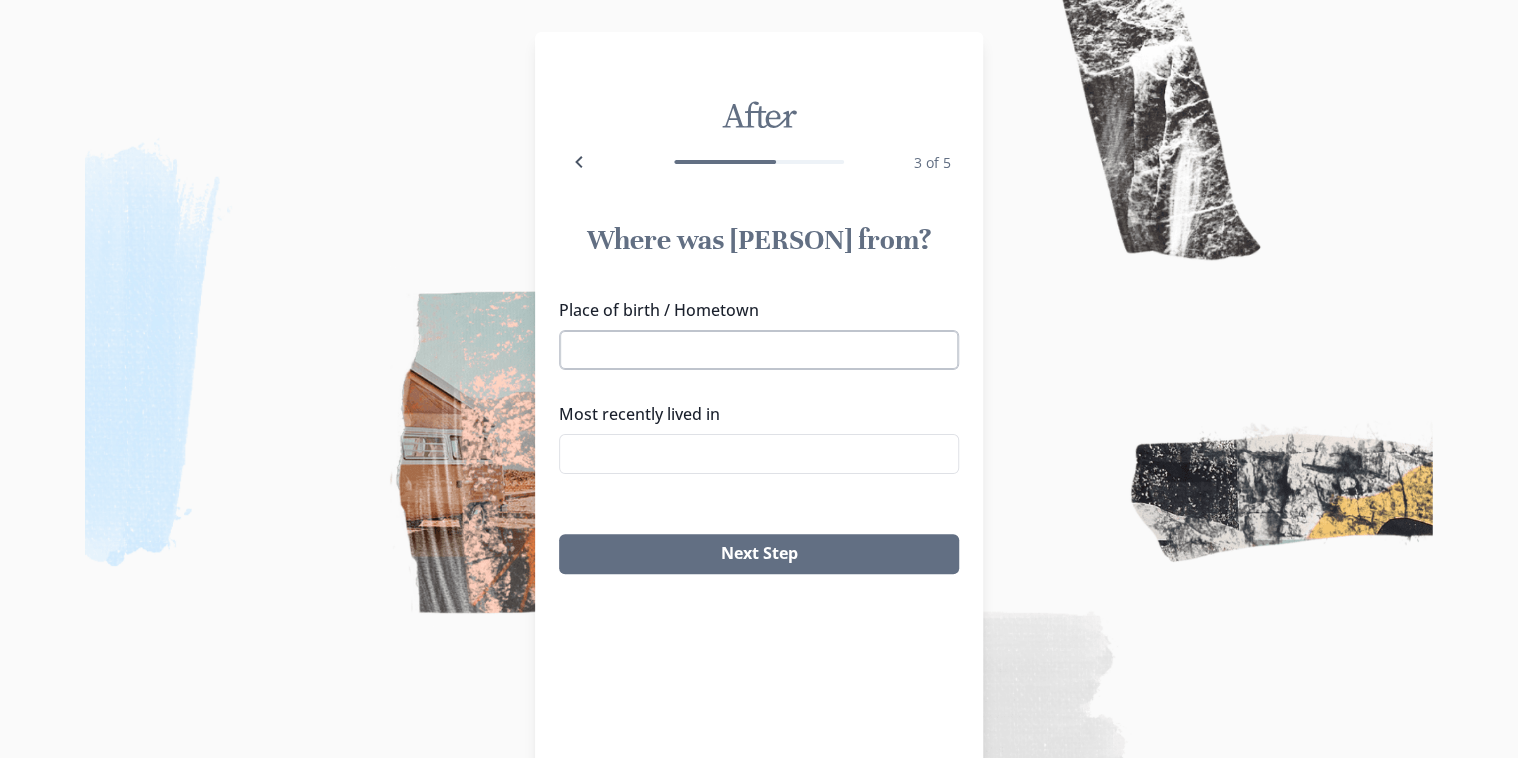 click on "Place of birth / Hometown" at bounding box center (759, 350) 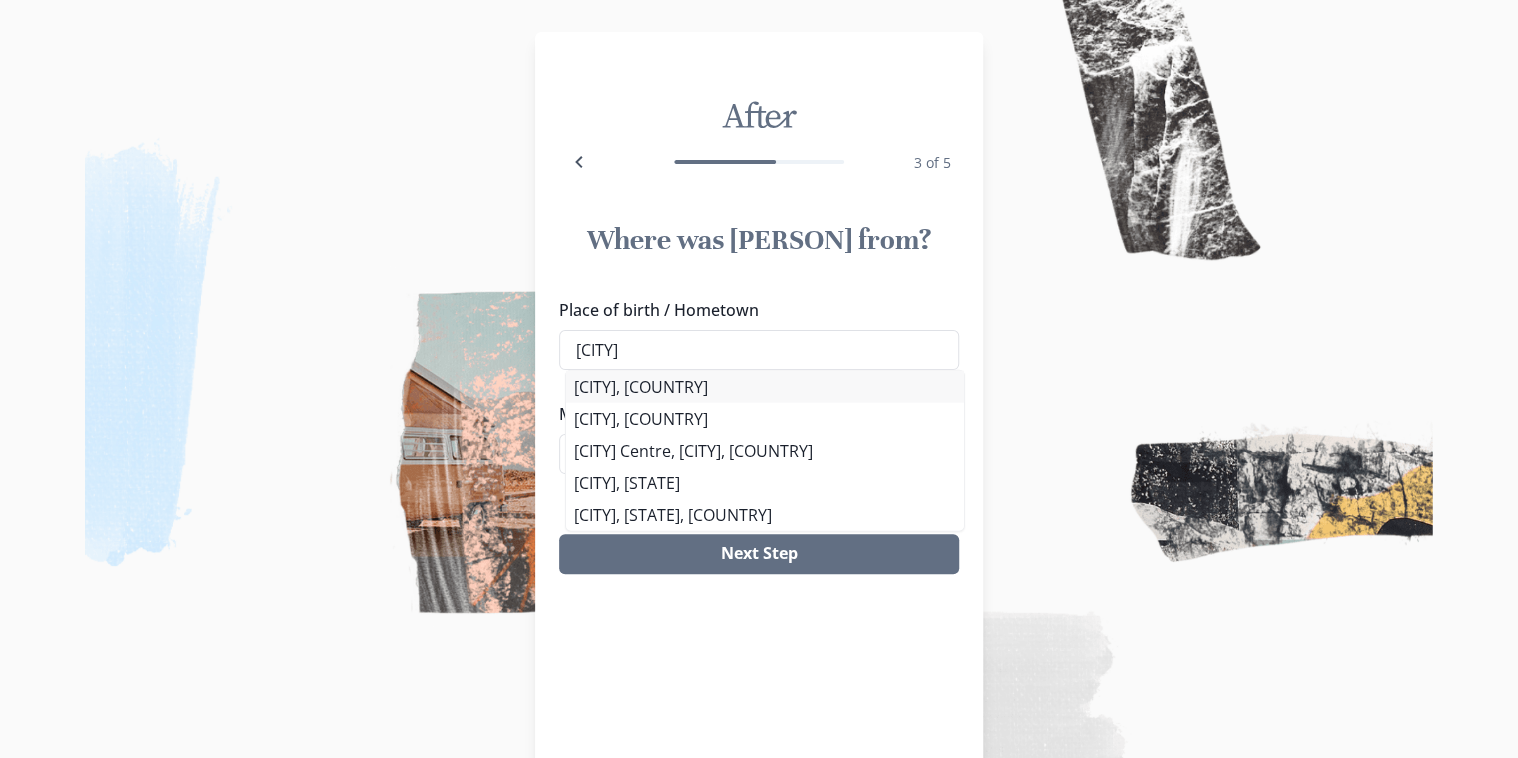 type on "[CITY]" 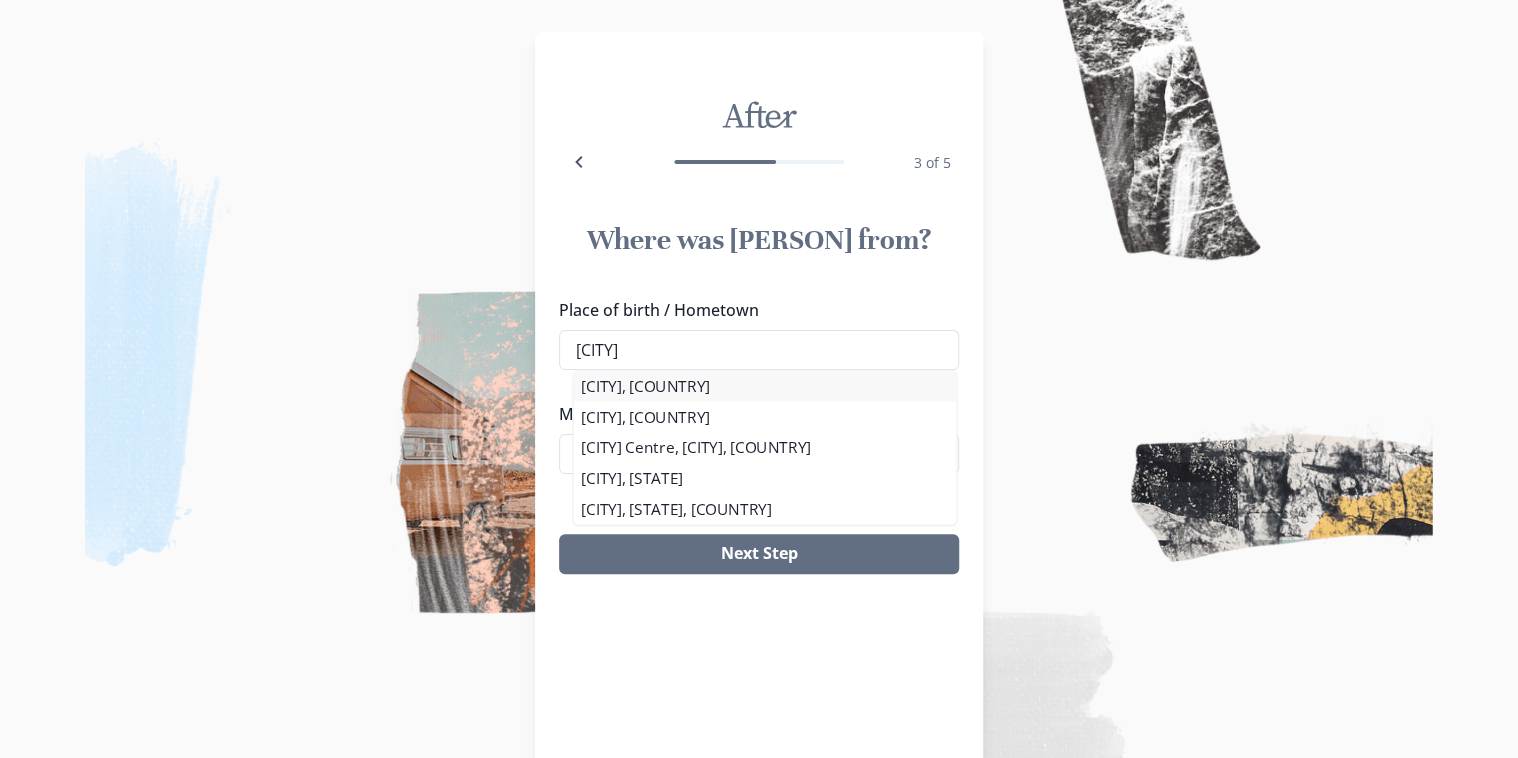 click on "[CITY], [COUNTRY]" at bounding box center [764, 386] 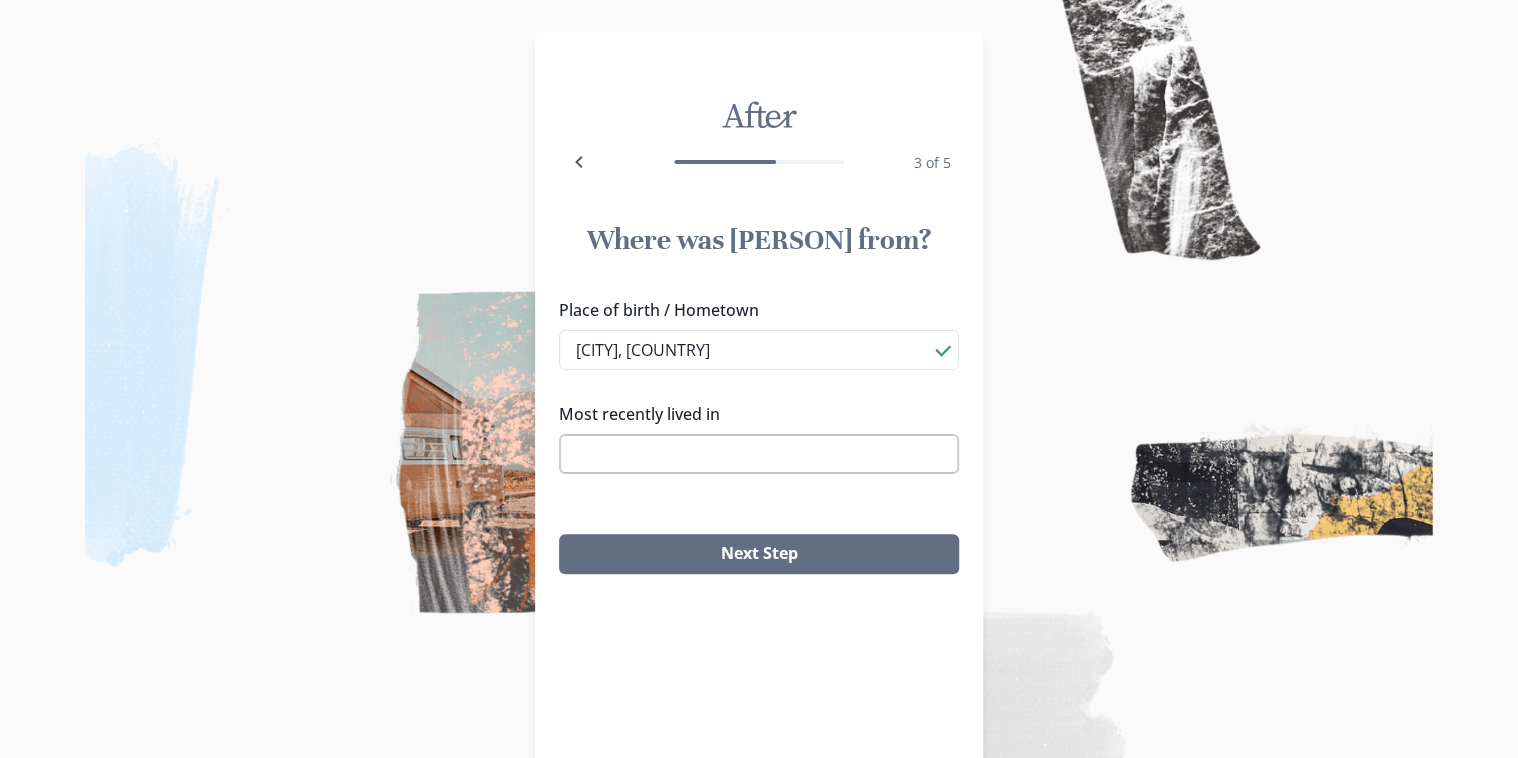 click on "Most recently lived in" at bounding box center [759, 454] 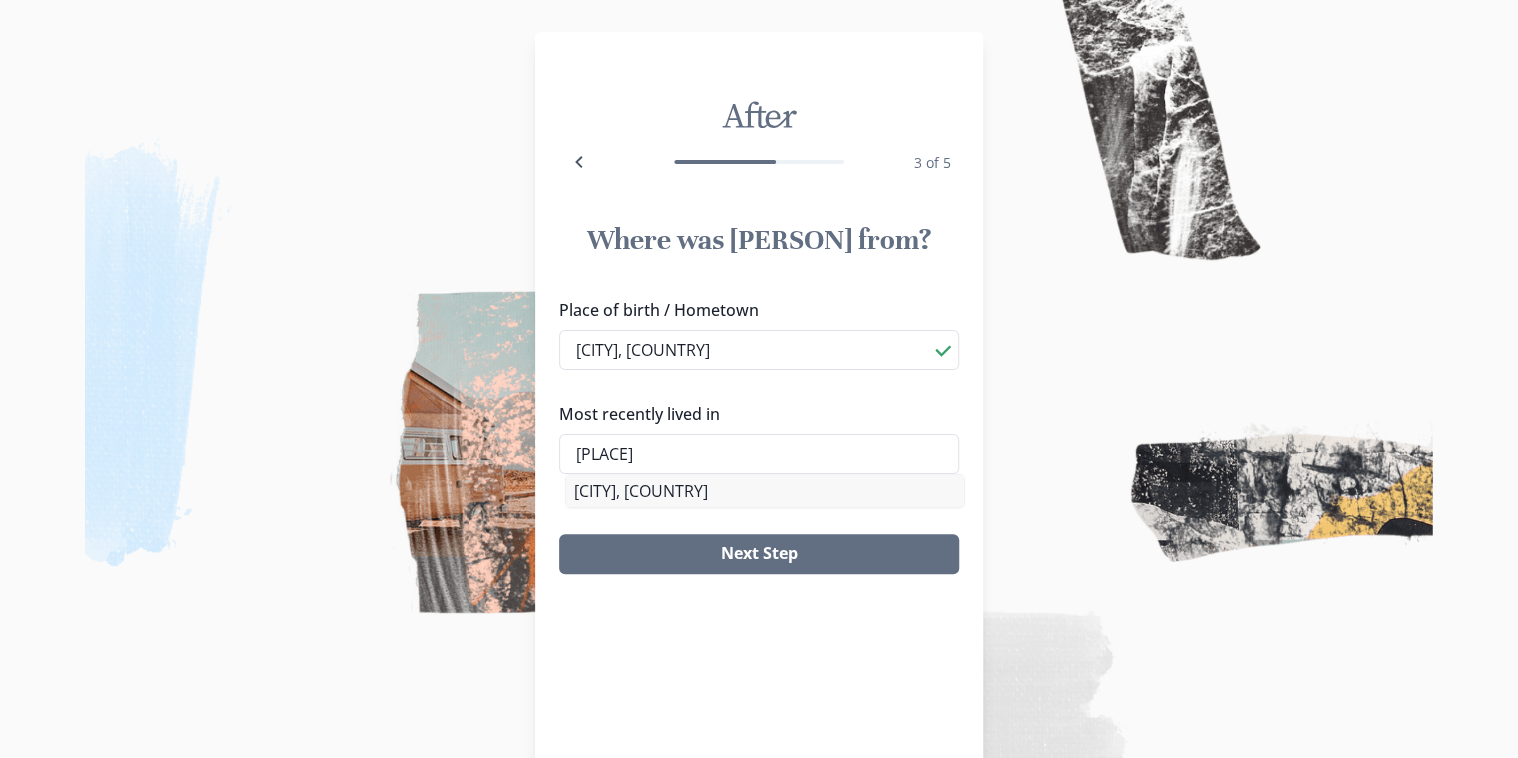 type on "[CITY]" 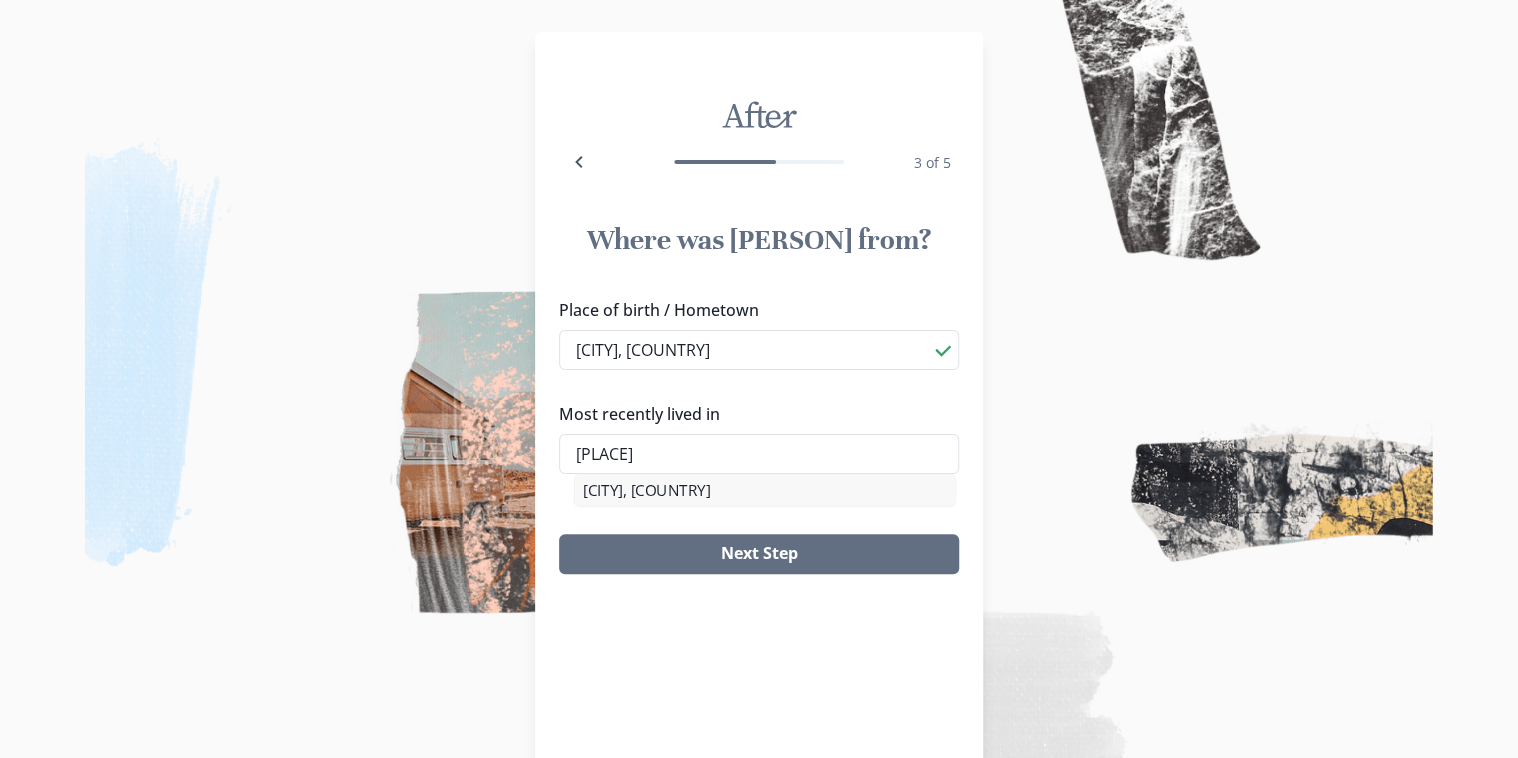 click on "[CITY], [CITY], [COUNTRY]" at bounding box center [764, 490] 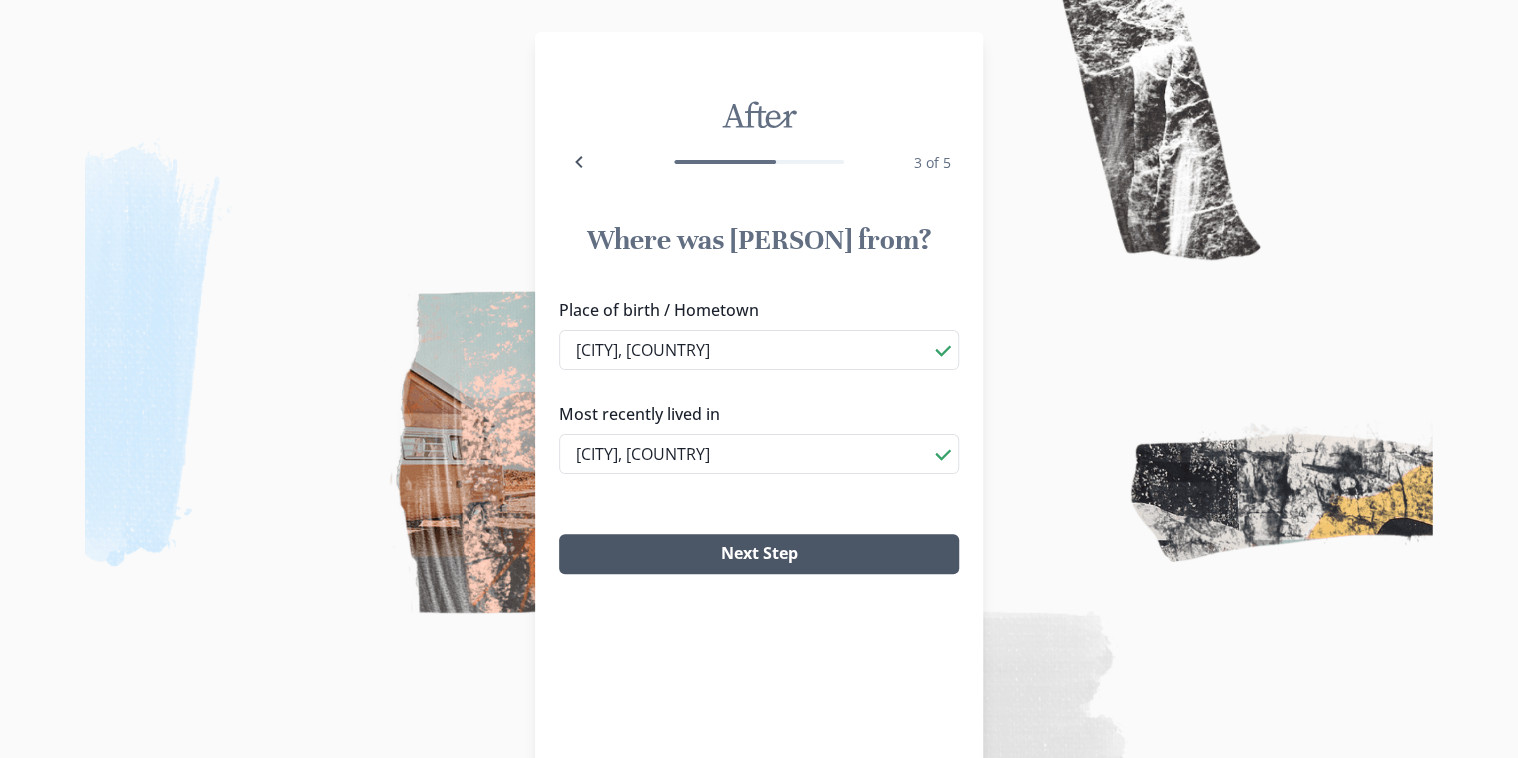 click on "Next Step" at bounding box center [759, 554] 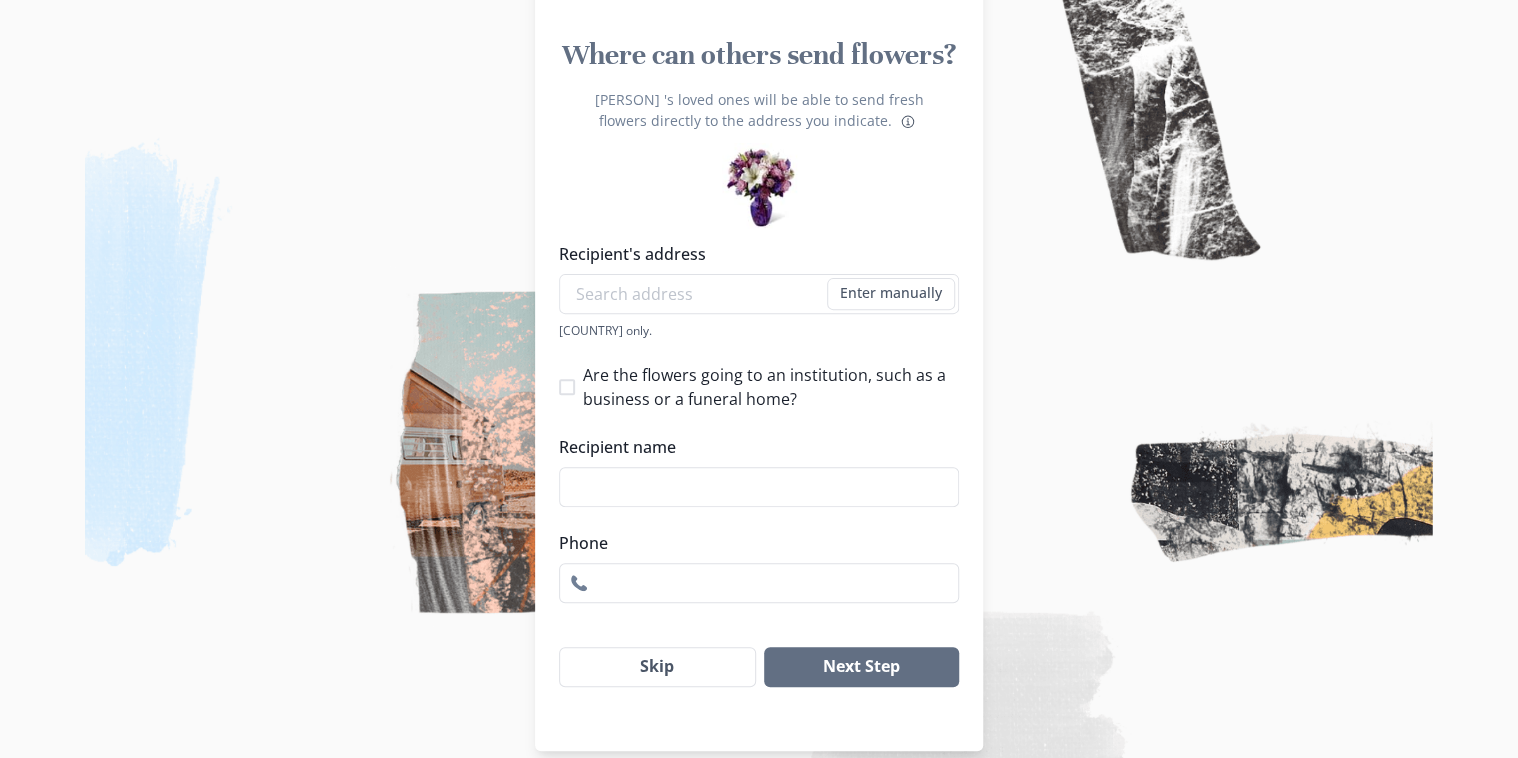 scroll, scrollTop: 208, scrollLeft: 0, axis: vertical 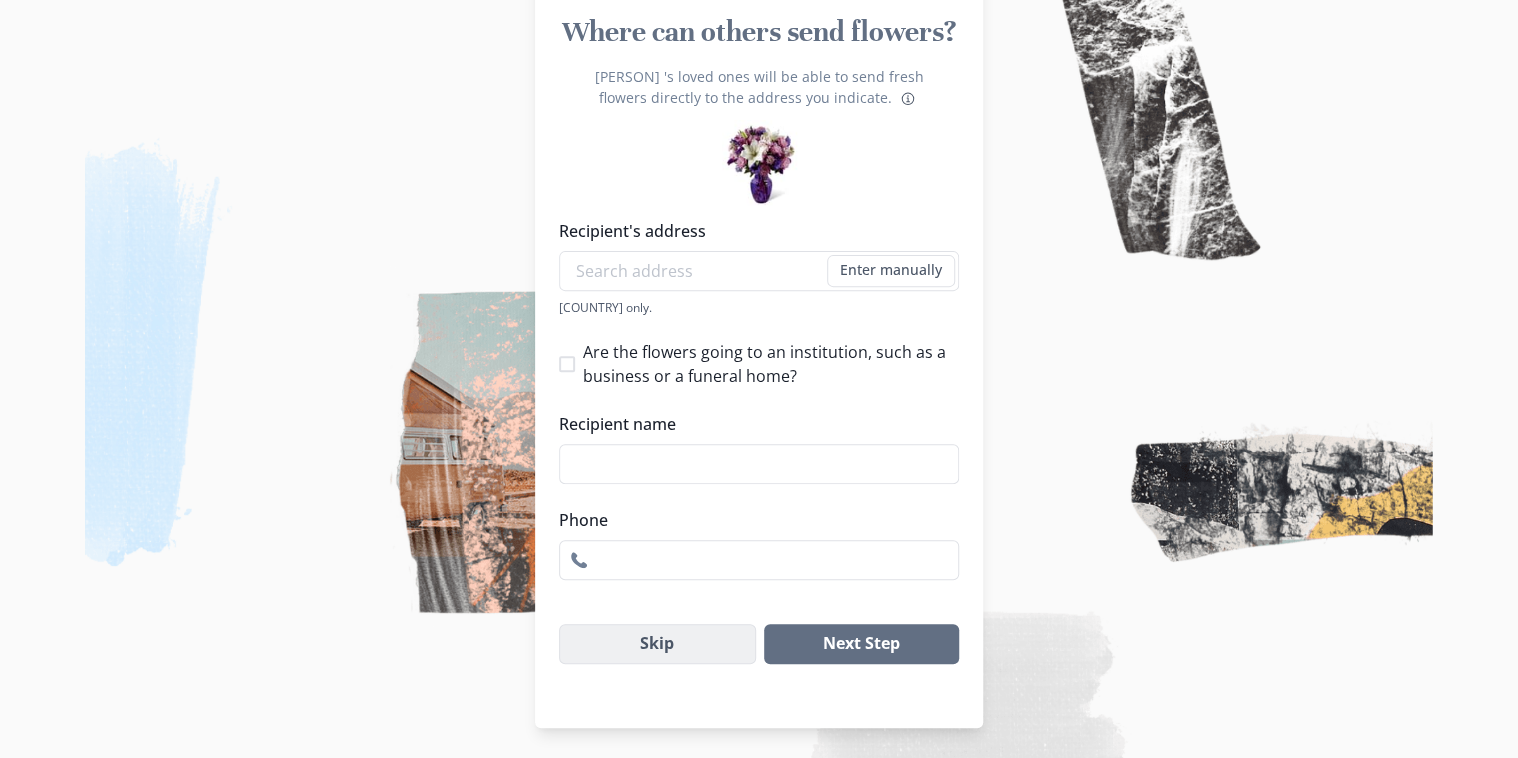 click on "Skip" at bounding box center (657, 644) 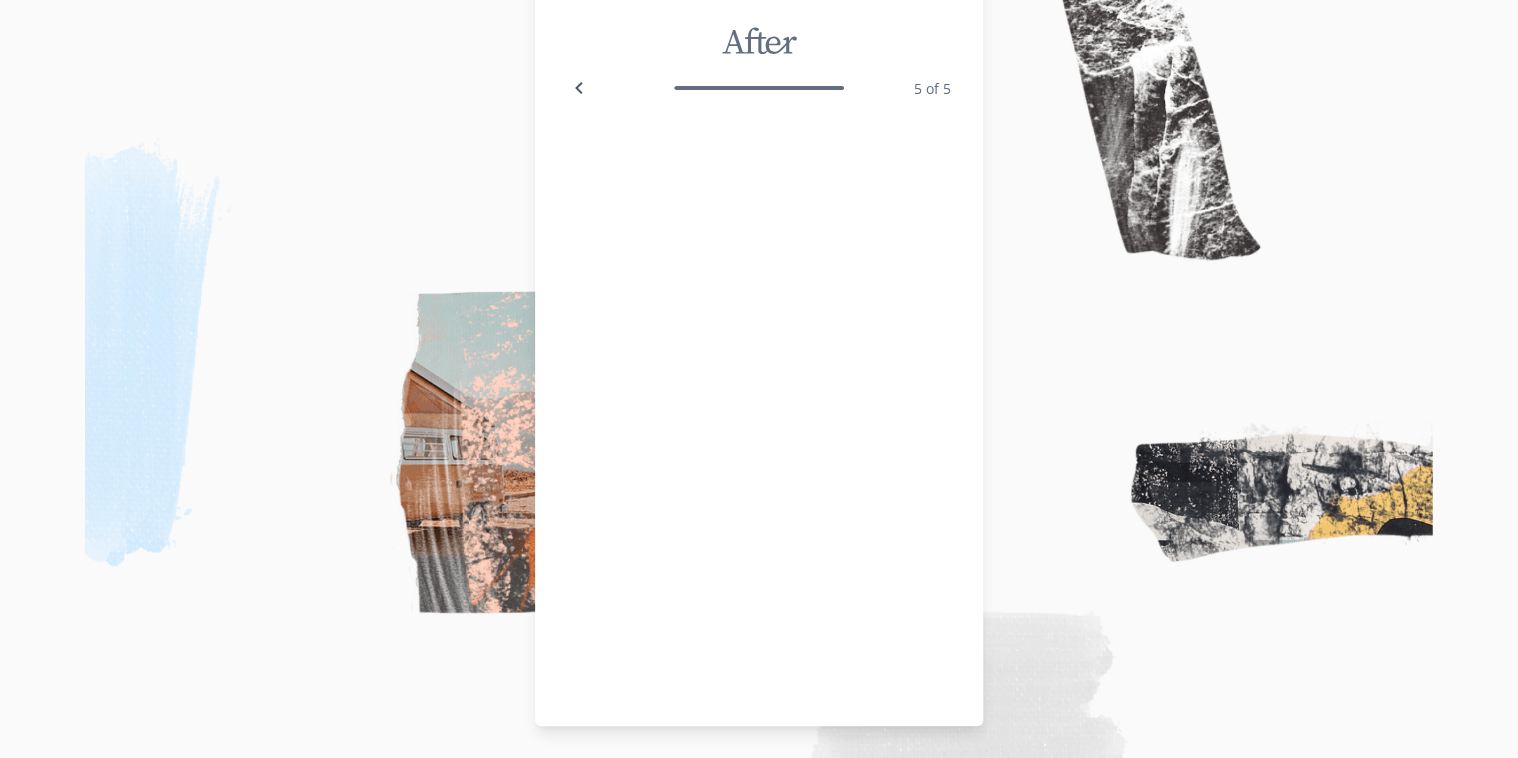 scroll, scrollTop: 73, scrollLeft: 0, axis: vertical 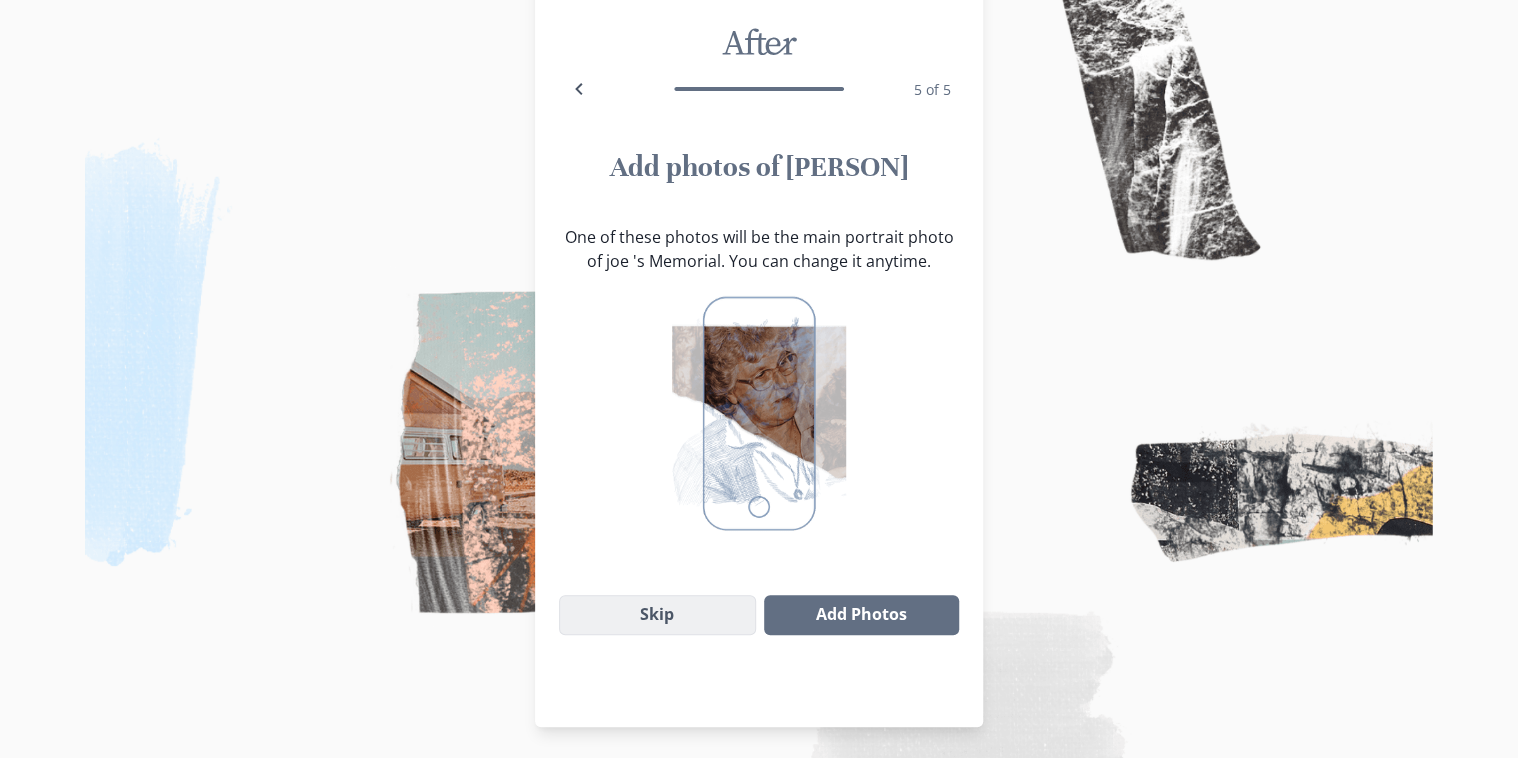 click on "Skip" at bounding box center [657, 615] 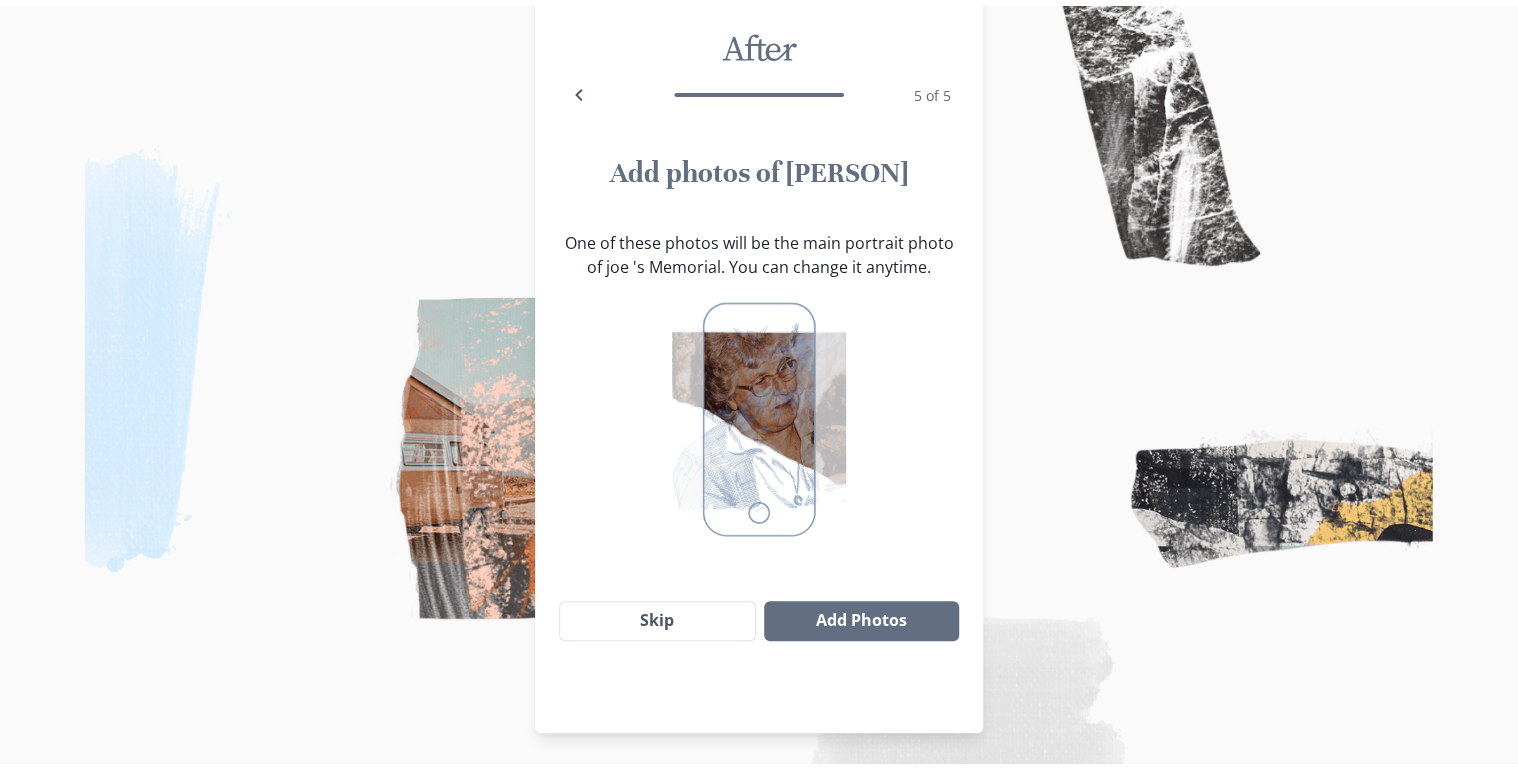 scroll, scrollTop: 0, scrollLeft: 0, axis: both 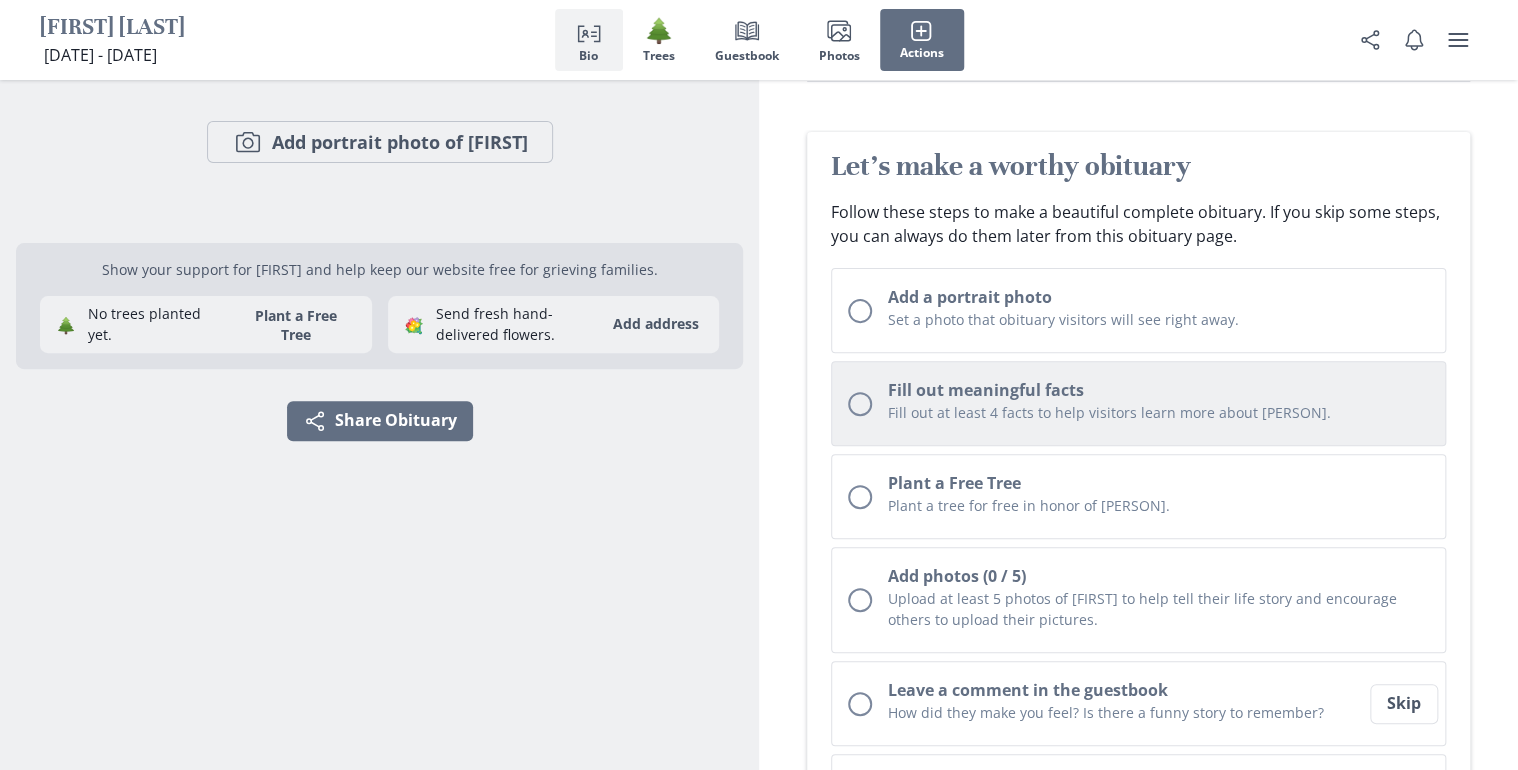 click on "Fill out at least 4 facts to help visitors learn more about [FIRST]." at bounding box center [1158, 319] 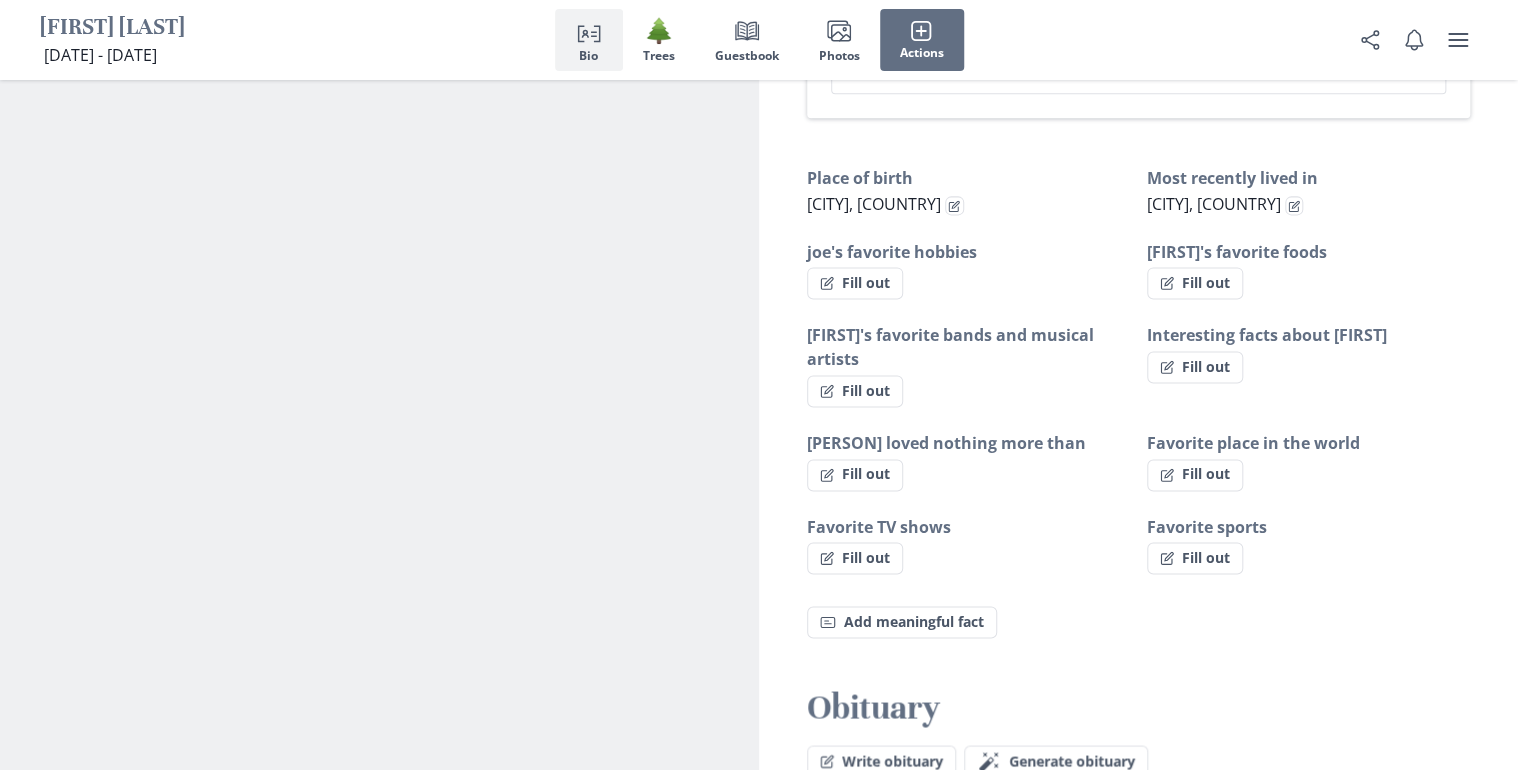 scroll, scrollTop: 1231, scrollLeft: 0, axis: vertical 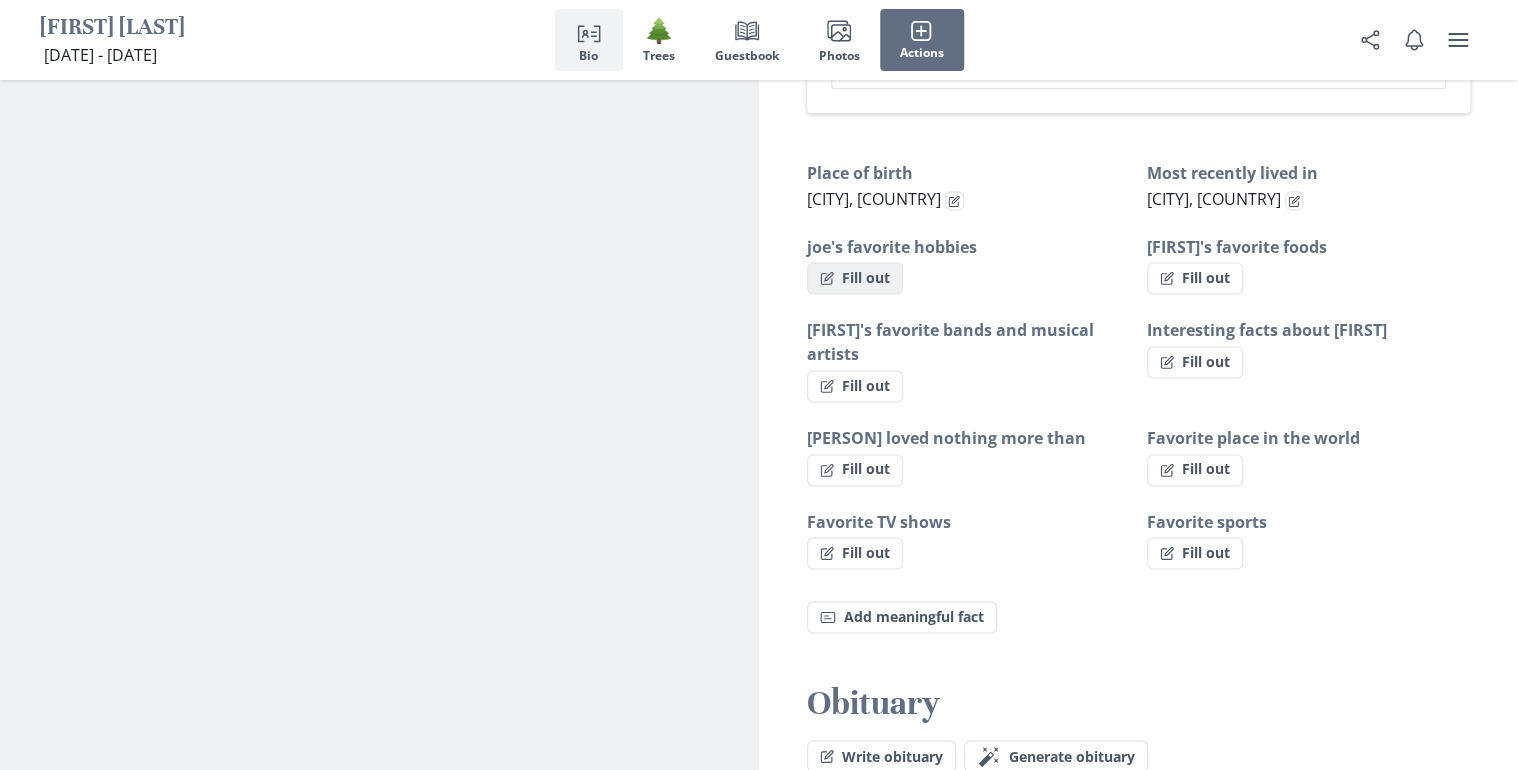 click on "Fill out" at bounding box center [855, 278] 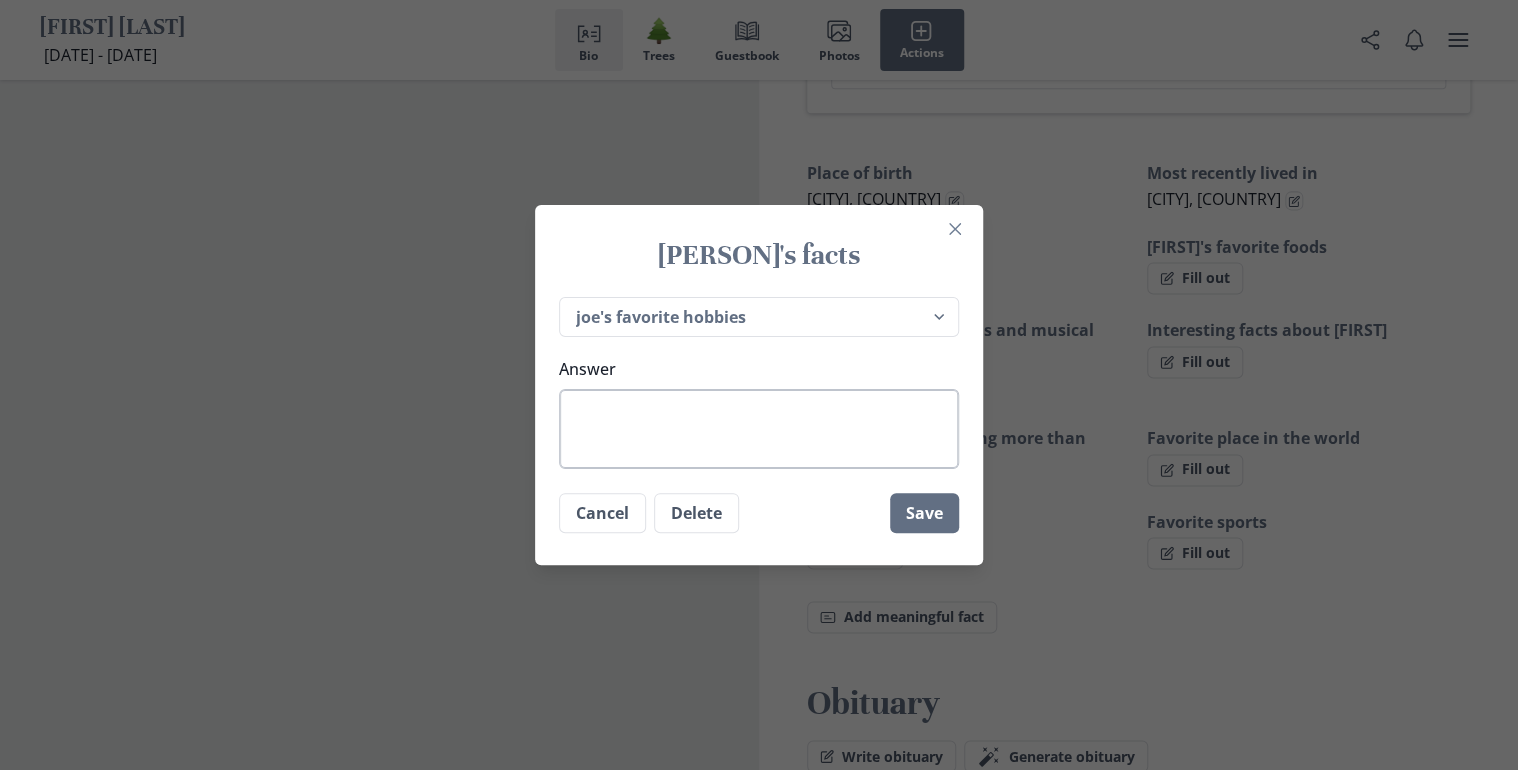 click on "Answer" at bounding box center (759, 429) 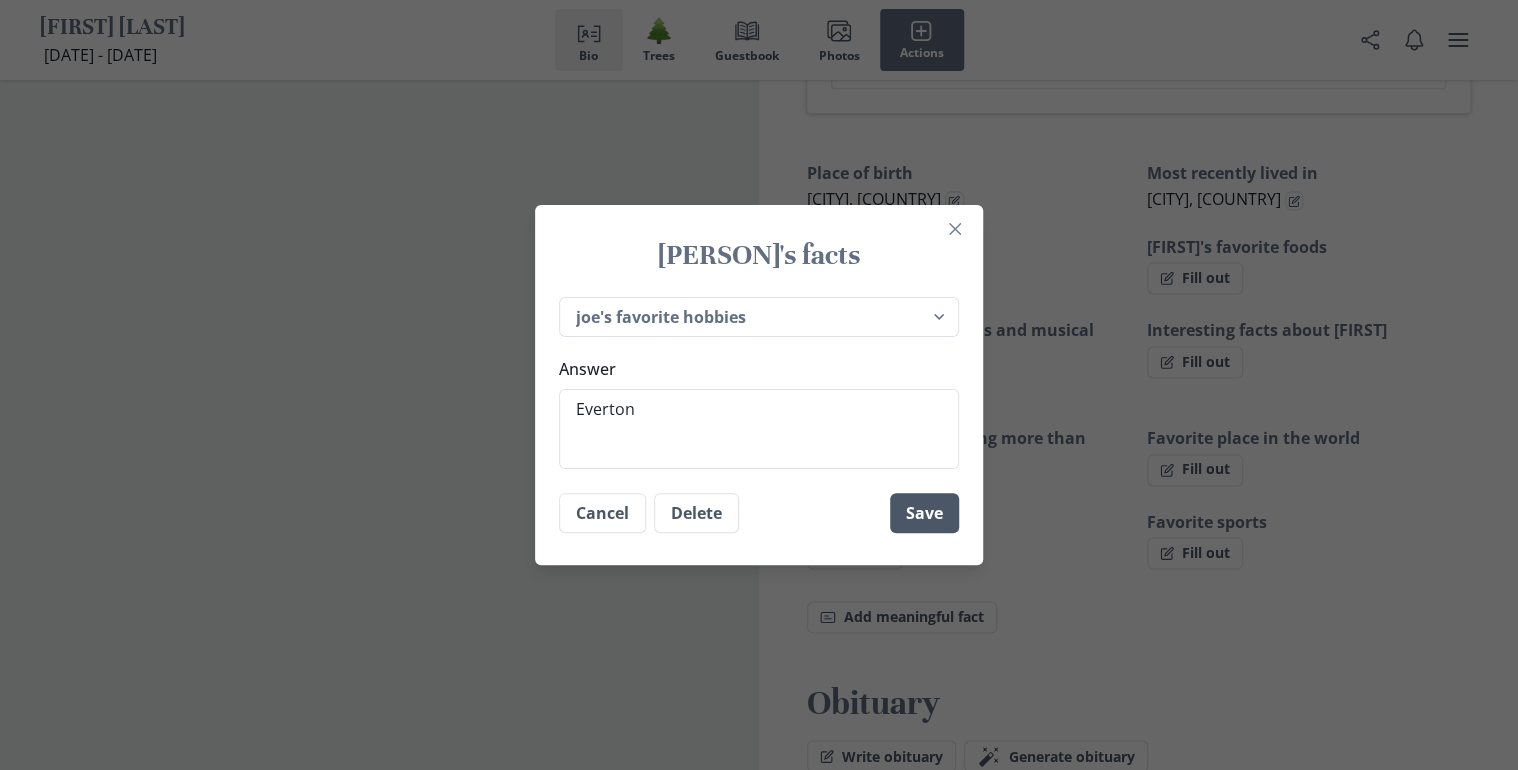 type on "[BRAND]" 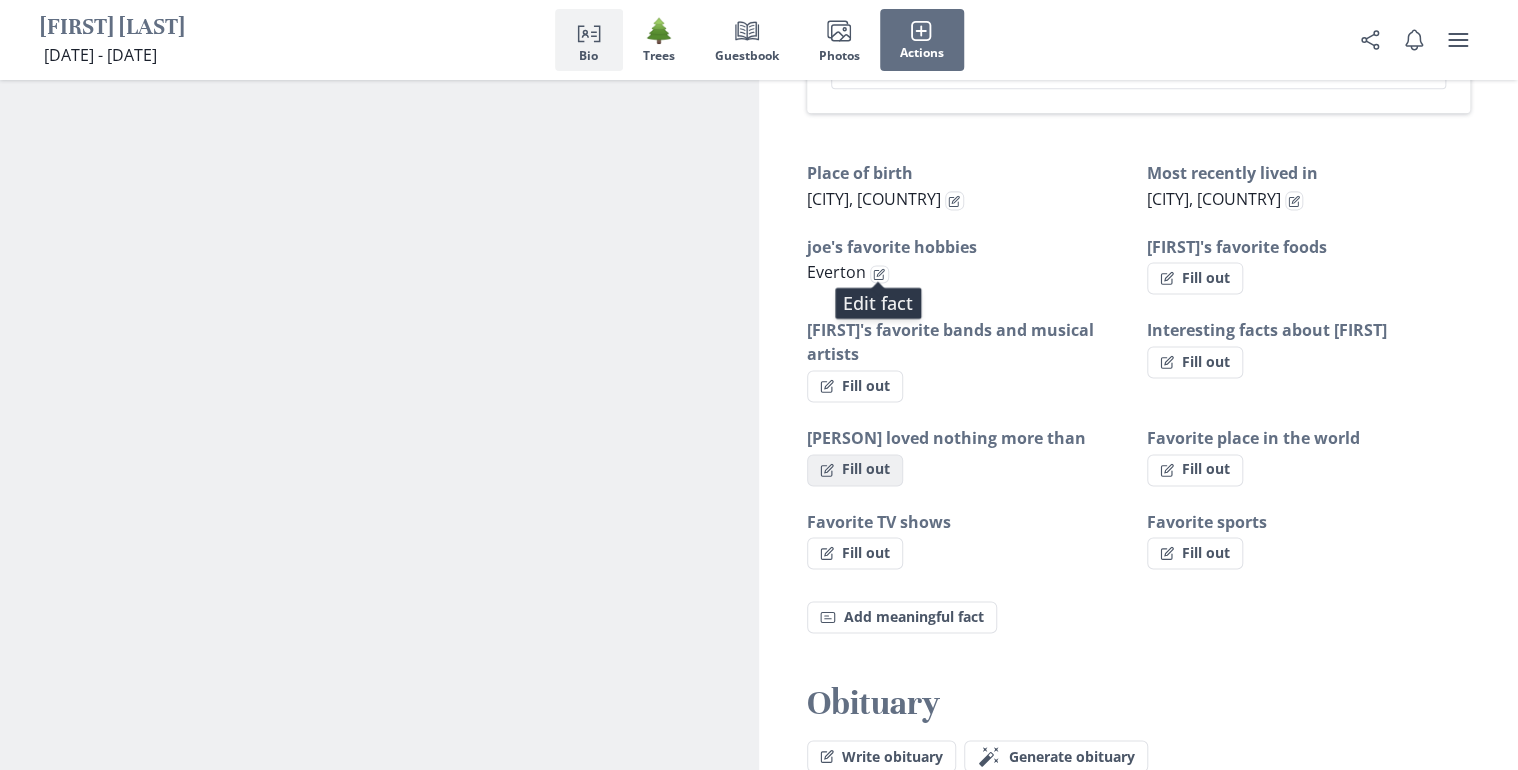click on "Fill out" at bounding box center (1195, 278) 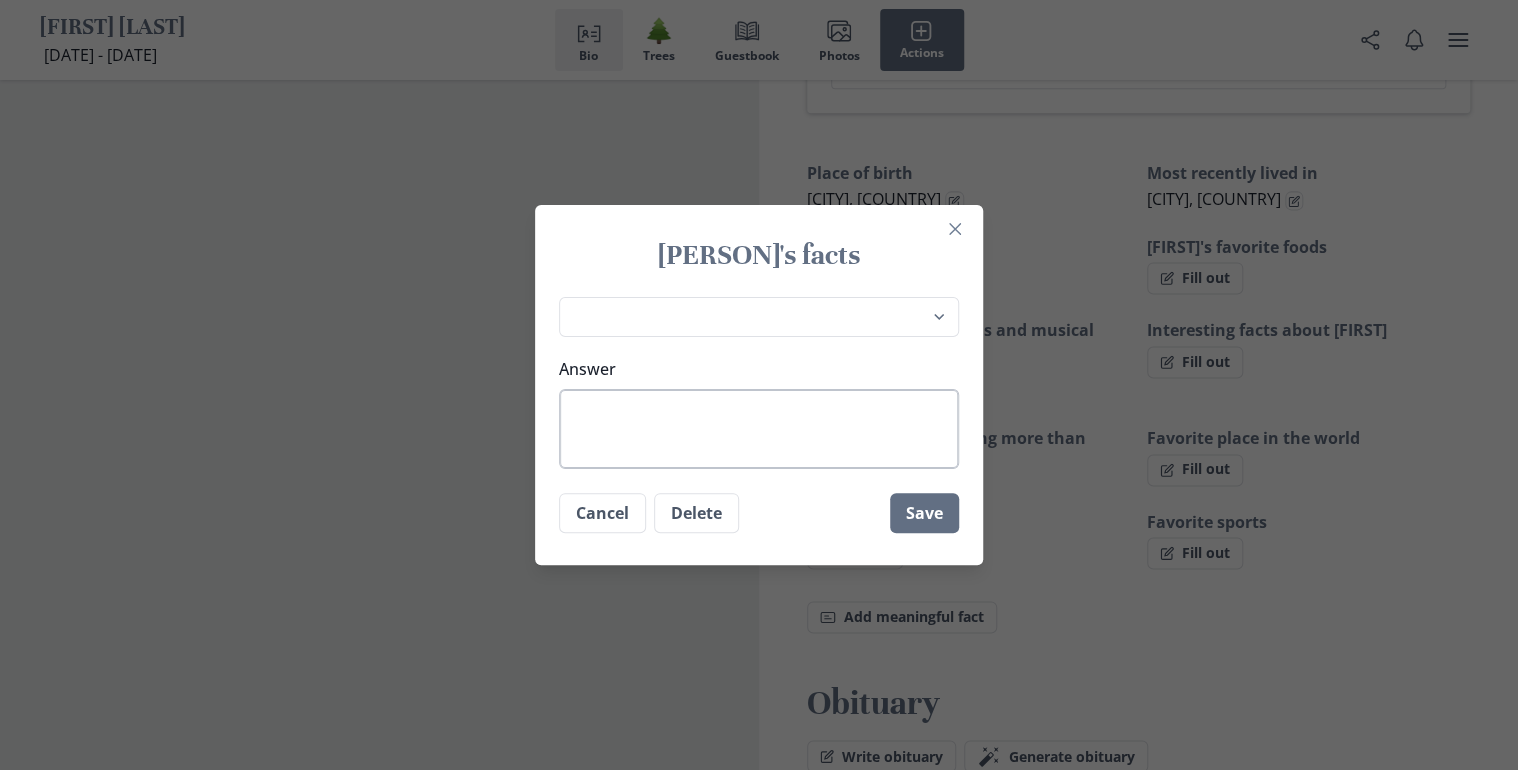 click on "Answer" at bounding box center (759, 429) 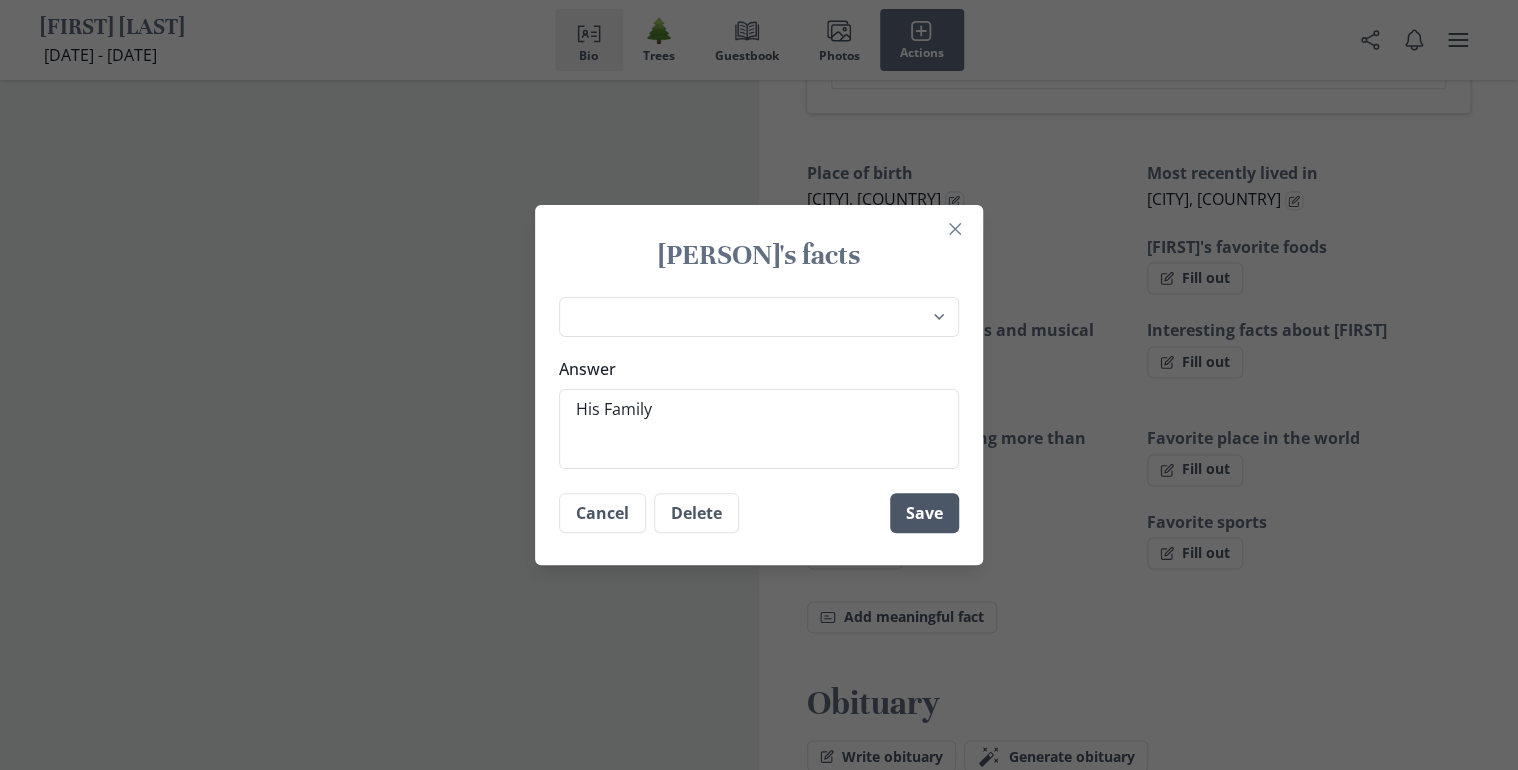 type on "His Family" 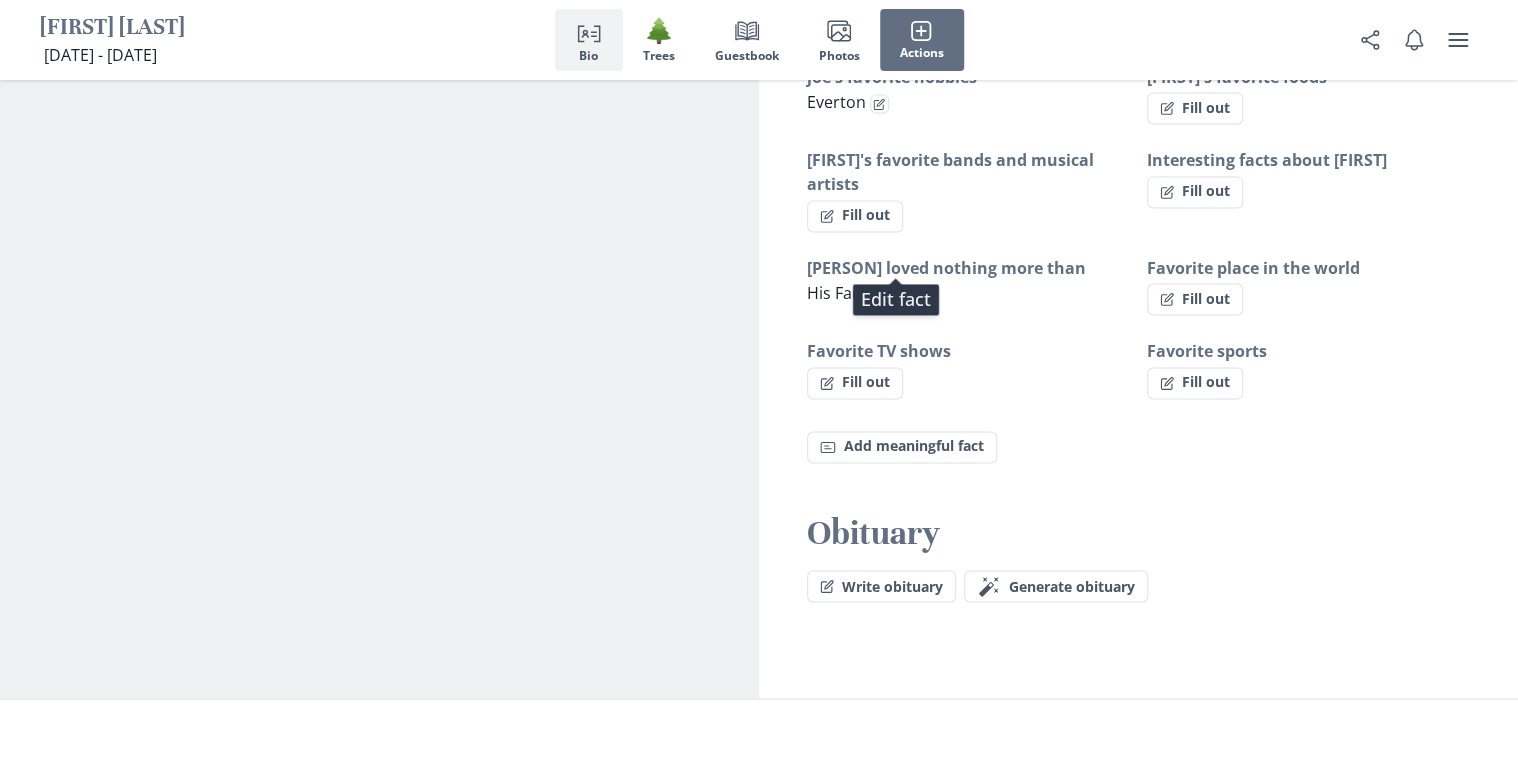scroll, scrollTop: 1391, scrollLeft: 0, axis: vertical 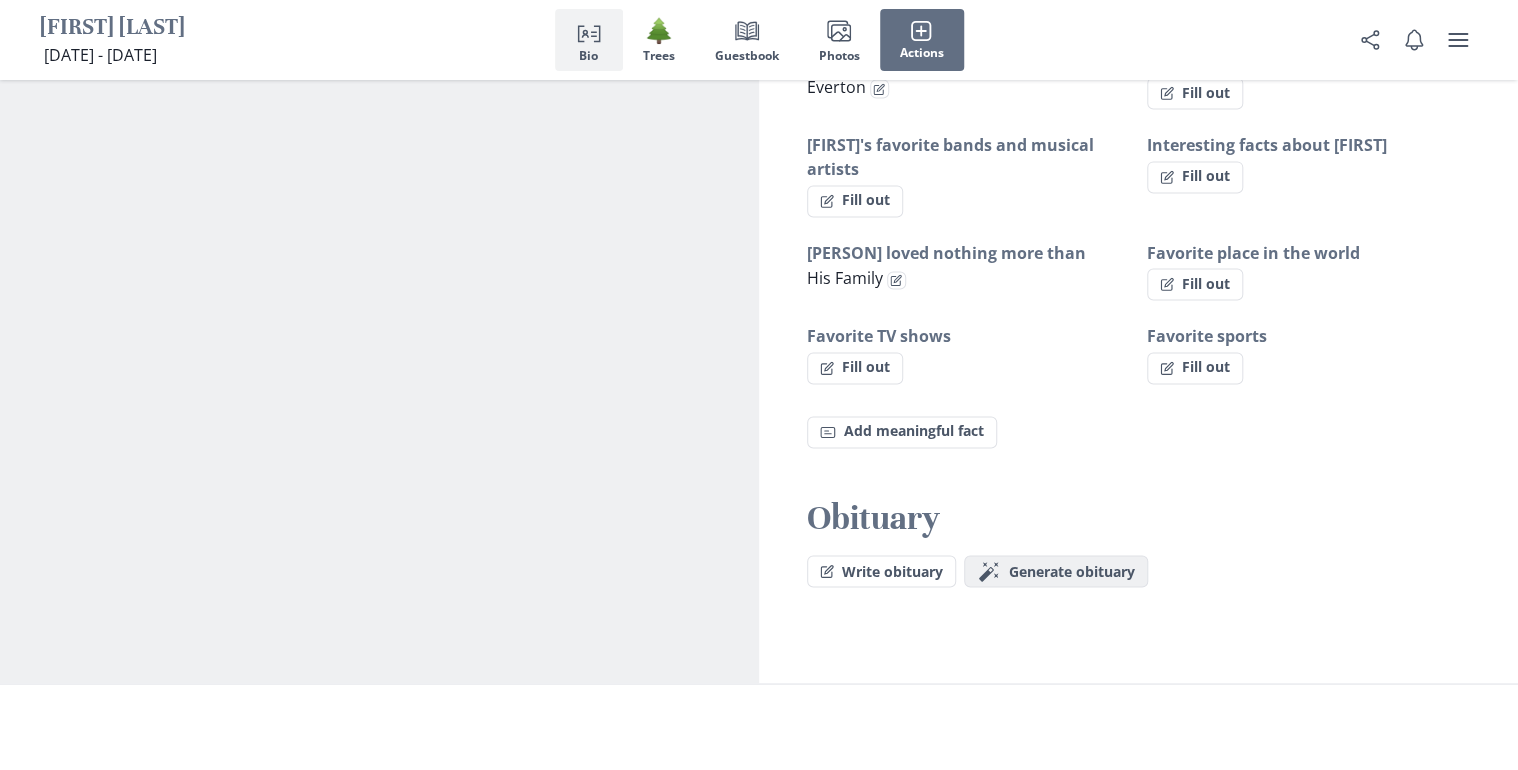 click on "Generate obituary" at bounding box center (1072, 547) 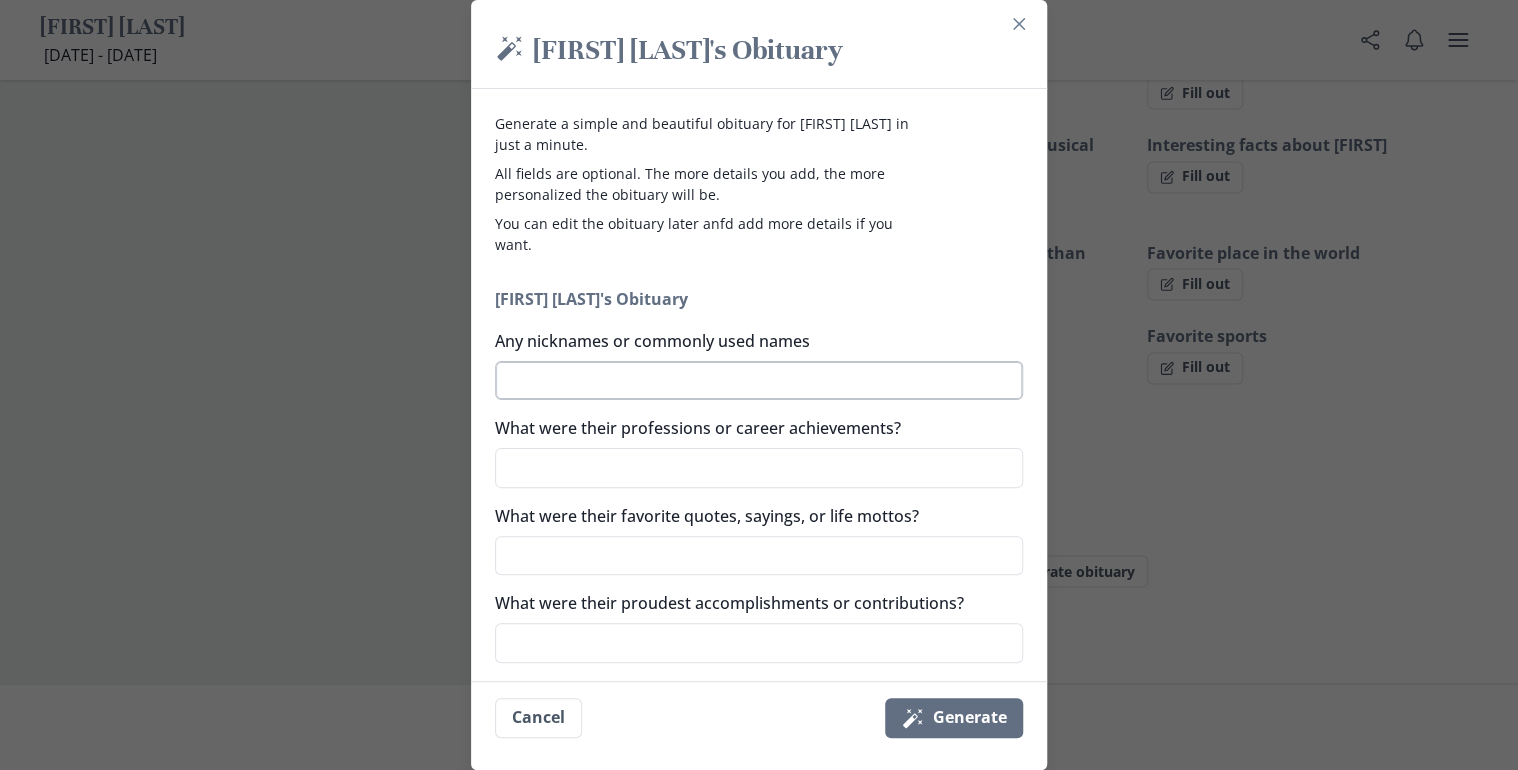 click on "Any nicknames or commonly used names" at bounding box center [759, 381] 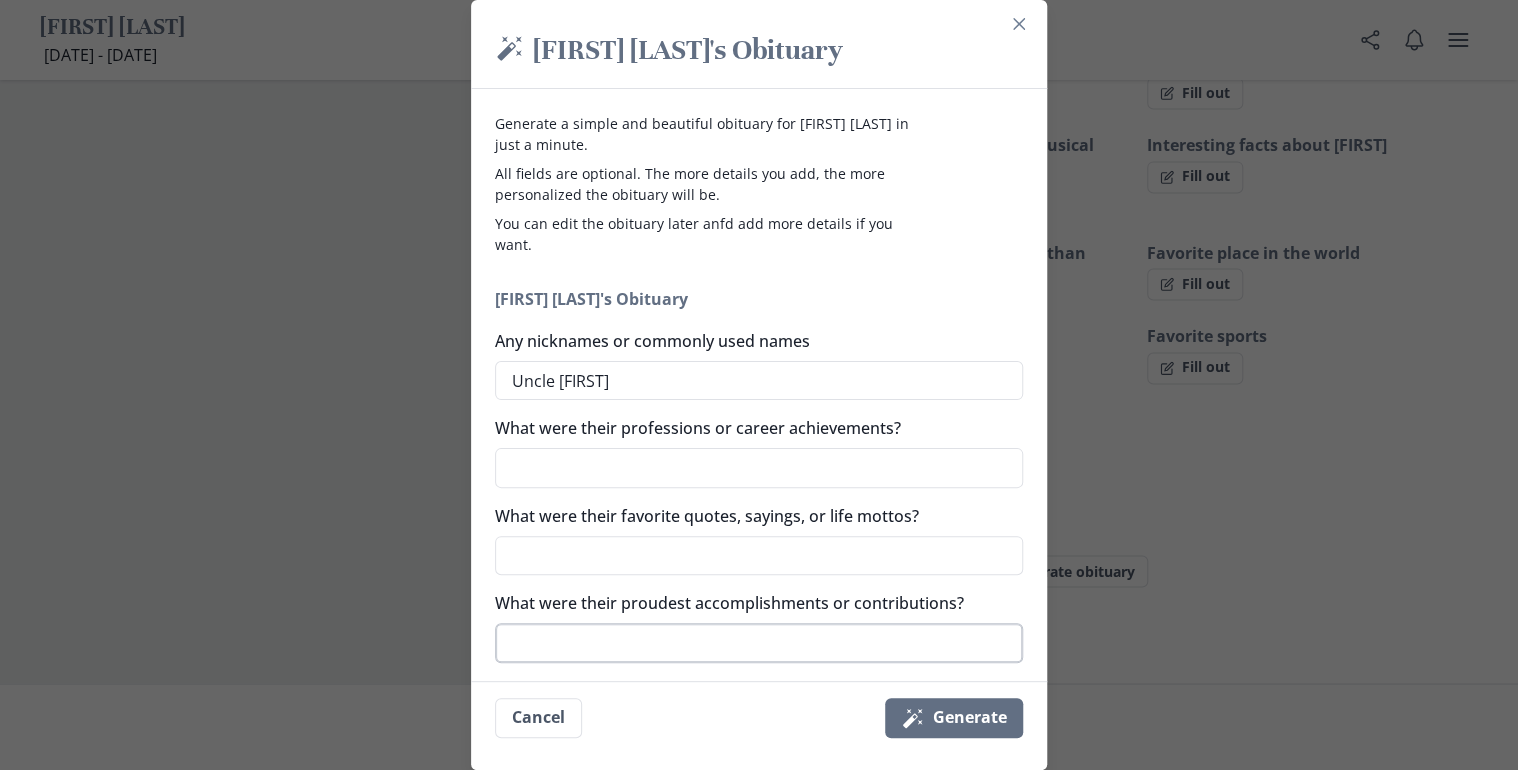 type on "Uncle [PERSON]" 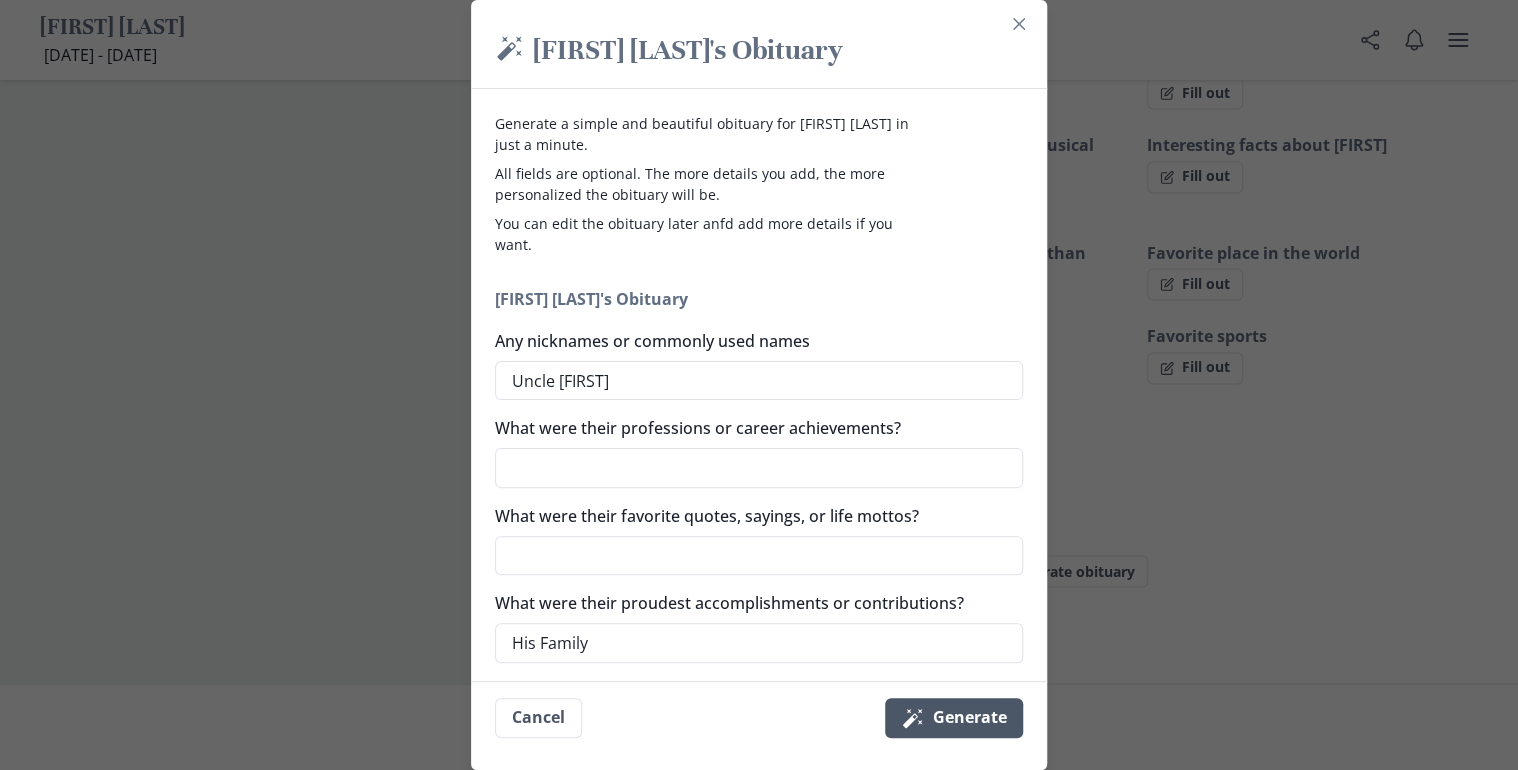 type on "His Family" 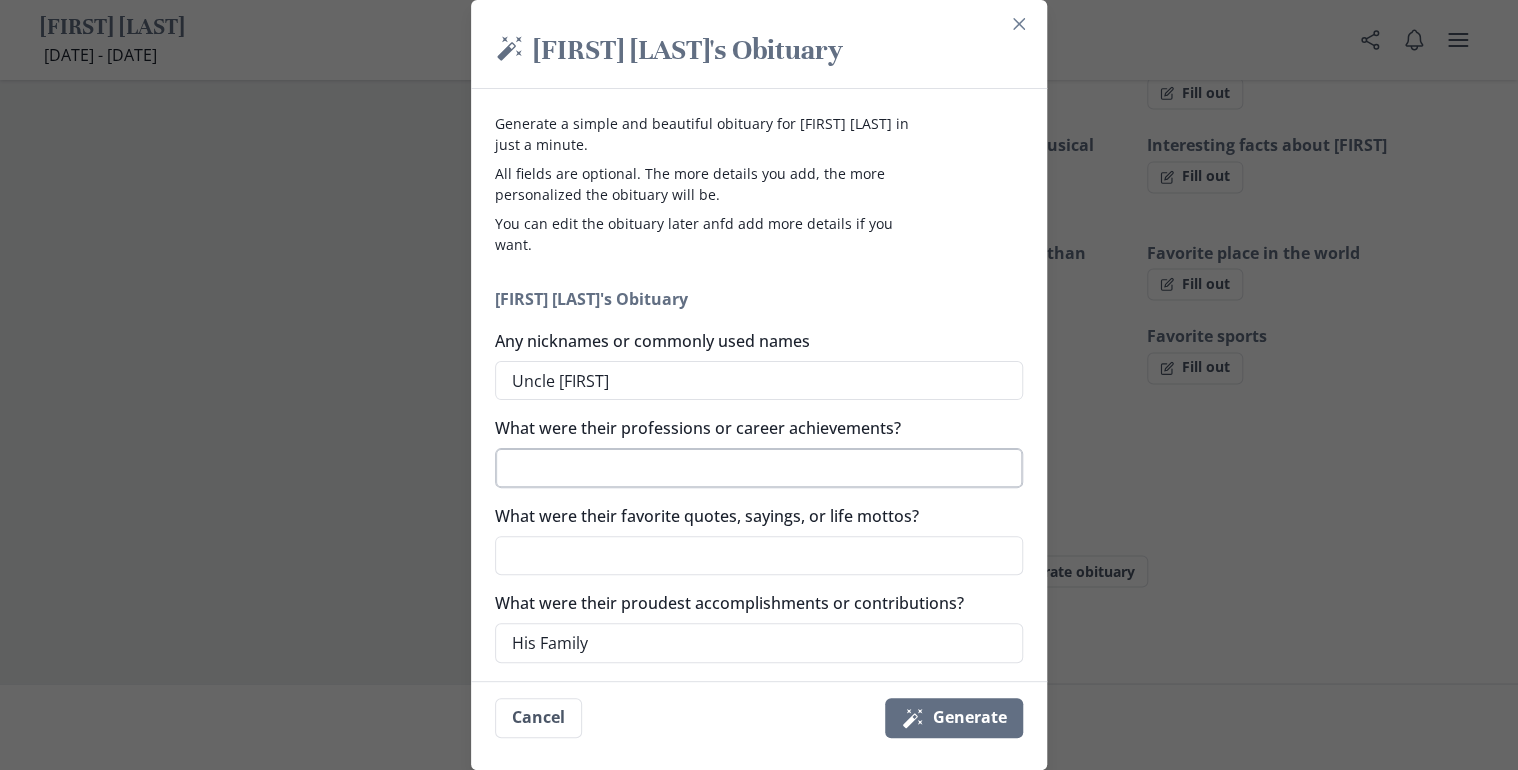click on "What were their professions or career achievements?" at bounding box center (759, 468) 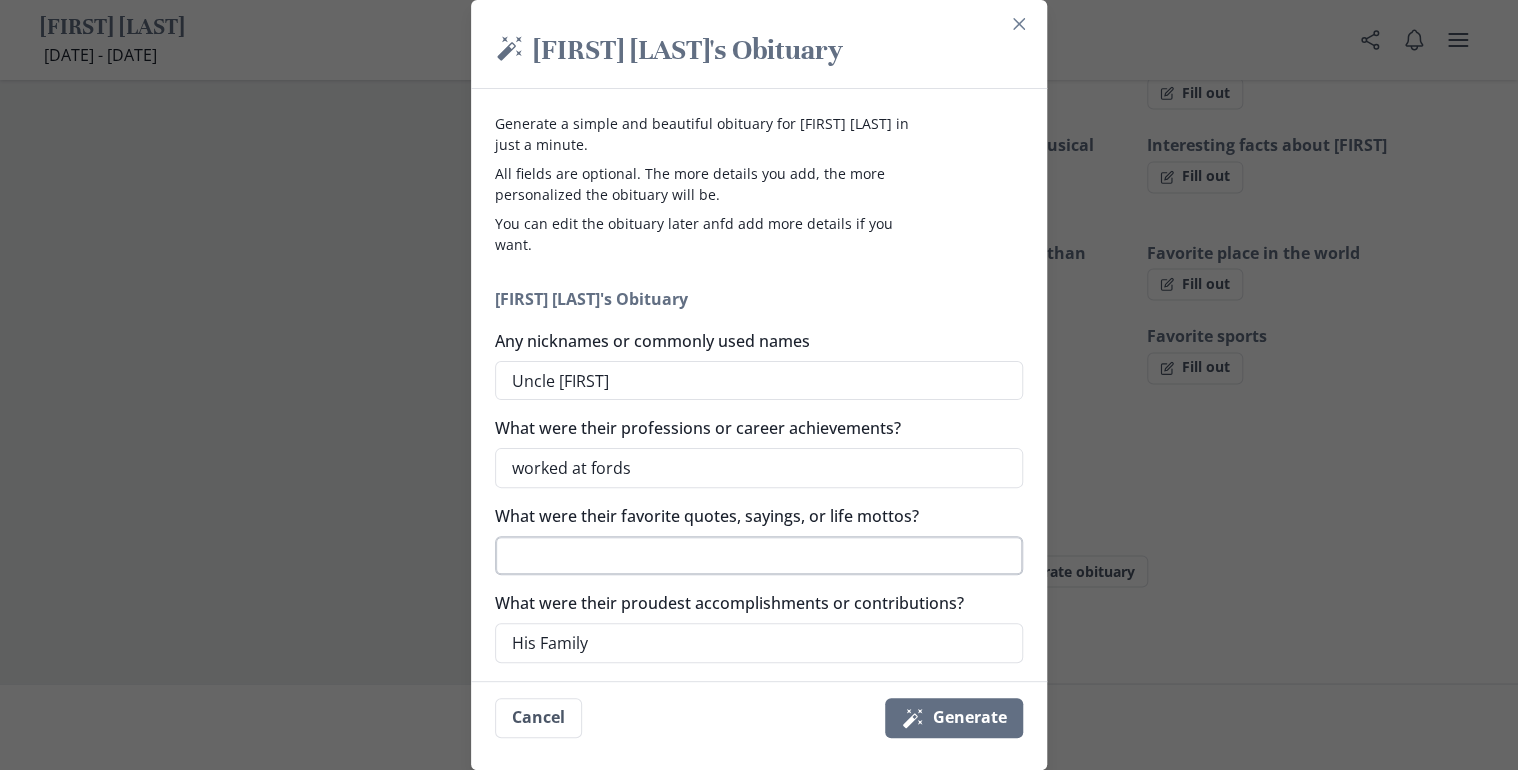 type on "worked at fords" 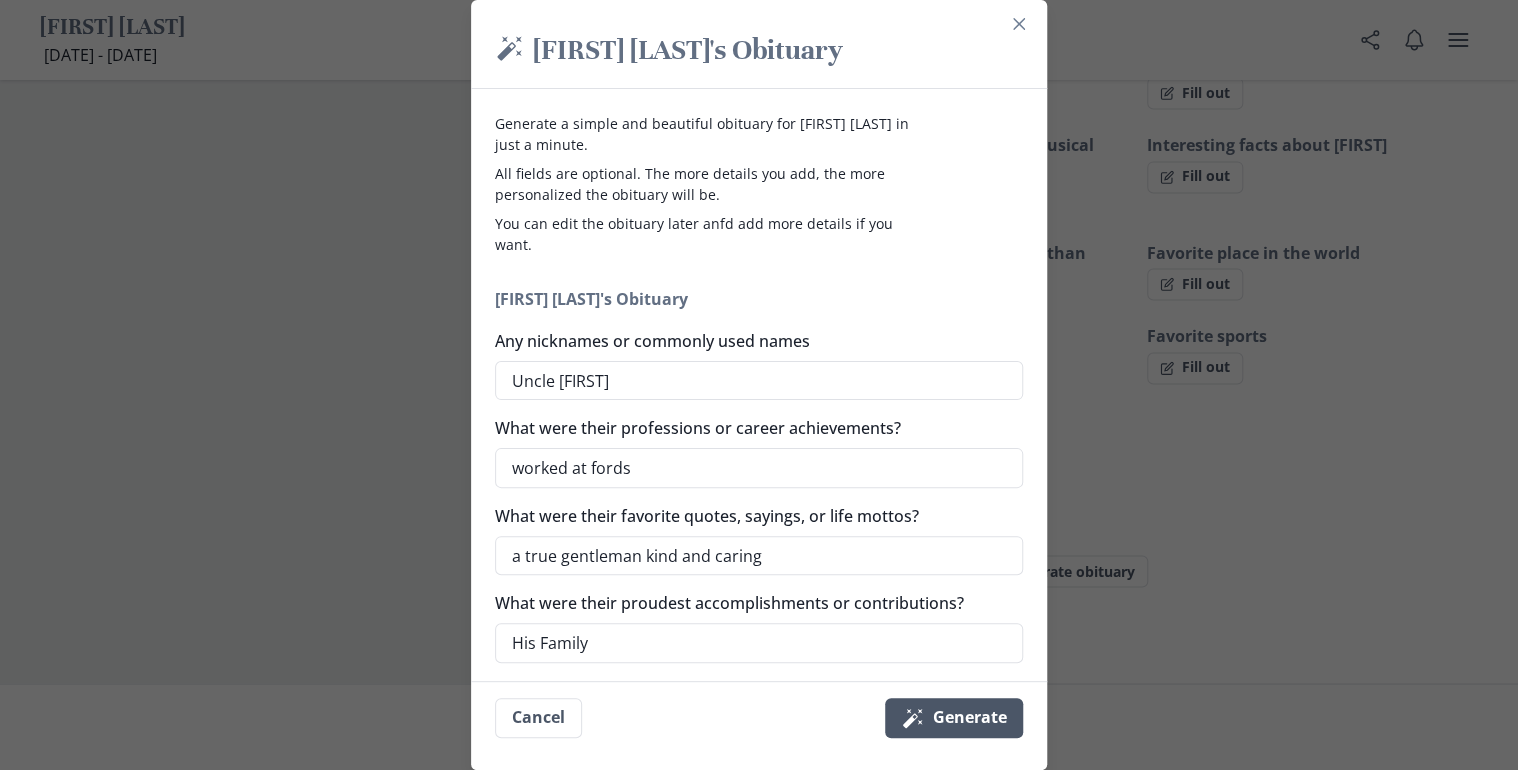 type on "a true gentleman kind and caring" 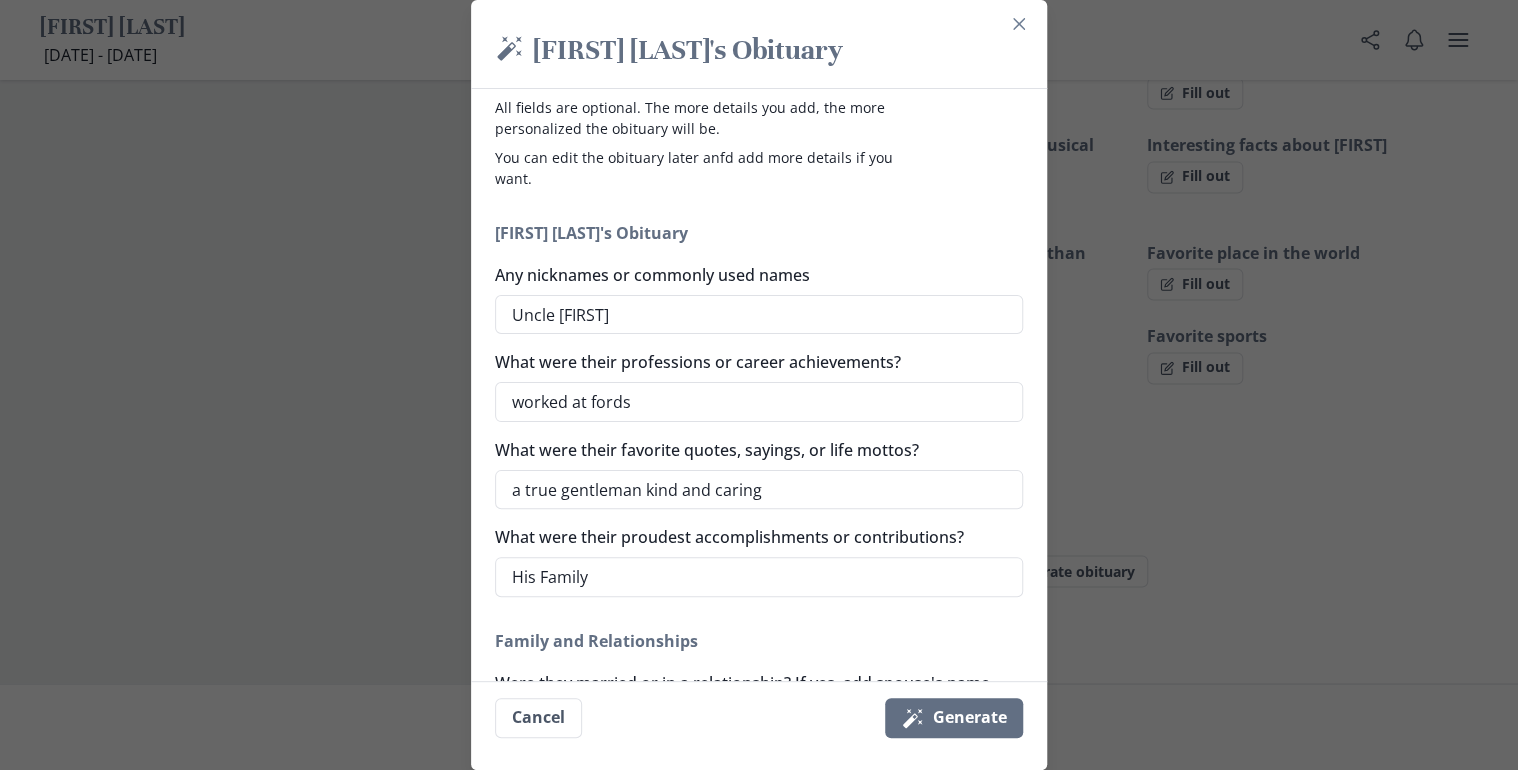 scroll, scrollTop: 320, scrollLeft: 0, axis: vertical 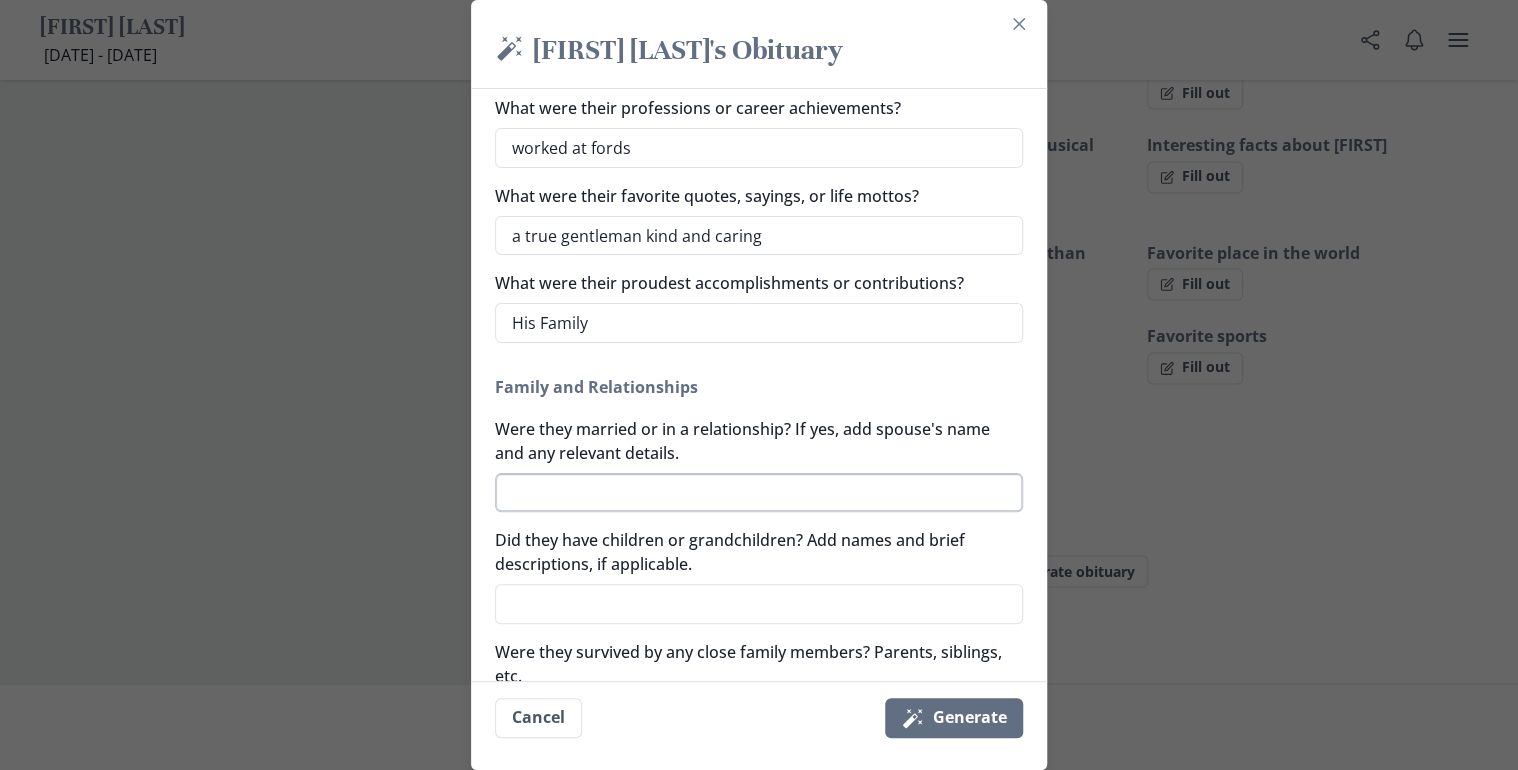 click on "Were they married or in a relationship? If yes, add spouse's name and any relevant details." at bounding box center (759, 493) 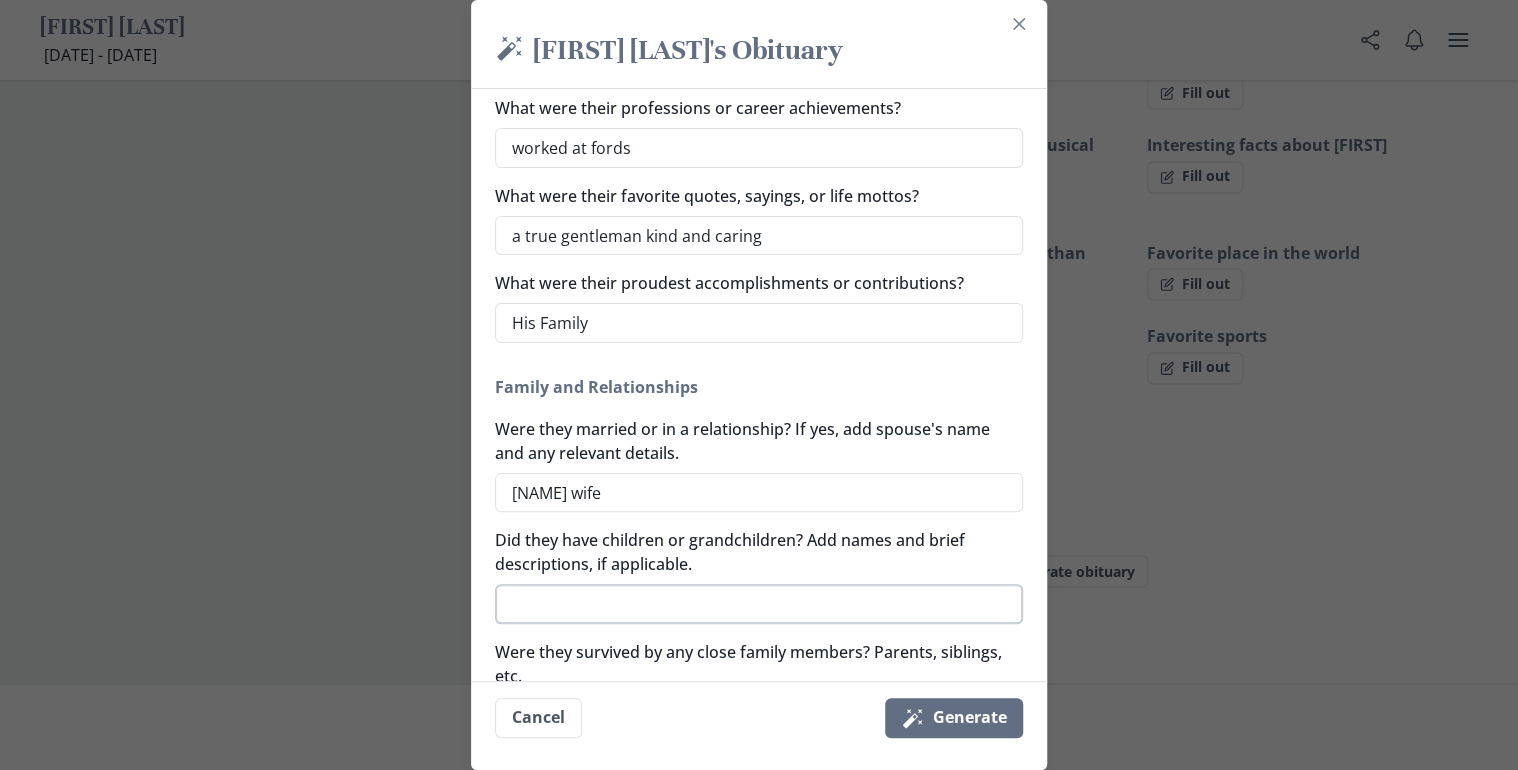type on "[NAME] wife" 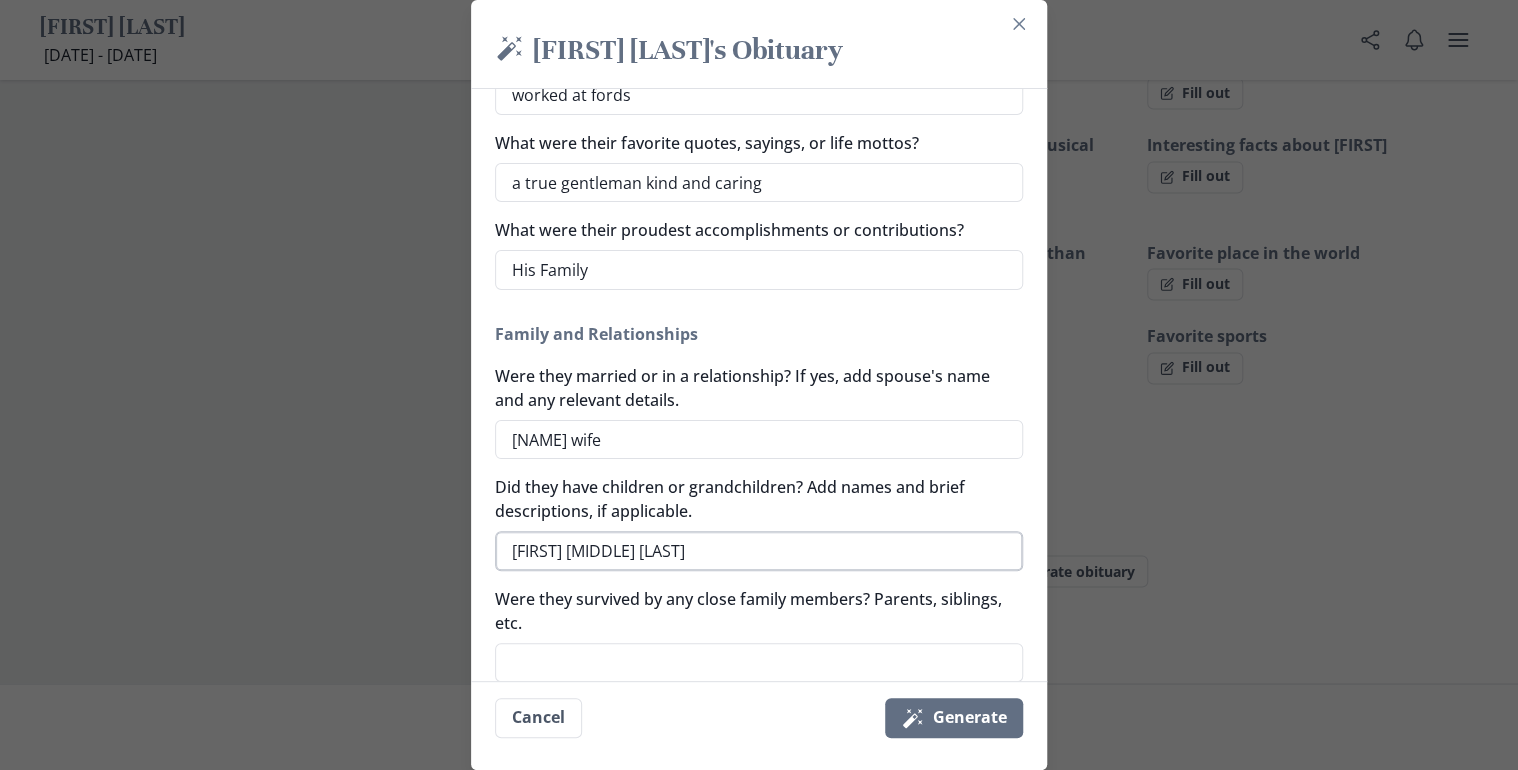 scroll, scrollTop: 400, scrollLeft: 0, axis: vertical 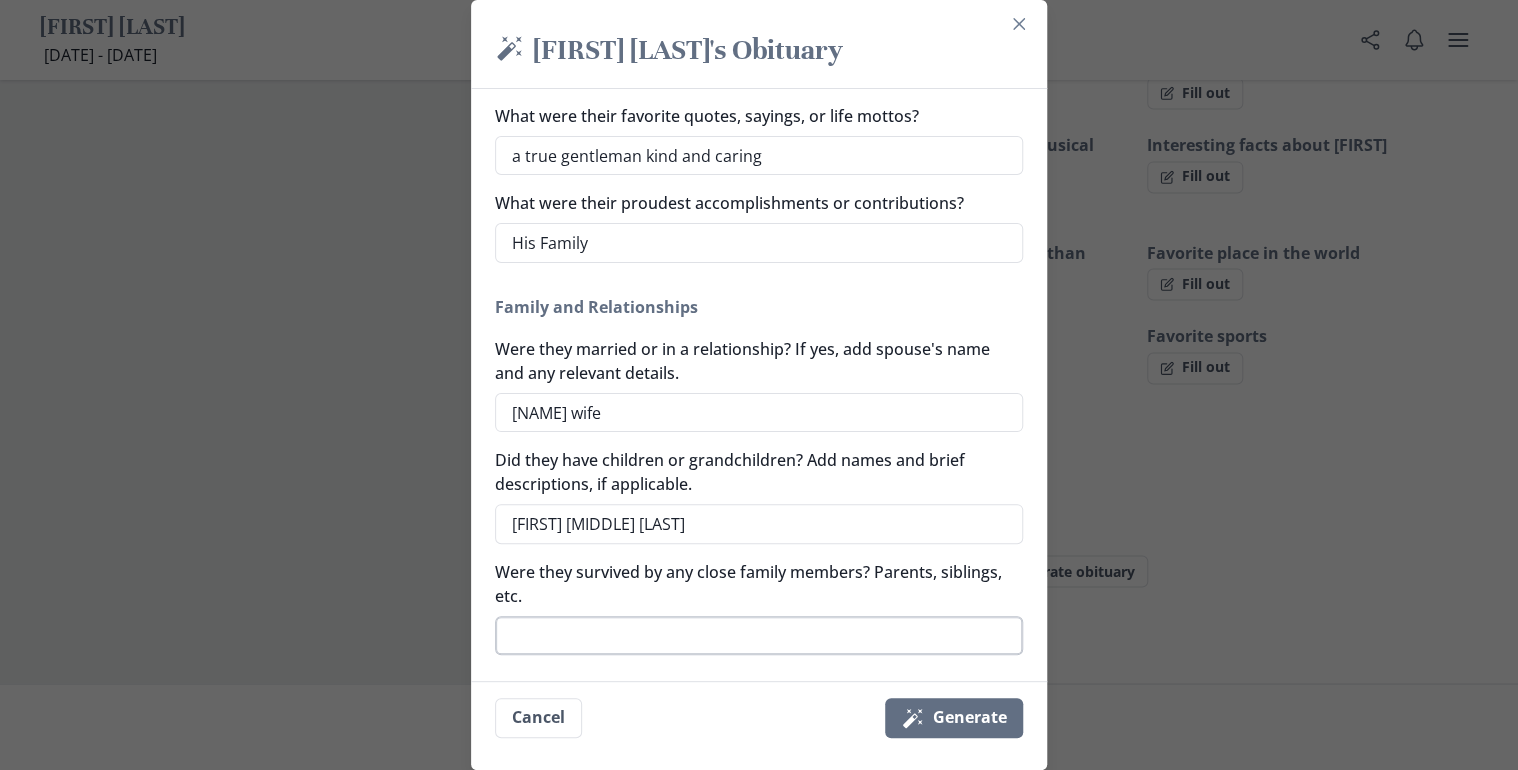 type on "[FIRST] [FIRST] [FIRST] [FIRST]" 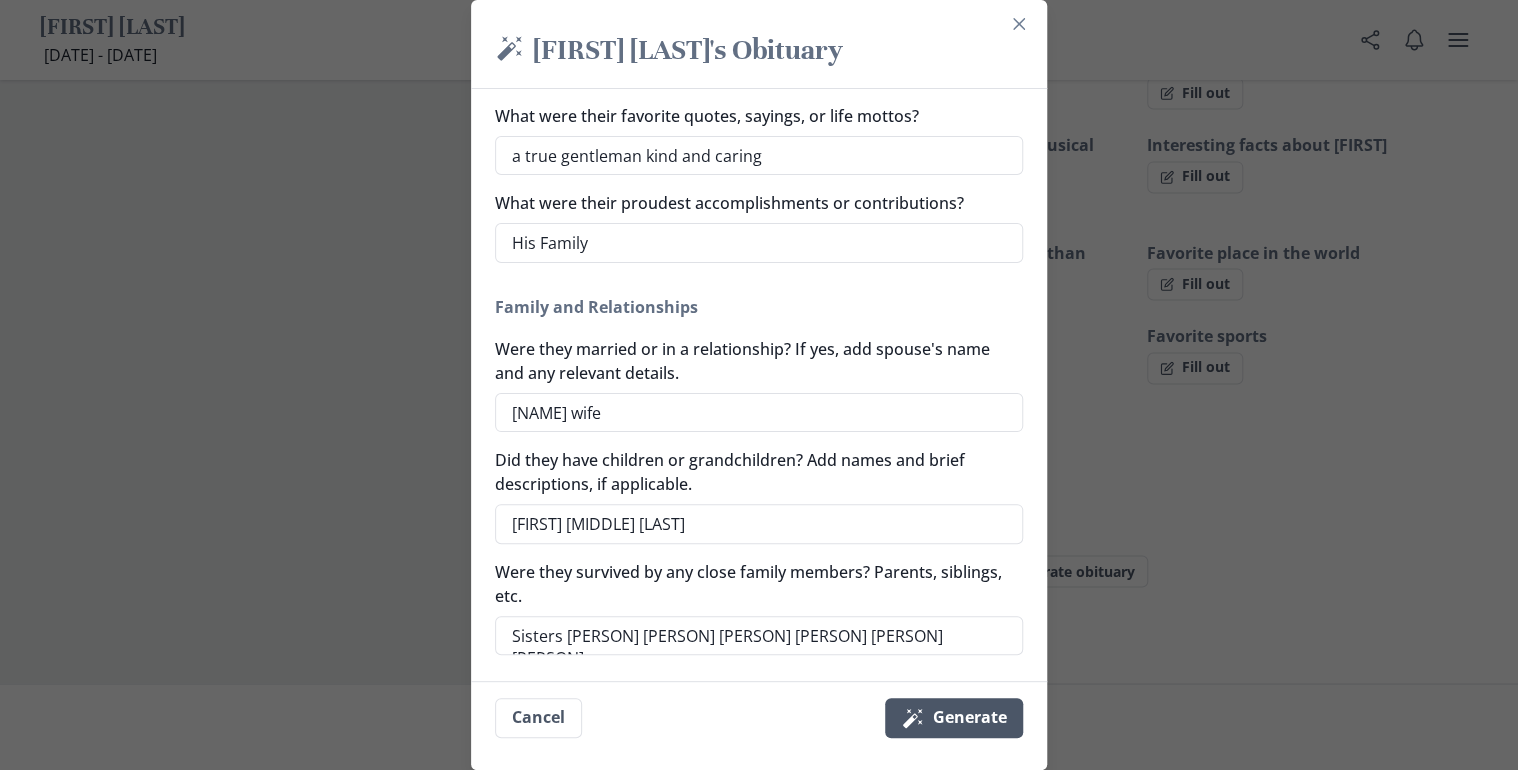 type on "Sisters [NAME] [NAME] [NAME] [NAME] [NAME] [NAME]" 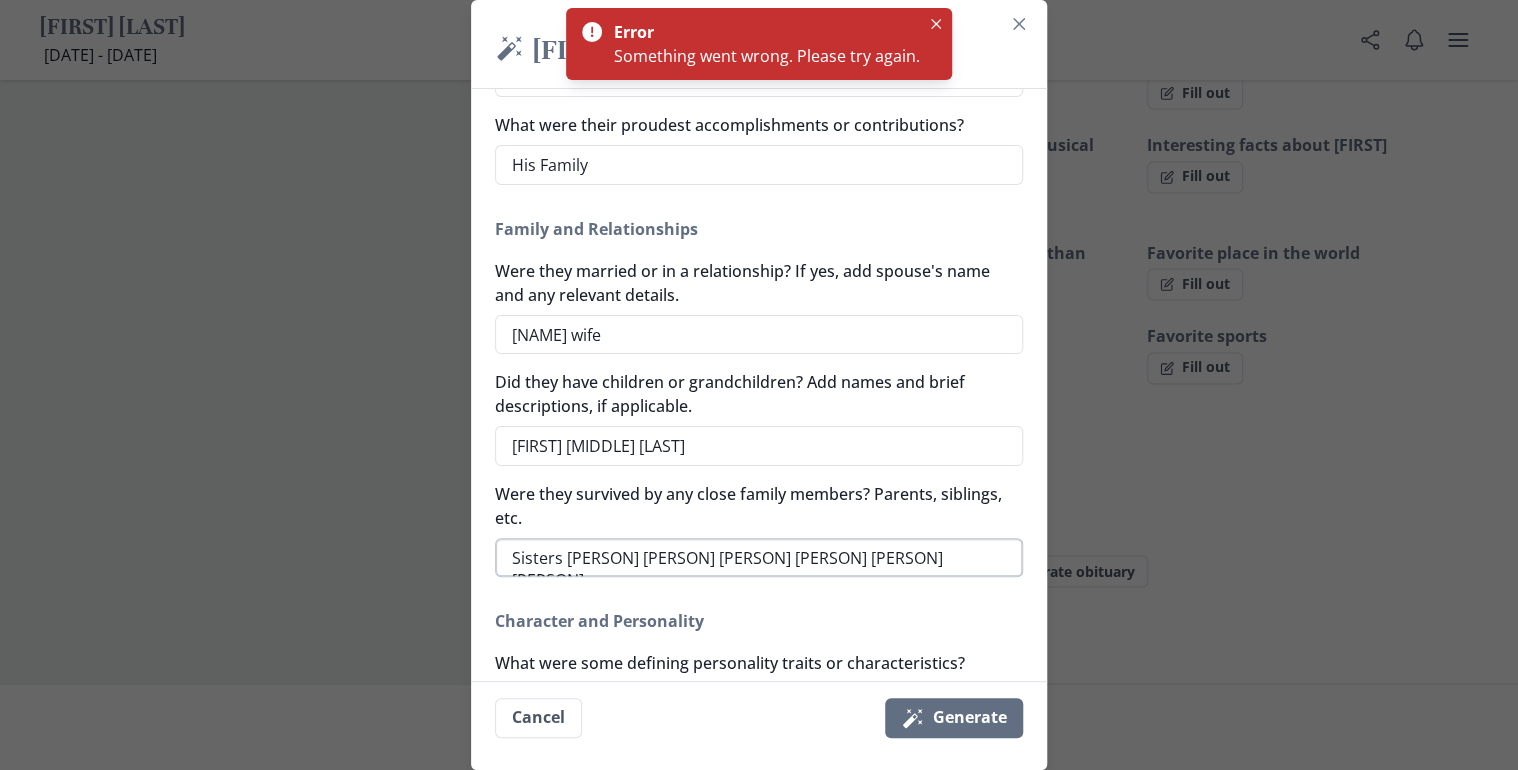 scroll, scrollTop: 640, scrollLeft: 0, axis: vertical 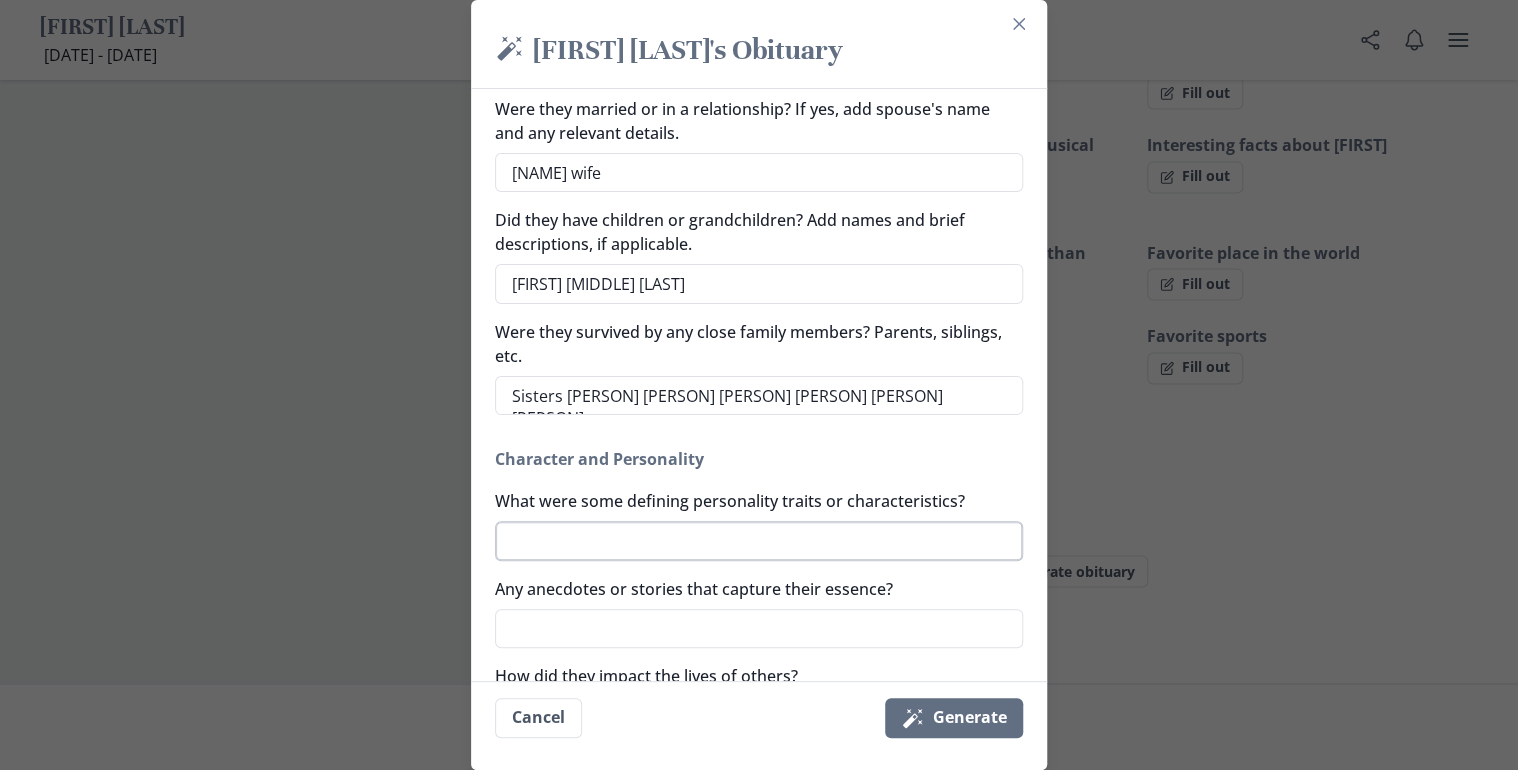 click on "What were some defining personality traits or characteristics?" at bounding box center (759, 541) 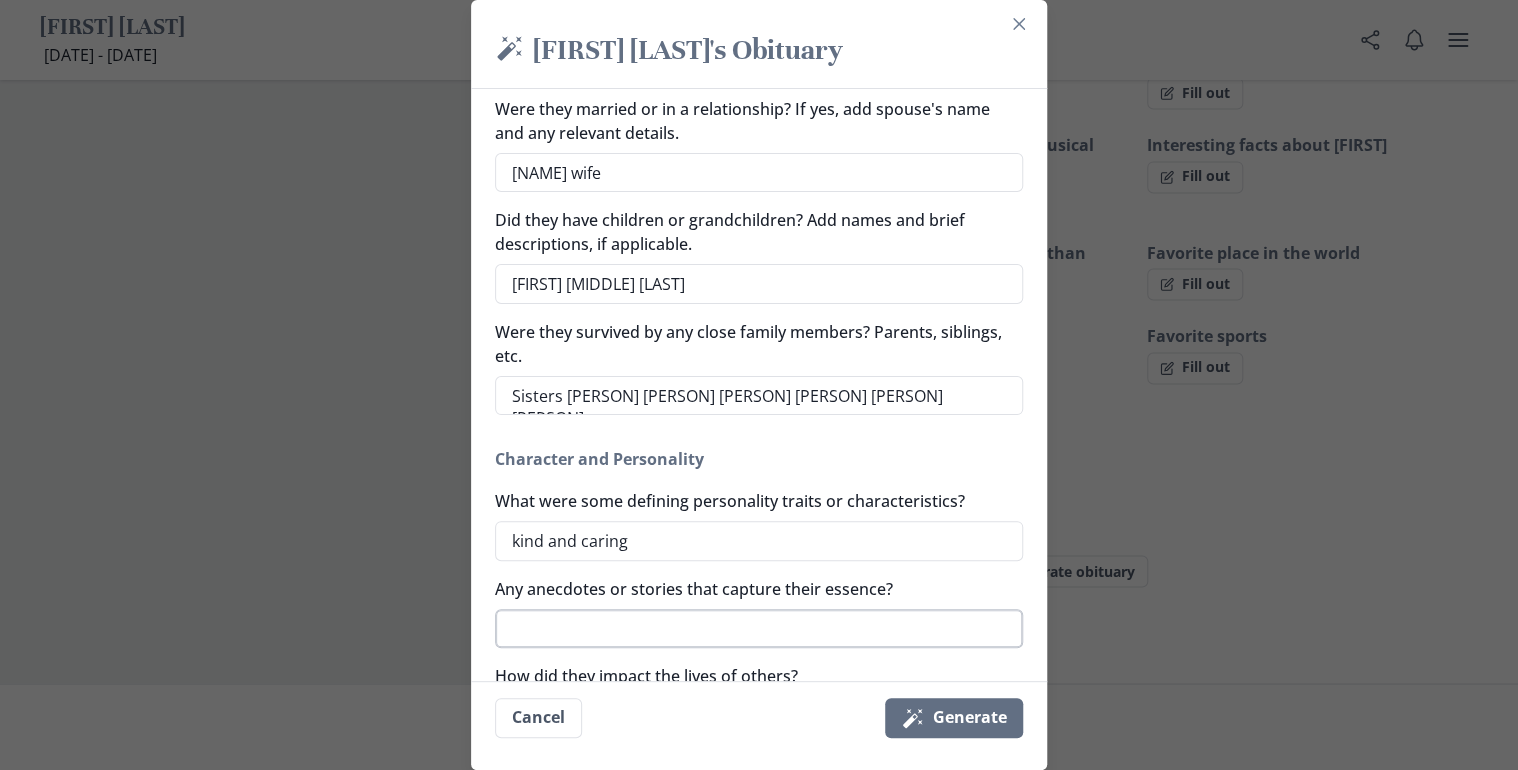 type on "kind and caring" 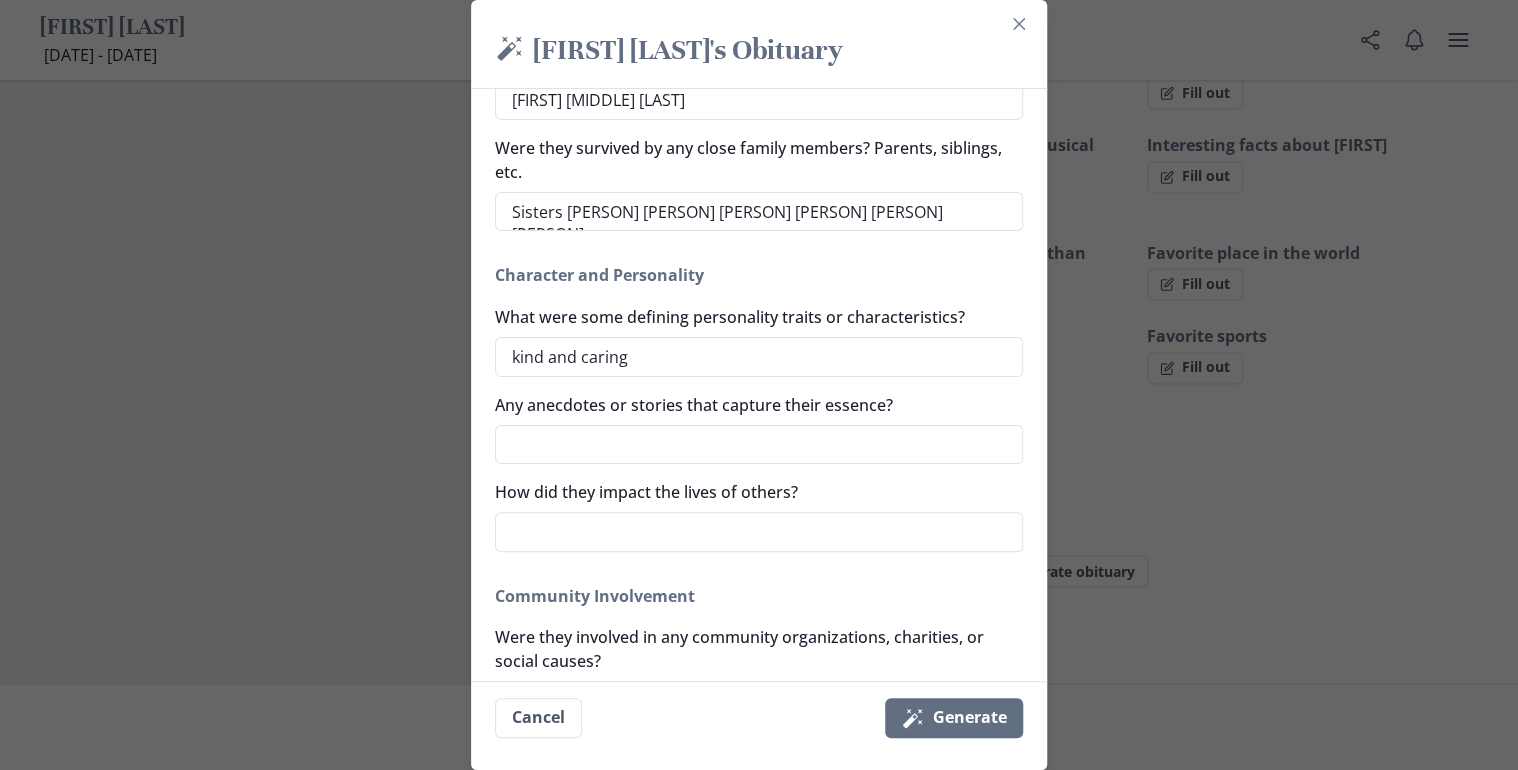 scroll, scrollTop: 800, scrollLeft: 0, axis: vertical 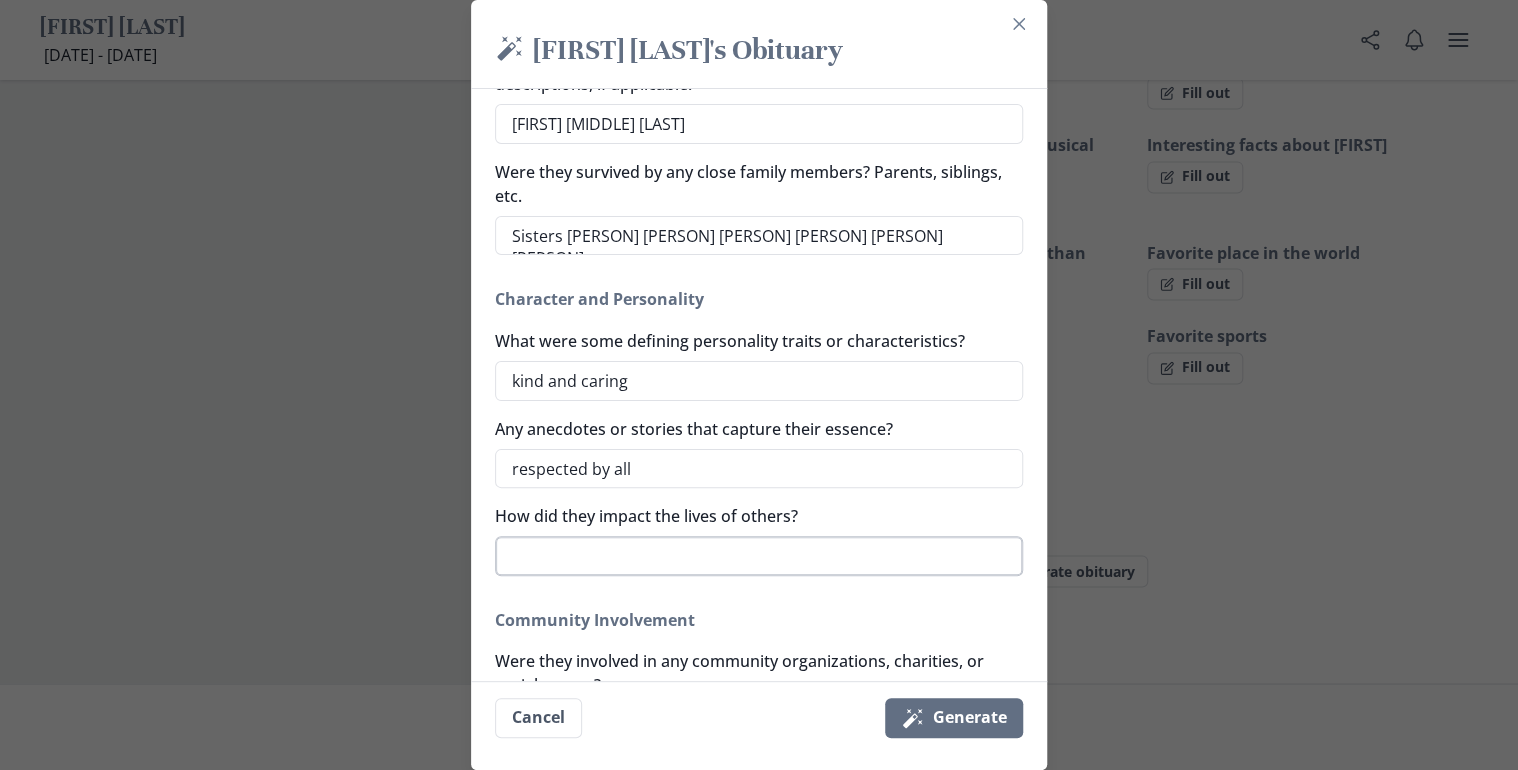 type on "respected by all" 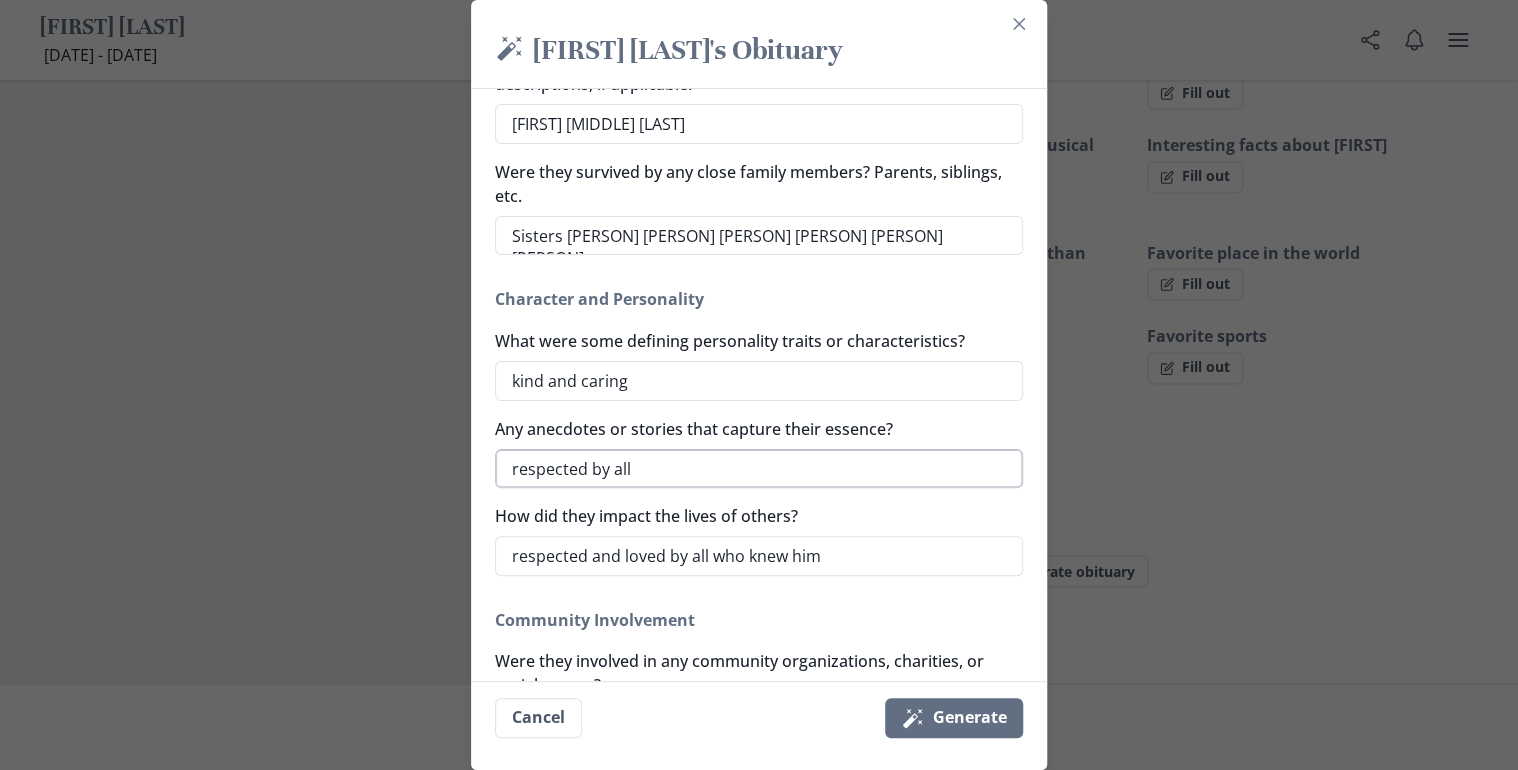 type on "respected and loved by all who knew him" 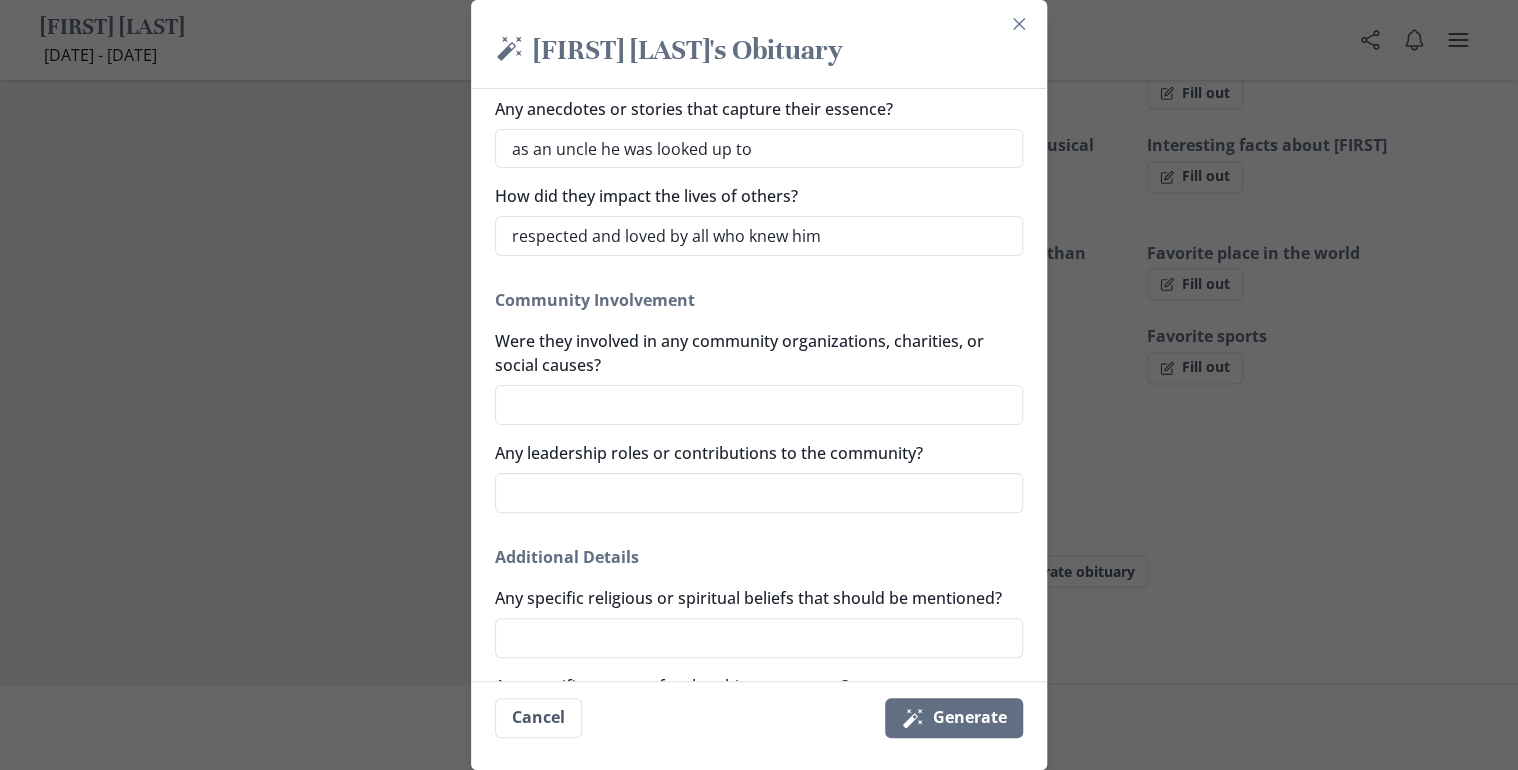scroll, scrollTop: 1200, scrollLeft: 0, axis: vertical 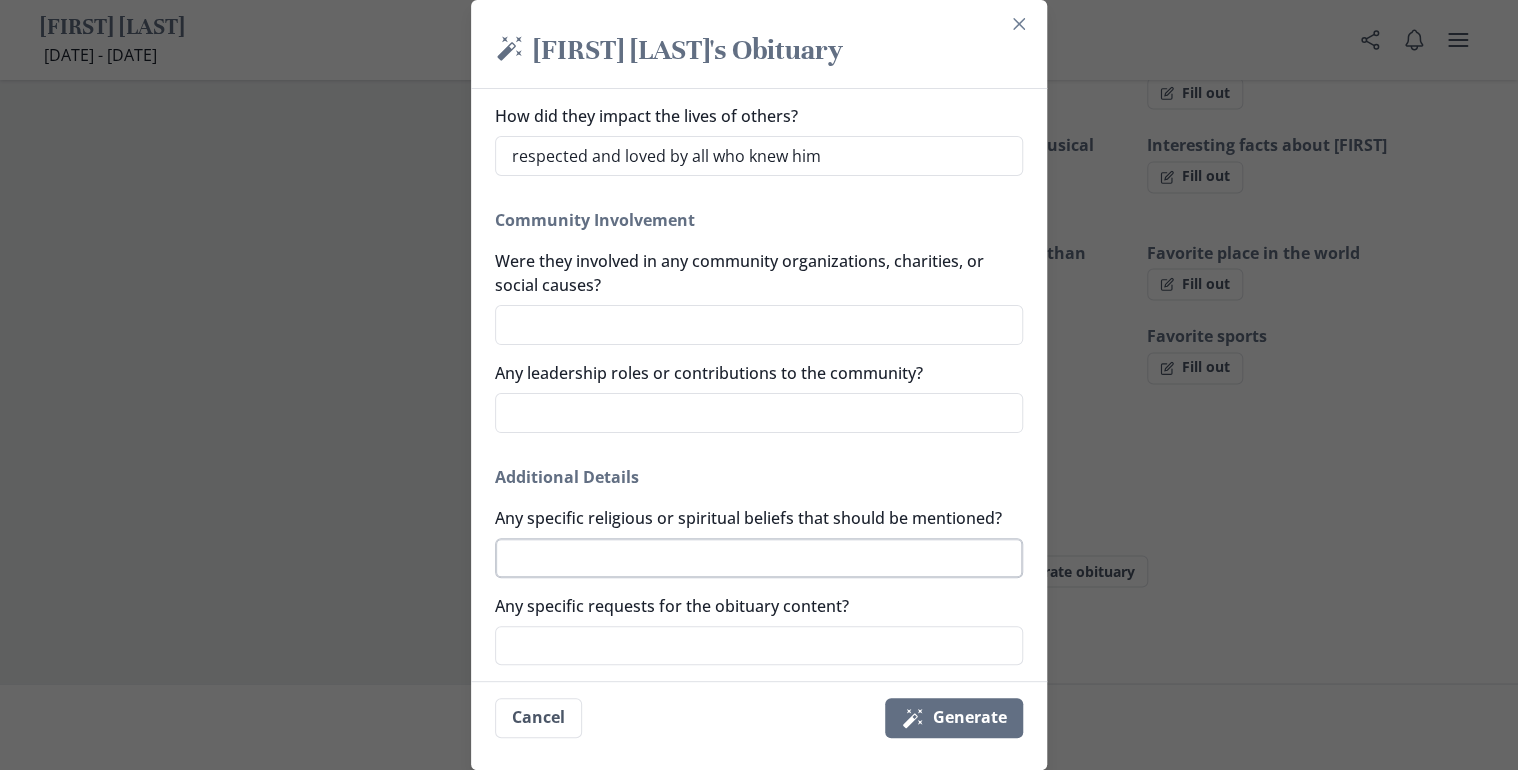 type on "as an uncle he was looked up too" 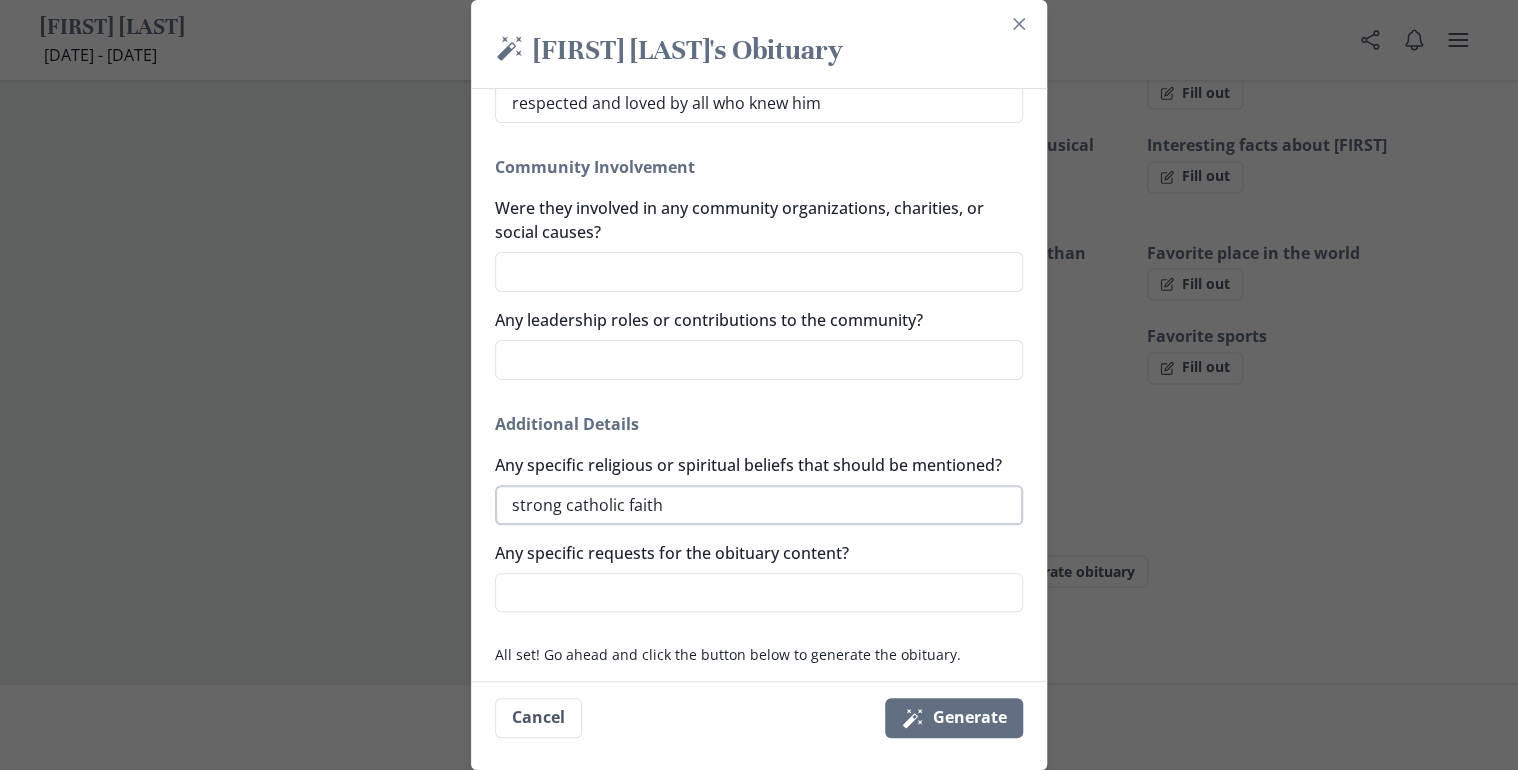 scroll, scrollTop: 1300, scrollLeft: 0, axis: vertical 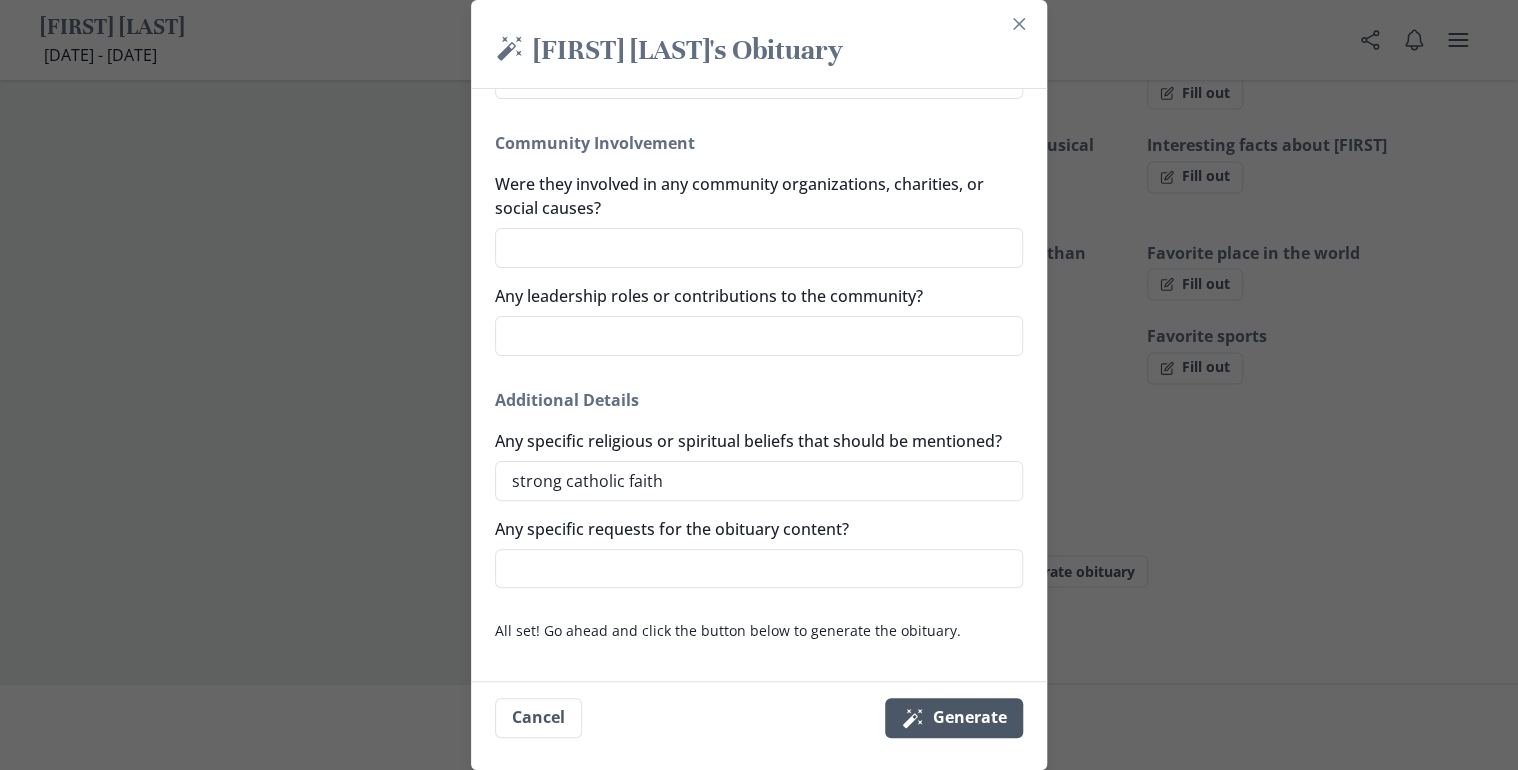 type on "strong catholic faith" 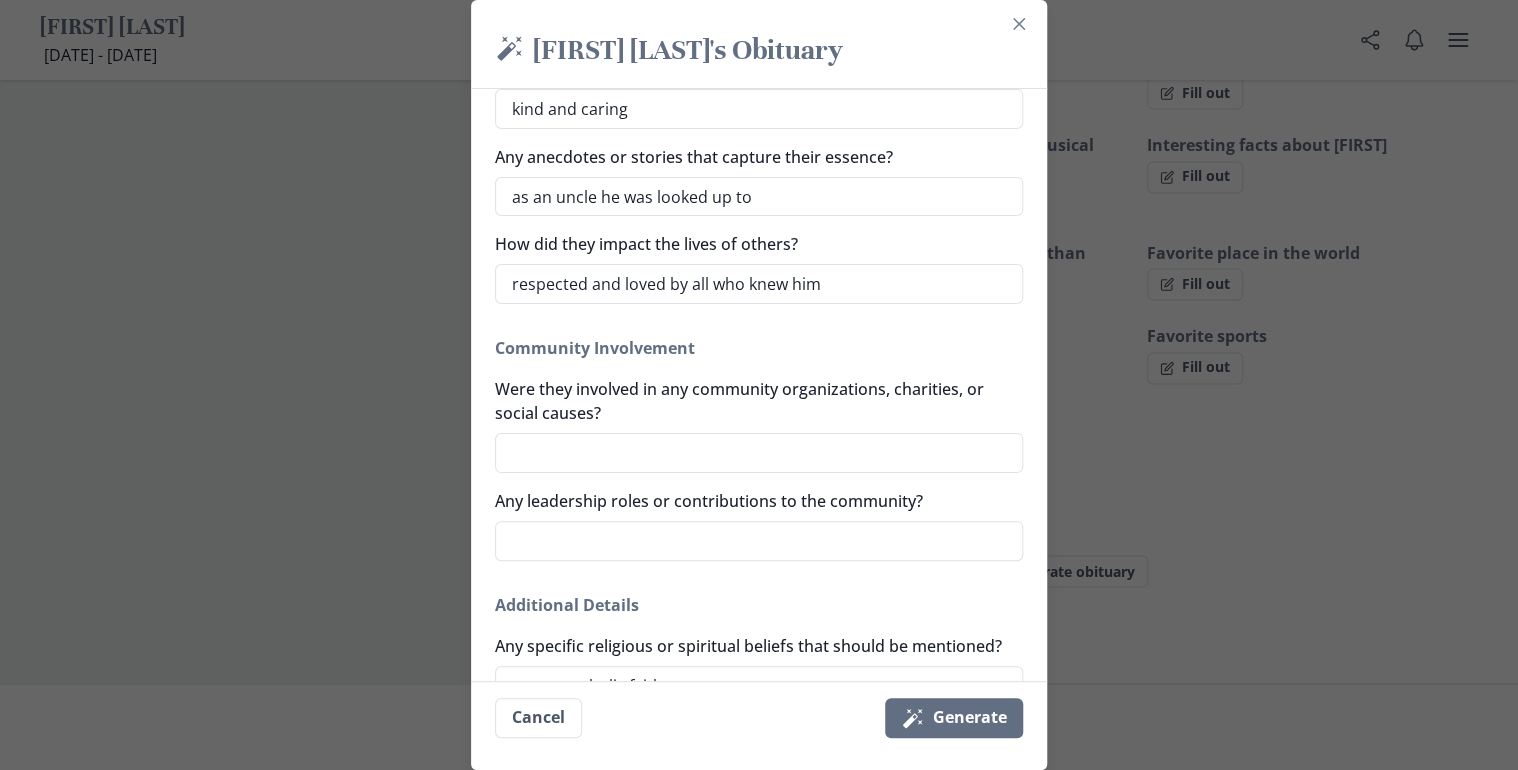 scroll, scrollTop: 1060, scrollLeft: 0, axis: vertical 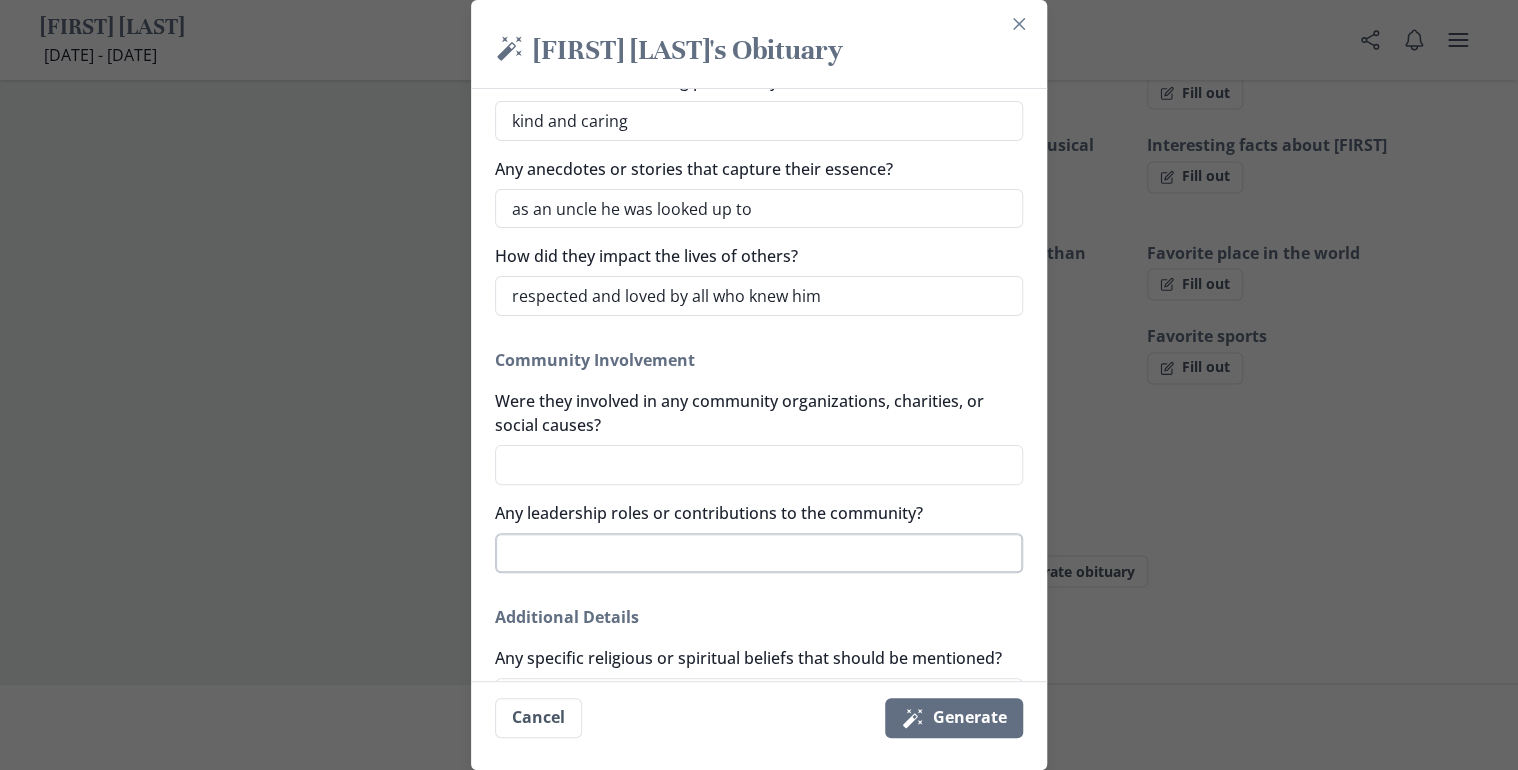 click on "Any leadership roles or contributions to the community?" at bounding box center (759, 553) 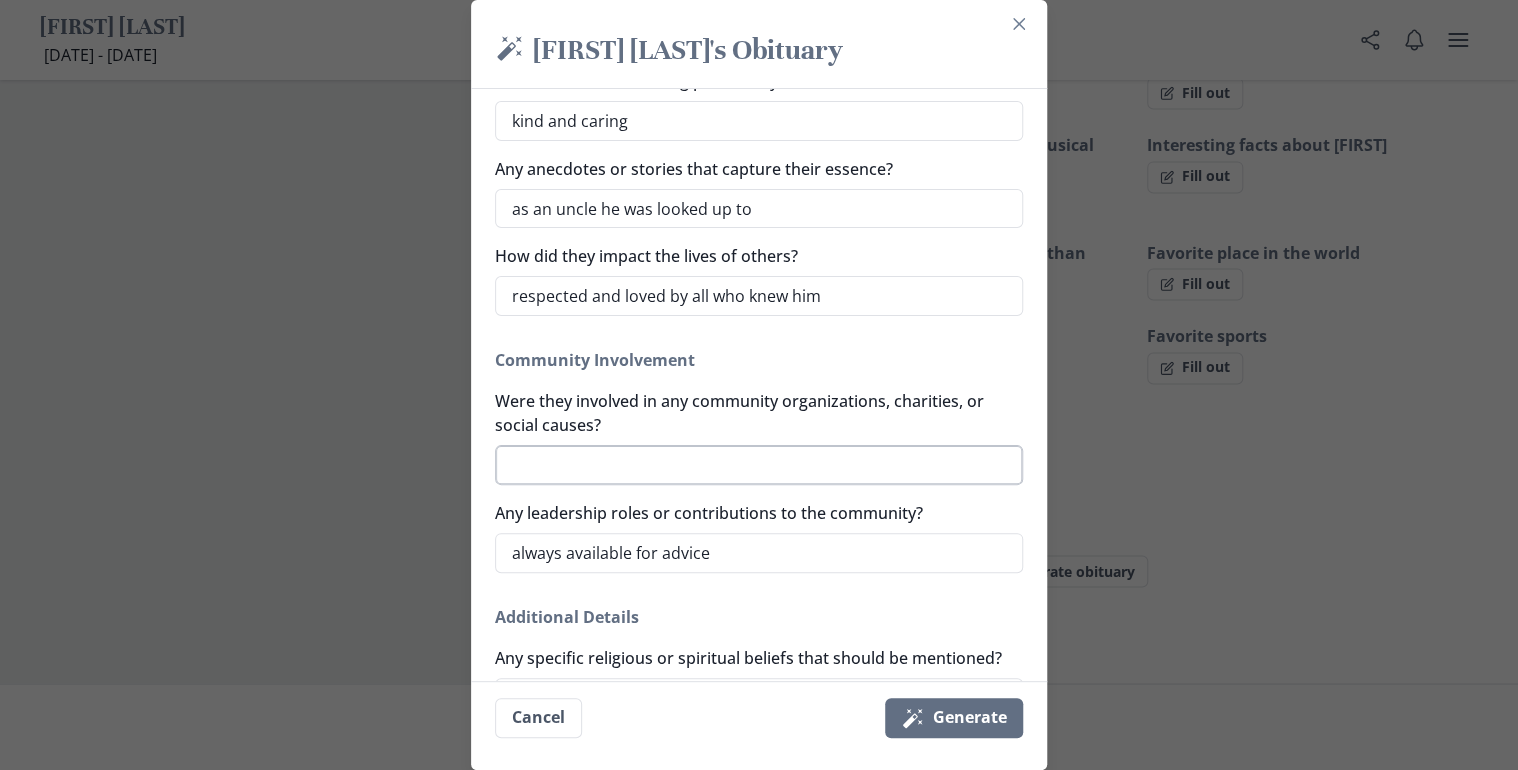 type on "always available for advice" 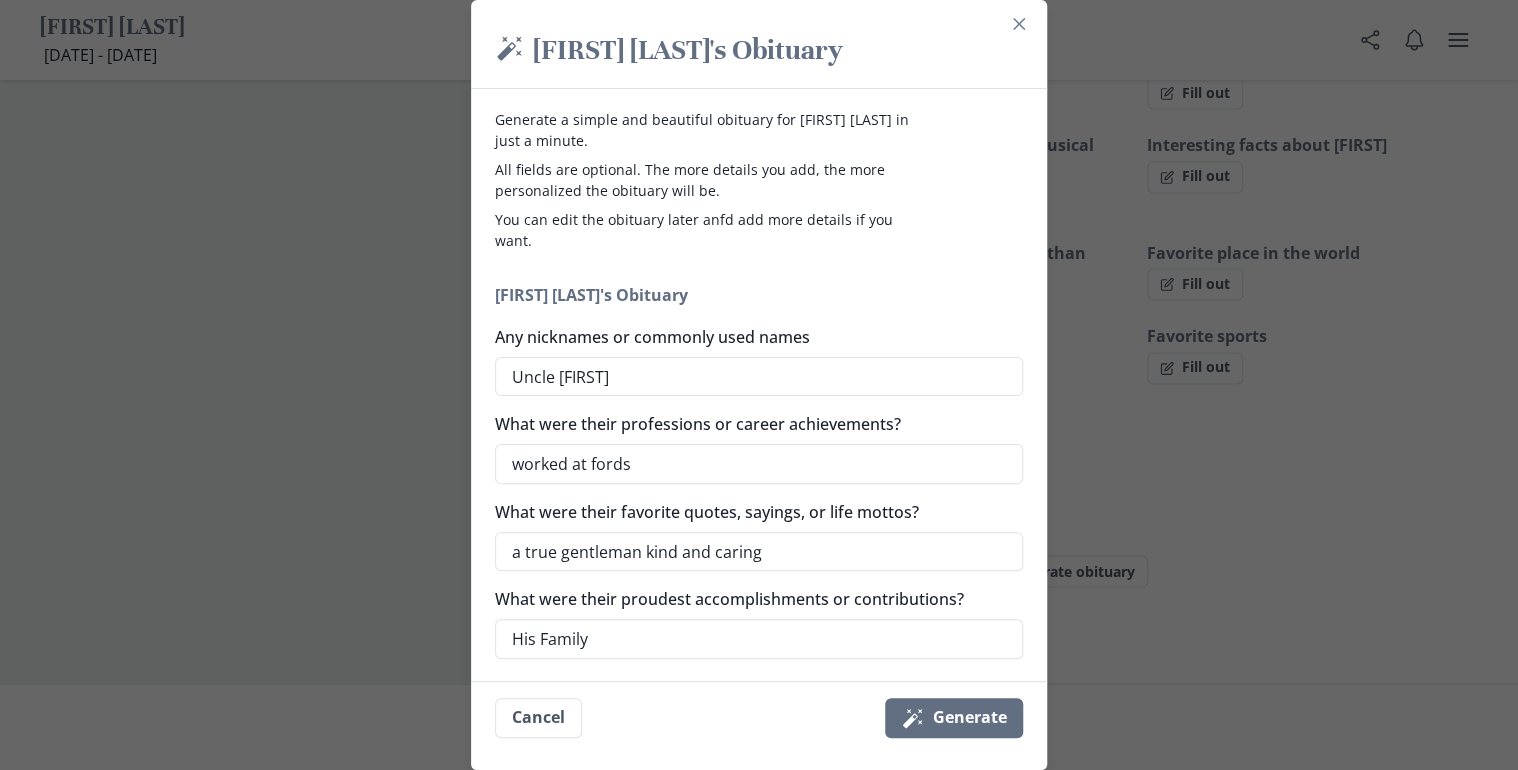 scroll, scrollTop: 0, scrollLeft: 0, axis: both 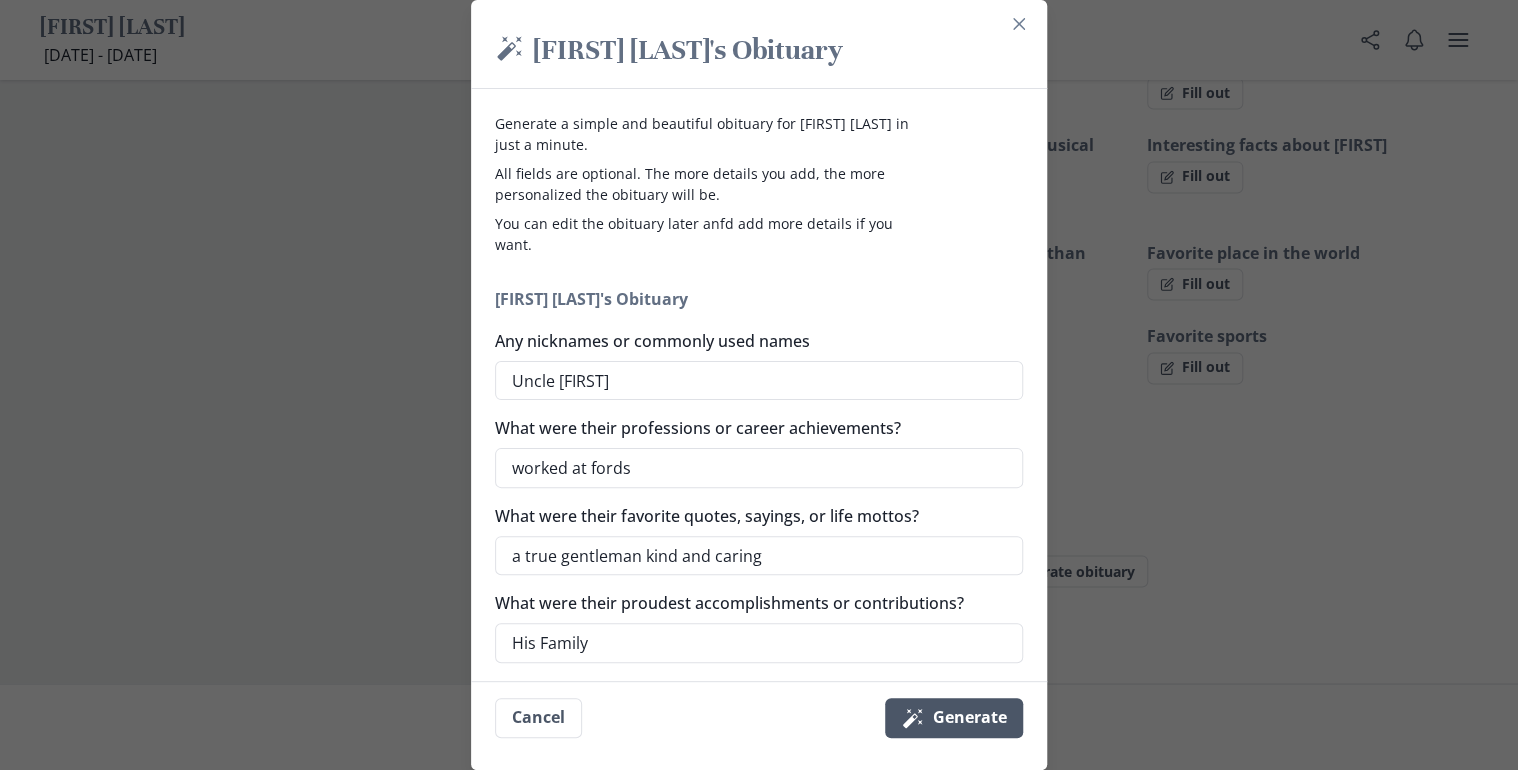 type on "many charities he sponsored" 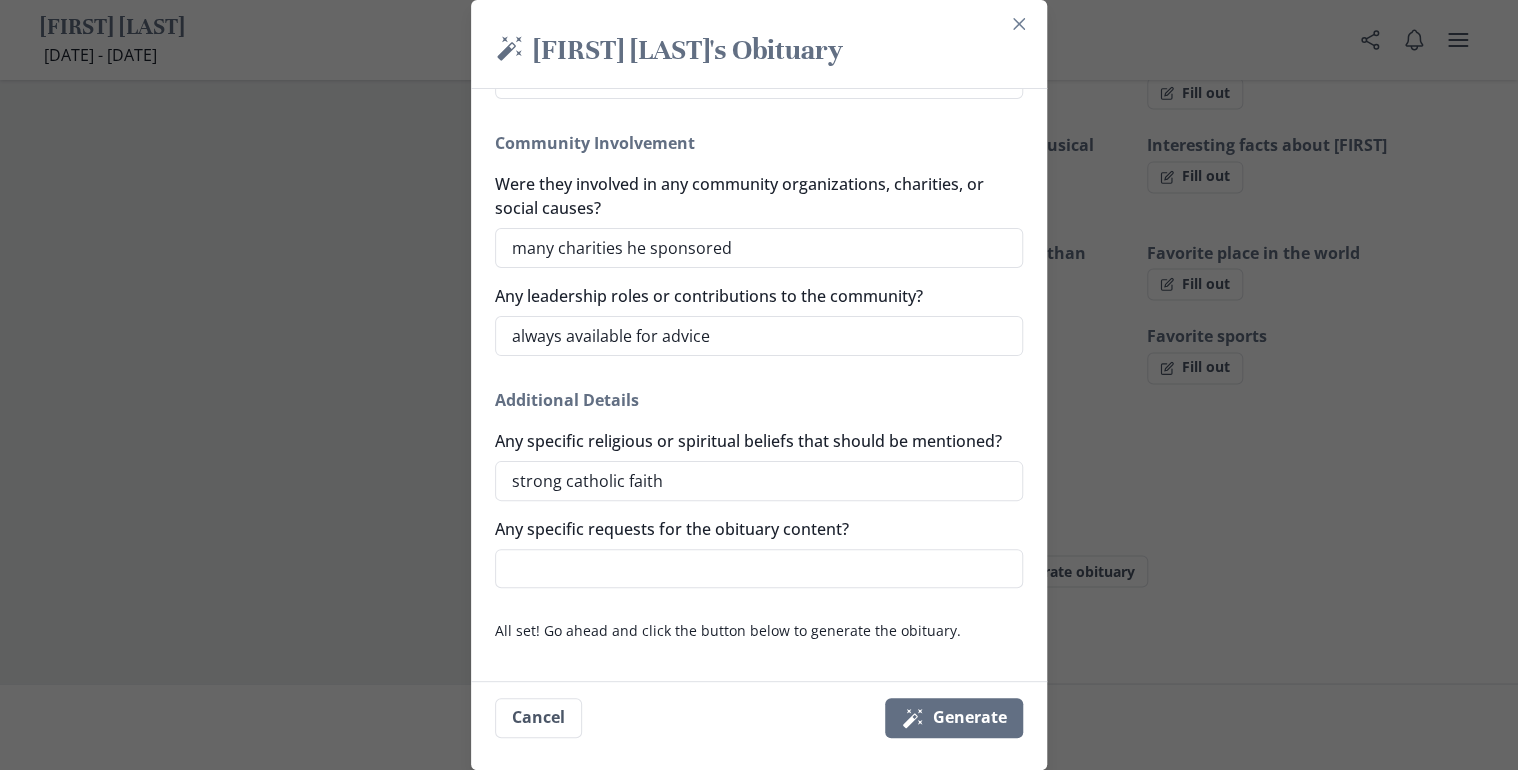 scroll, scrollTop: 1300, scrollLeft: 0, axis: vertical 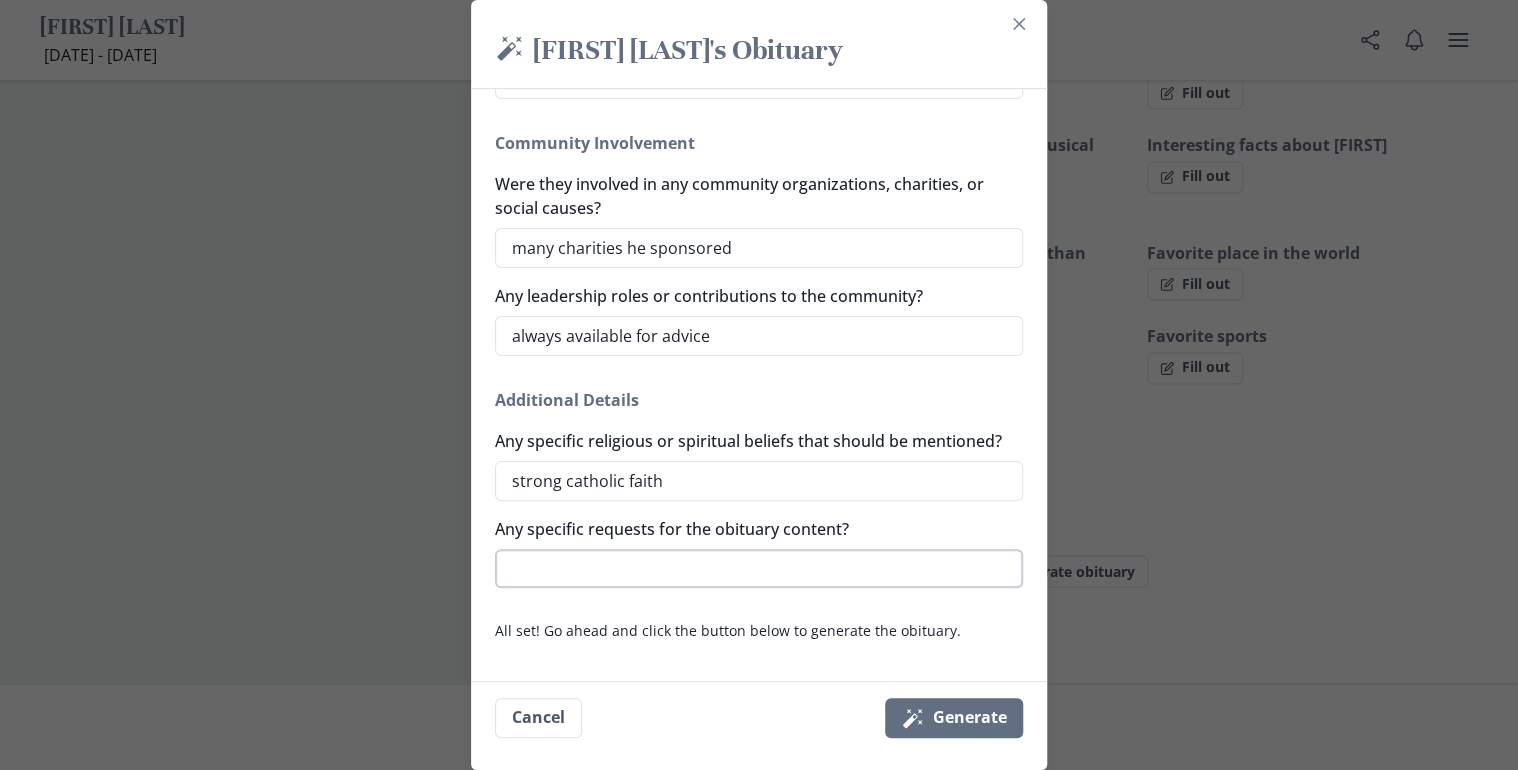 click on "Any specific requests for the obituary content?" at bounding box center [759, 569] 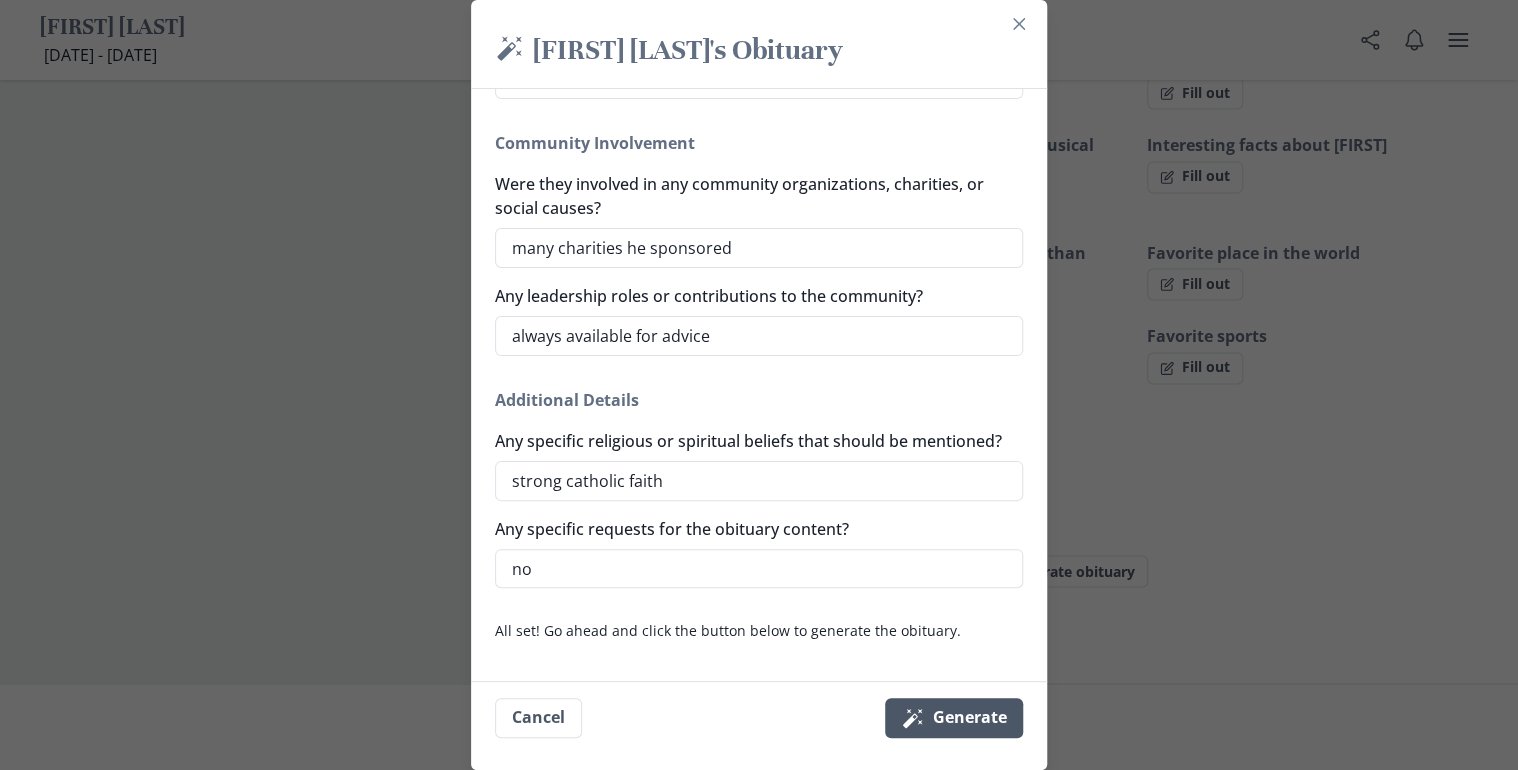 type on "no" 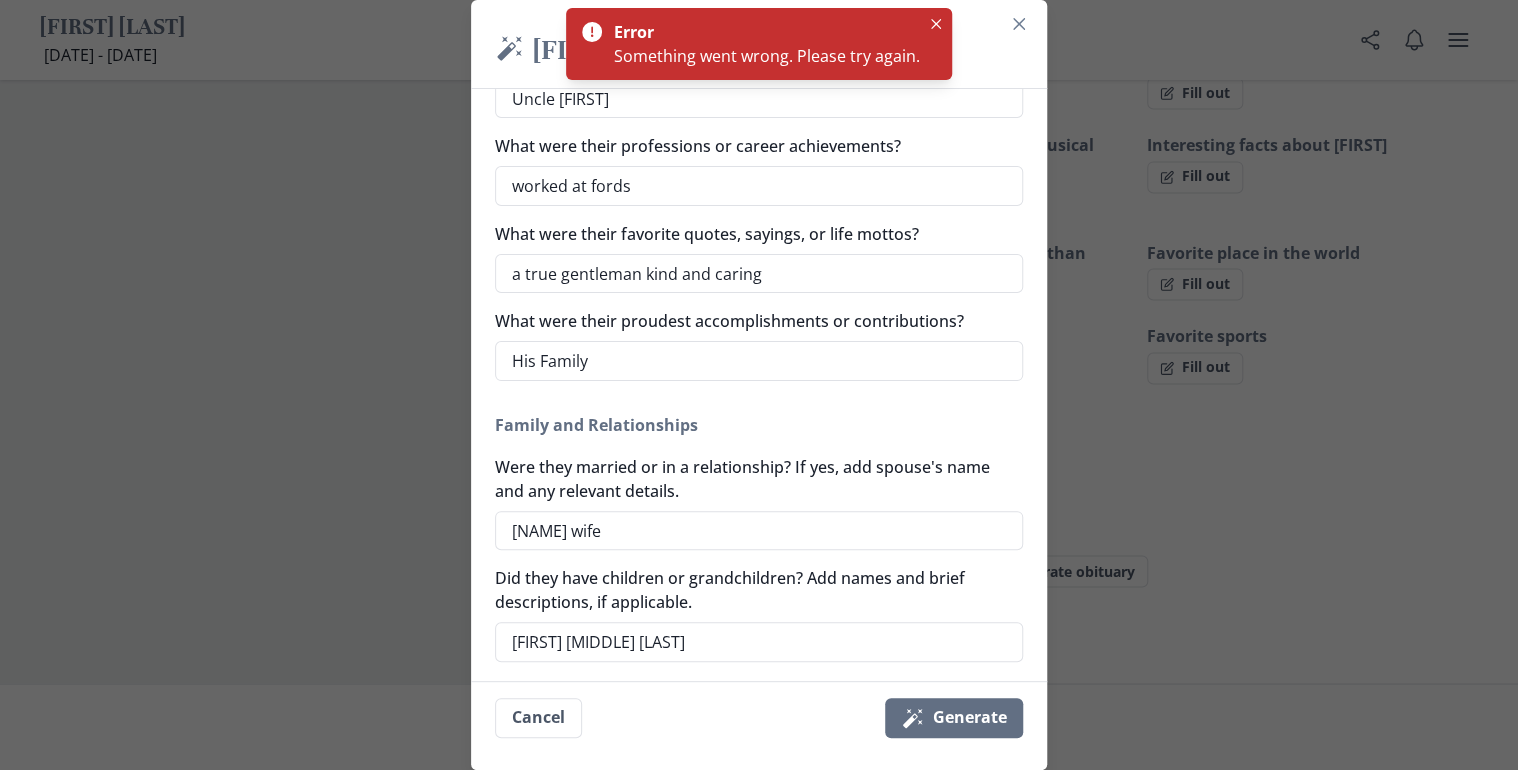 scroll, scrollTop: 20, scrollLeft: 0, axis: vertical 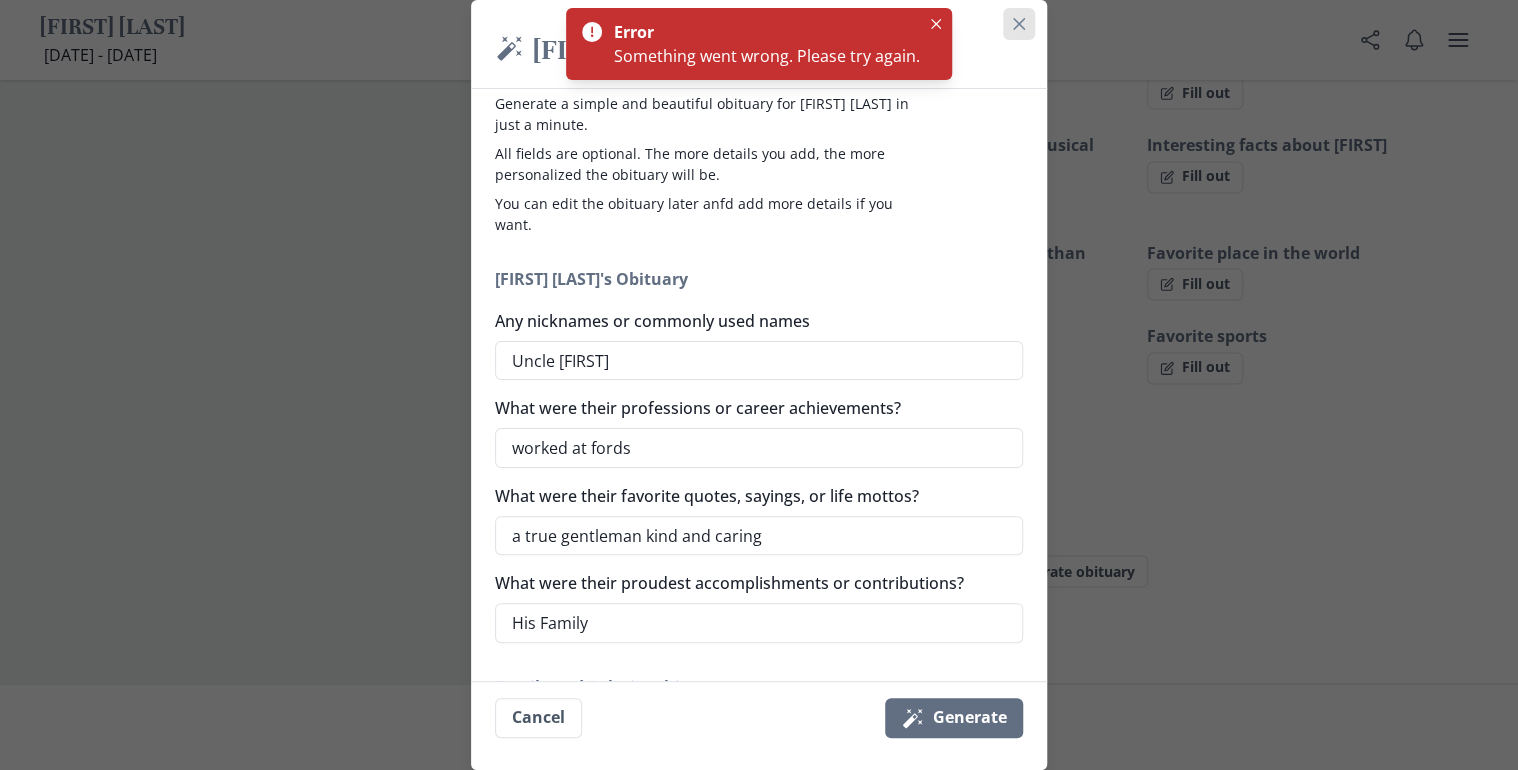 click at bounding box center (1019, 24) 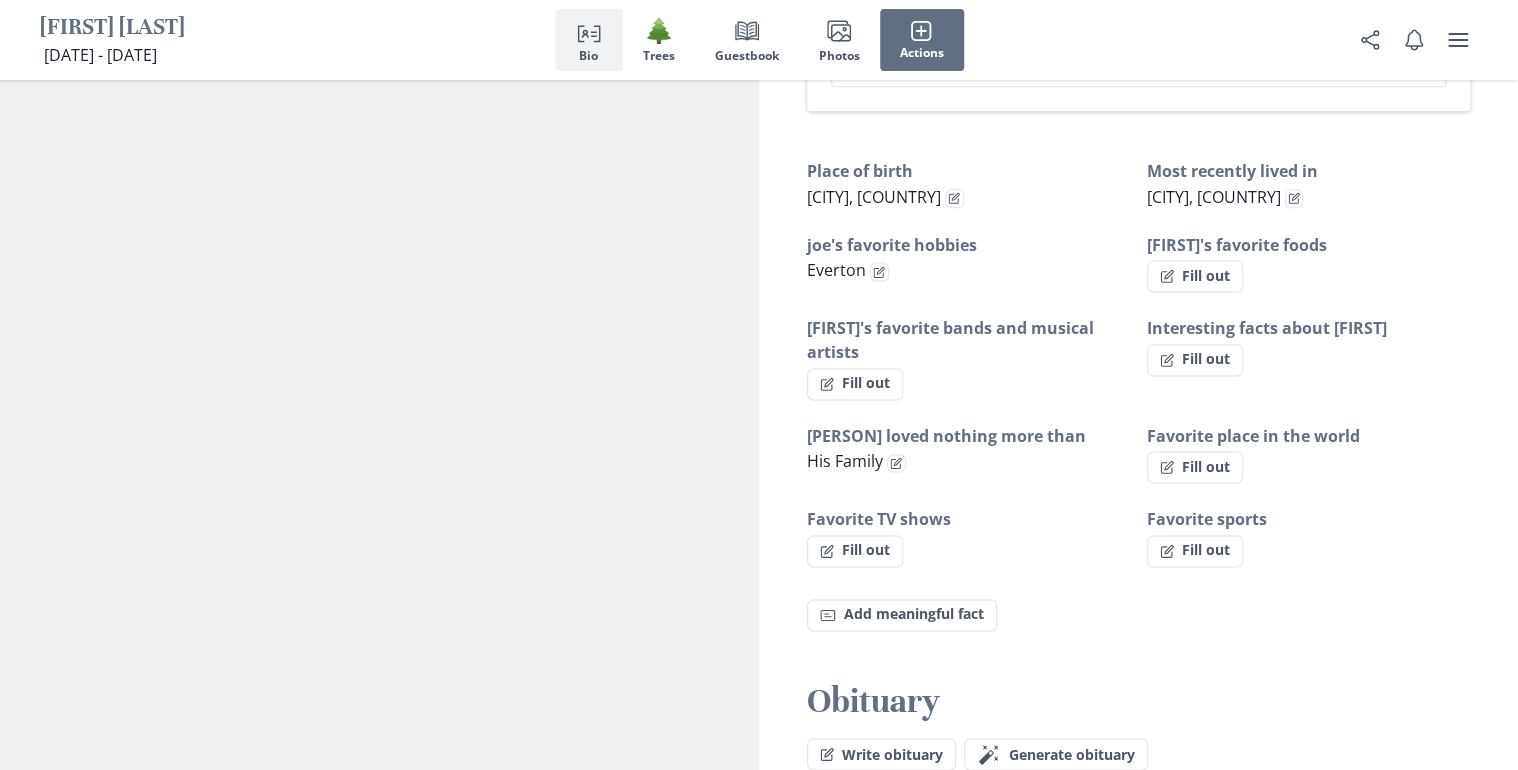 scroll, scrollTop: 1311, scrollLeft: 0, axis: vertical 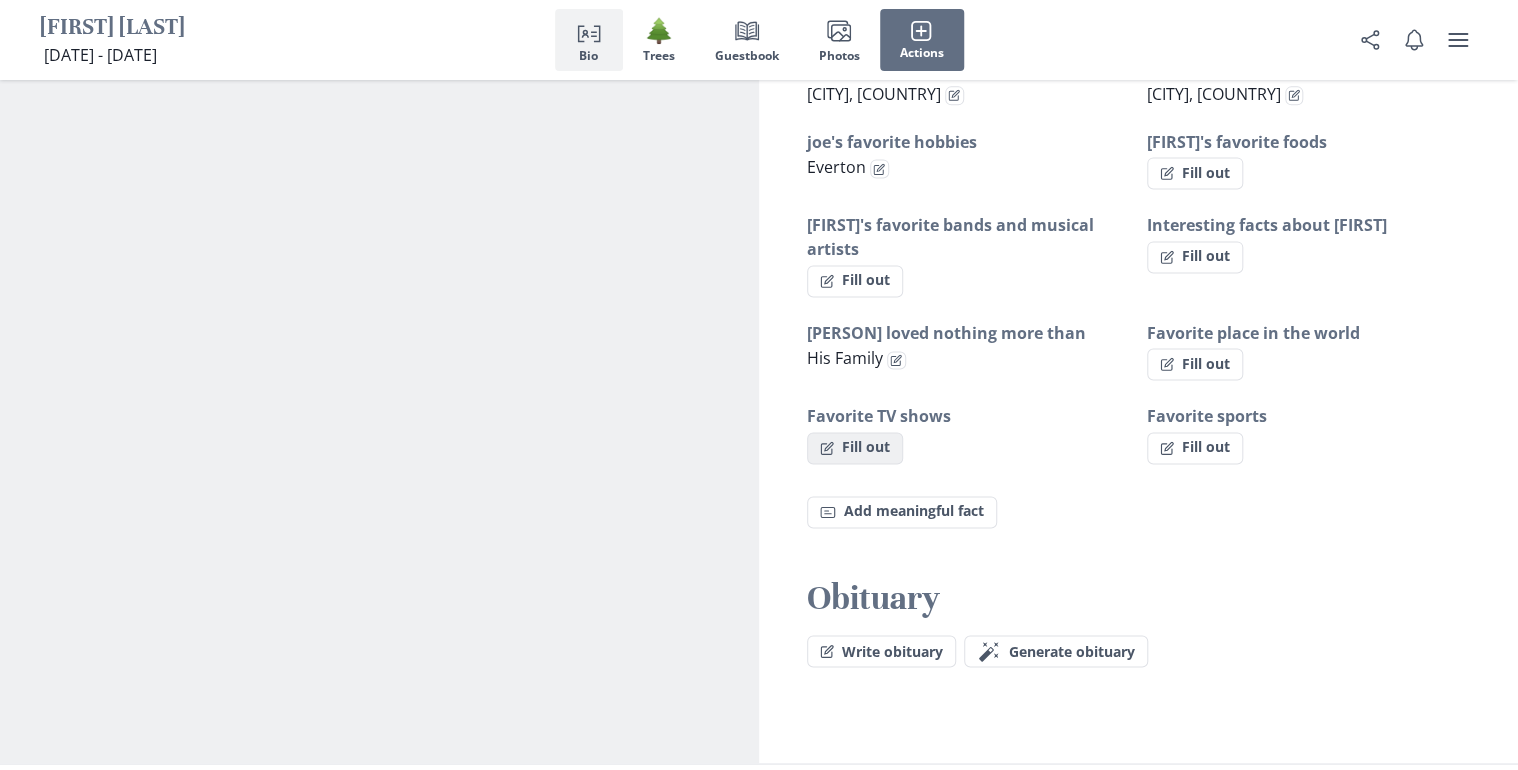 click on "Fill out" at bounding box center (1195, 173) 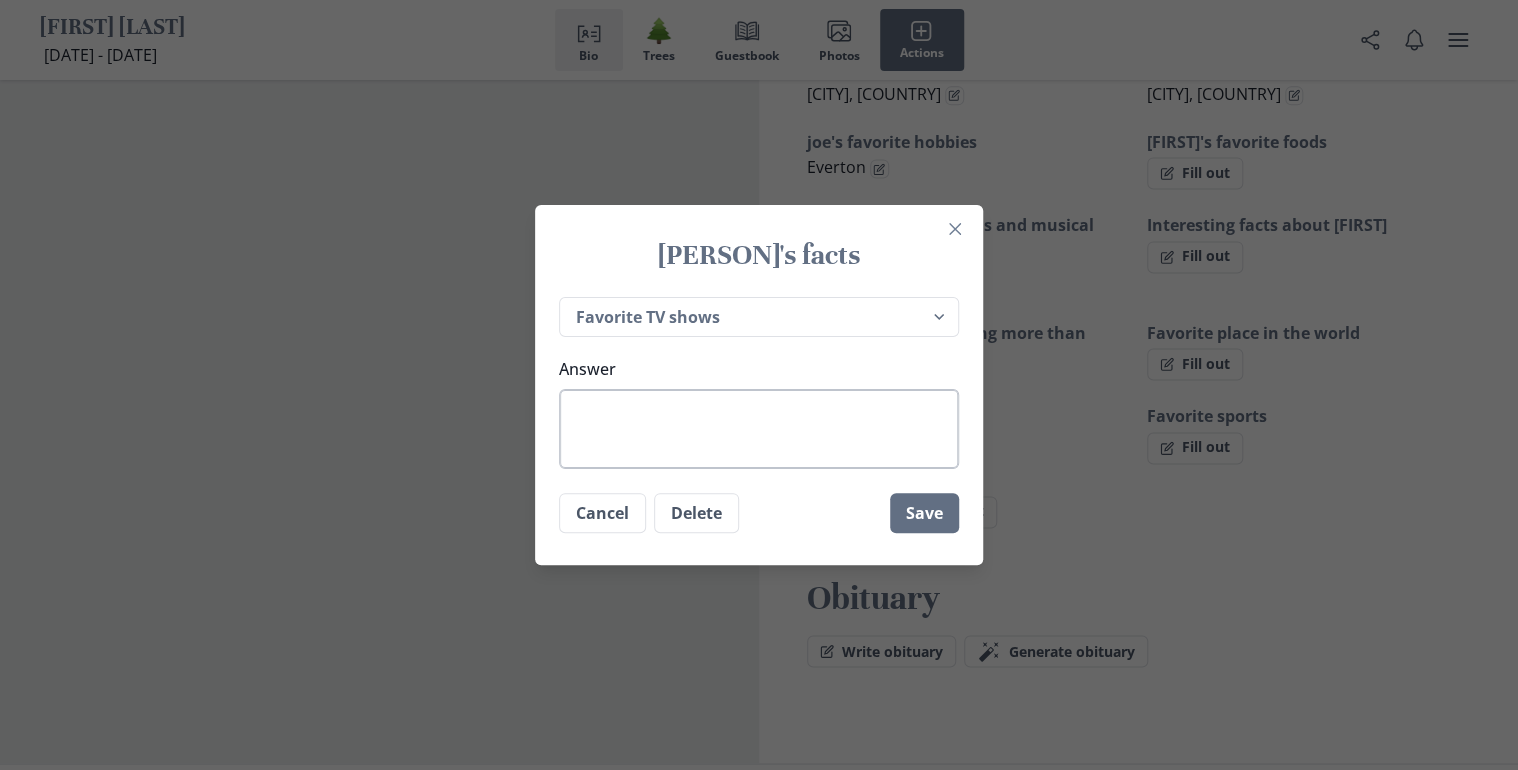 click on "Answer" at bounding box center (759, 429) 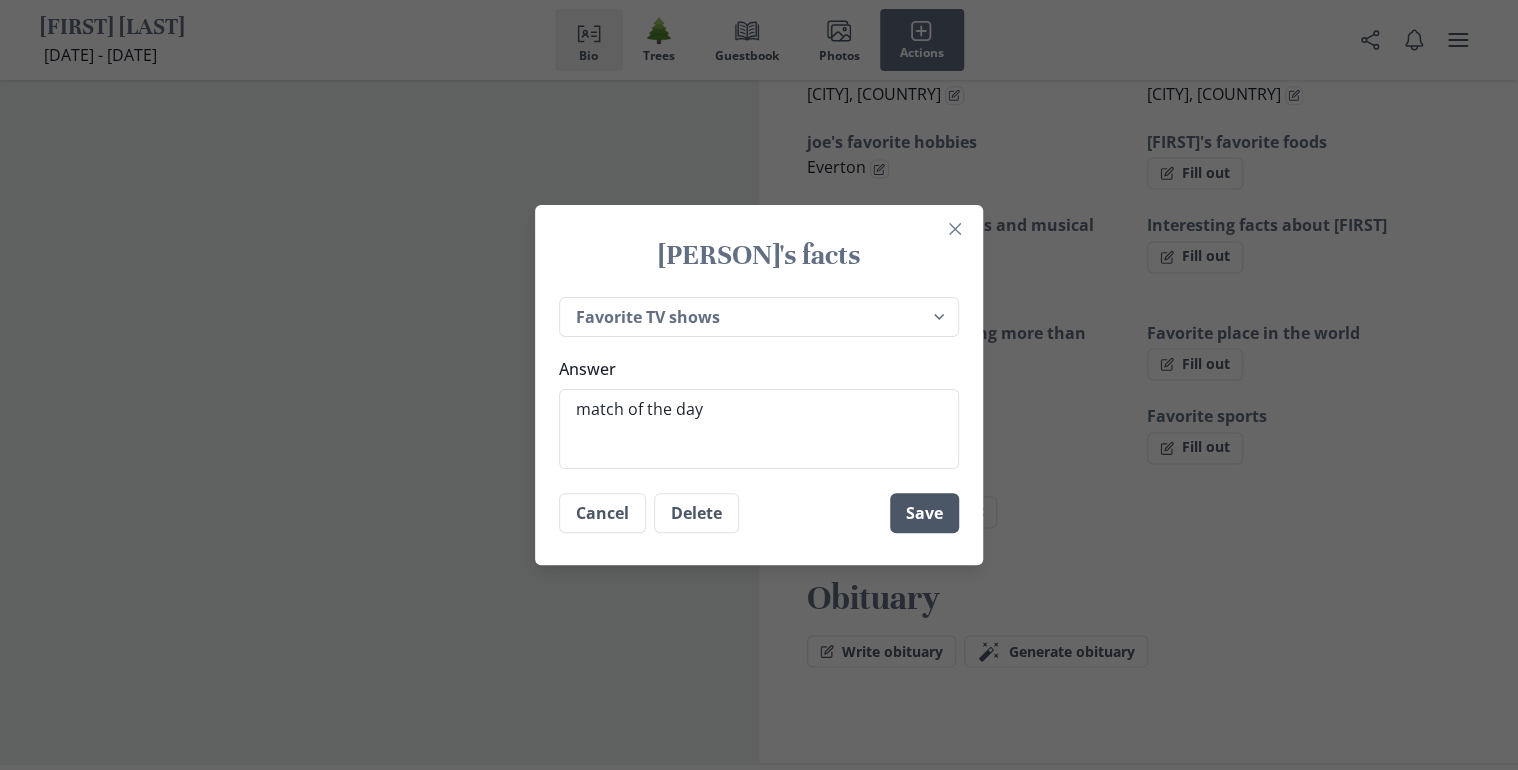 type on "match of the day" 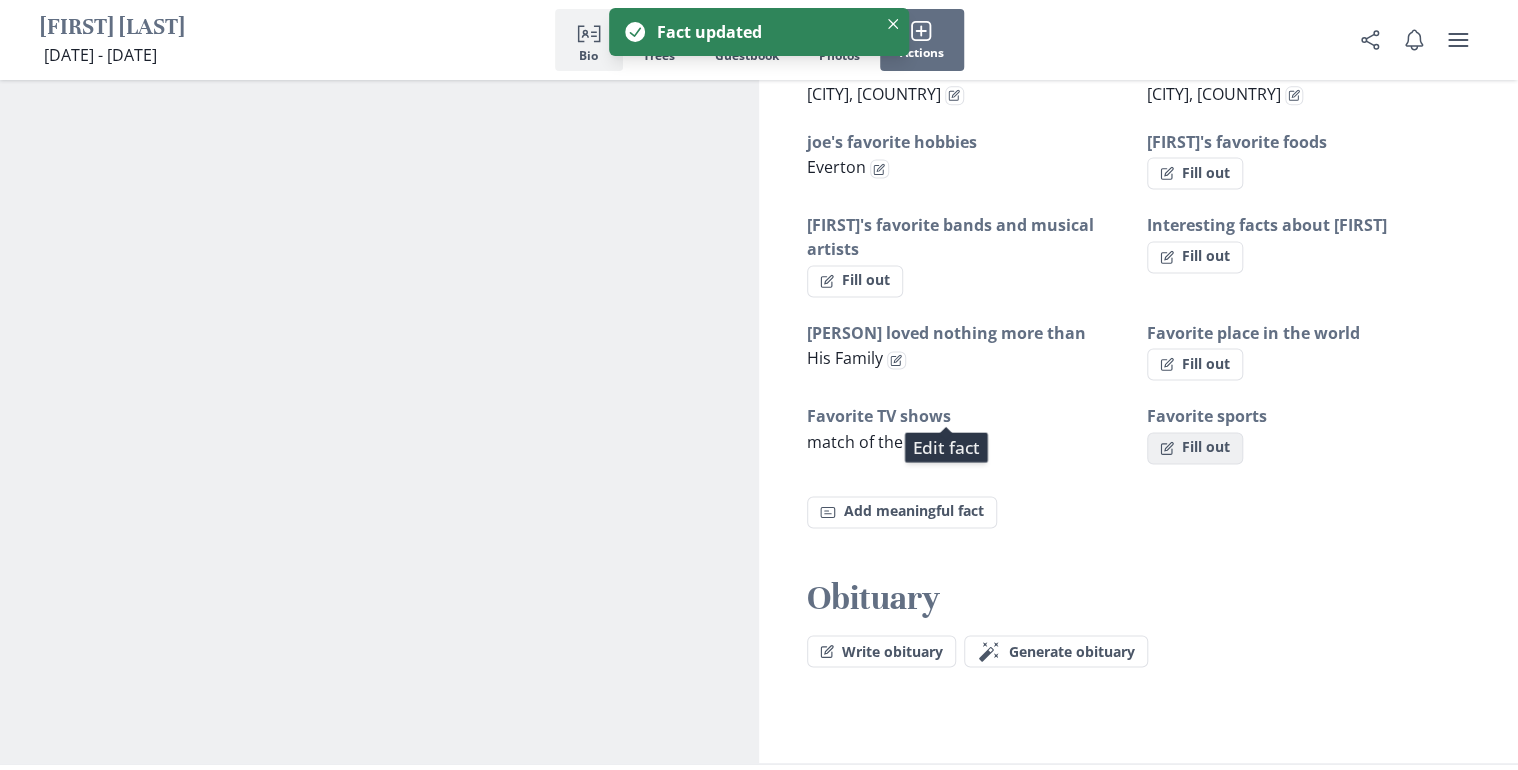 click on "Fill out" at bounding box center (1195, 173) 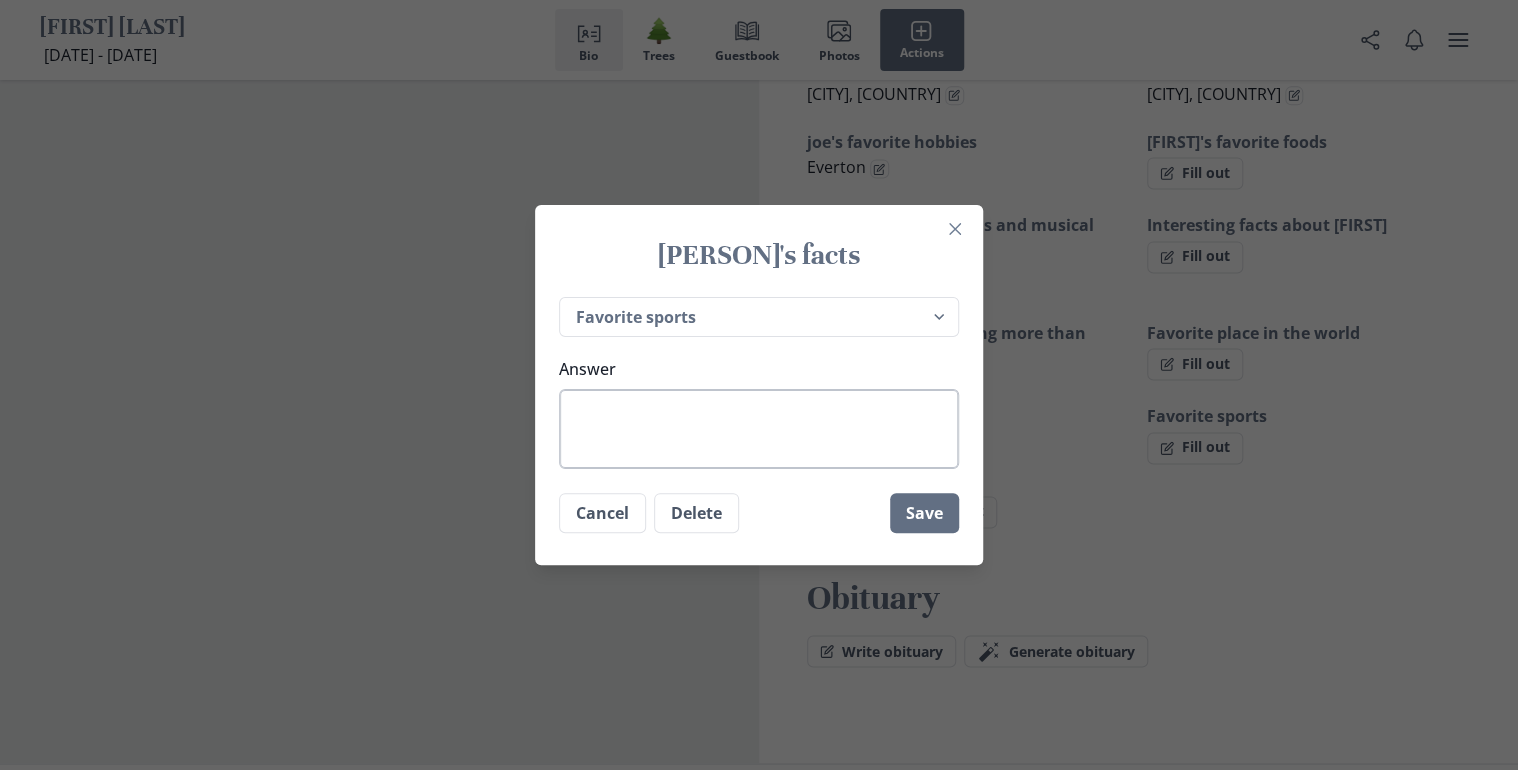 click on "Answer" at bounding box center [759, 429] 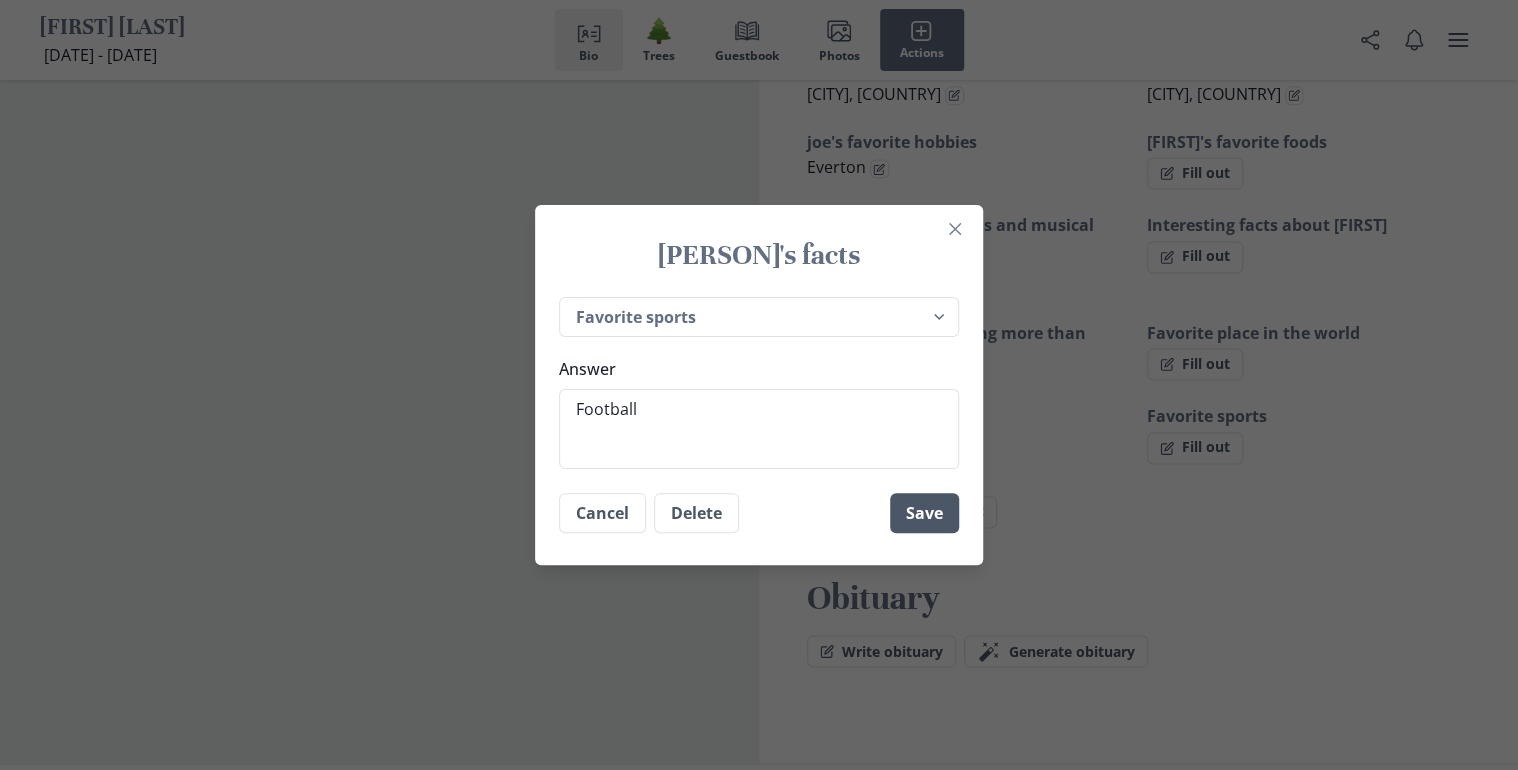 type on "Football" 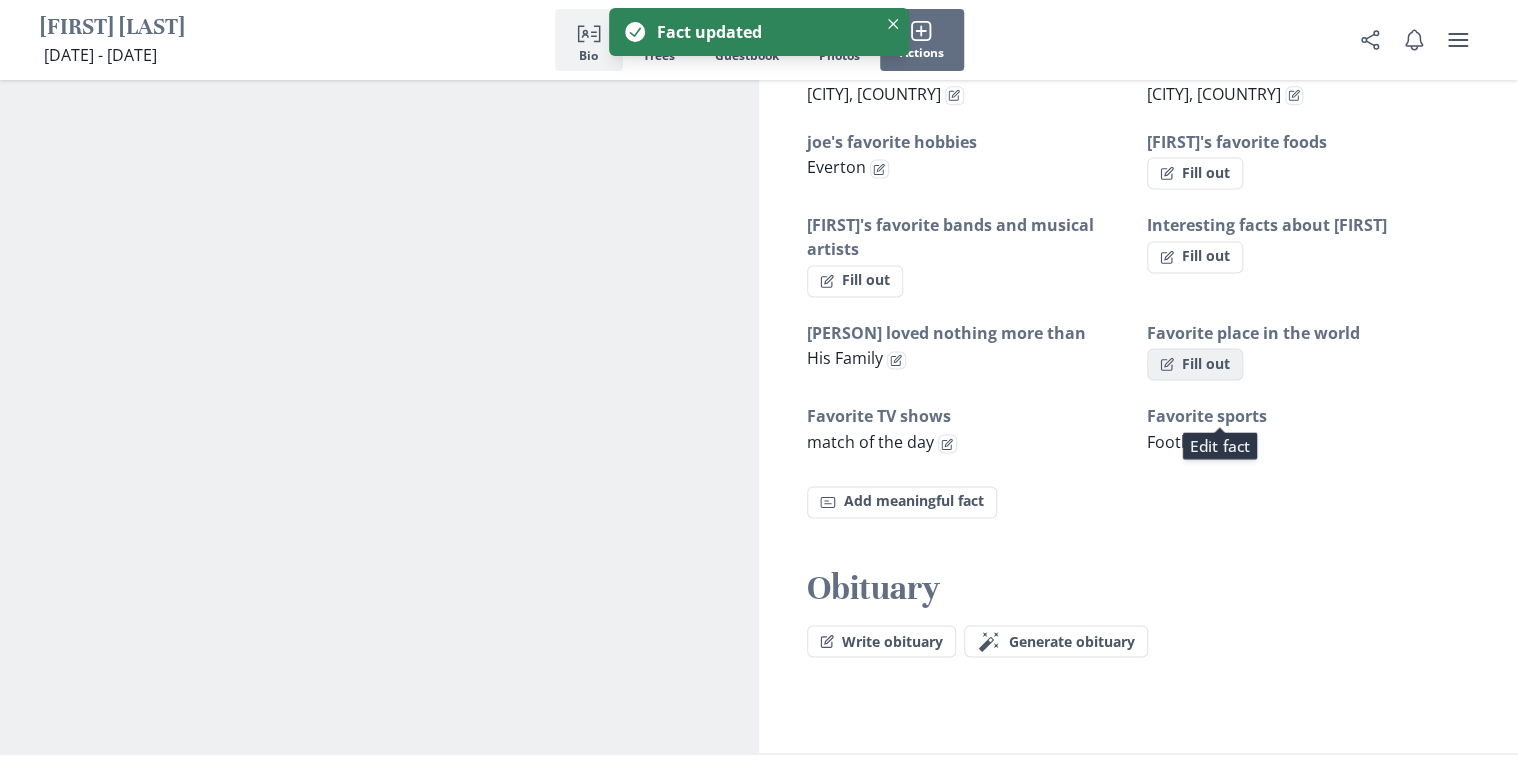 click on "Fill out" at bounding box center [1195, 173] 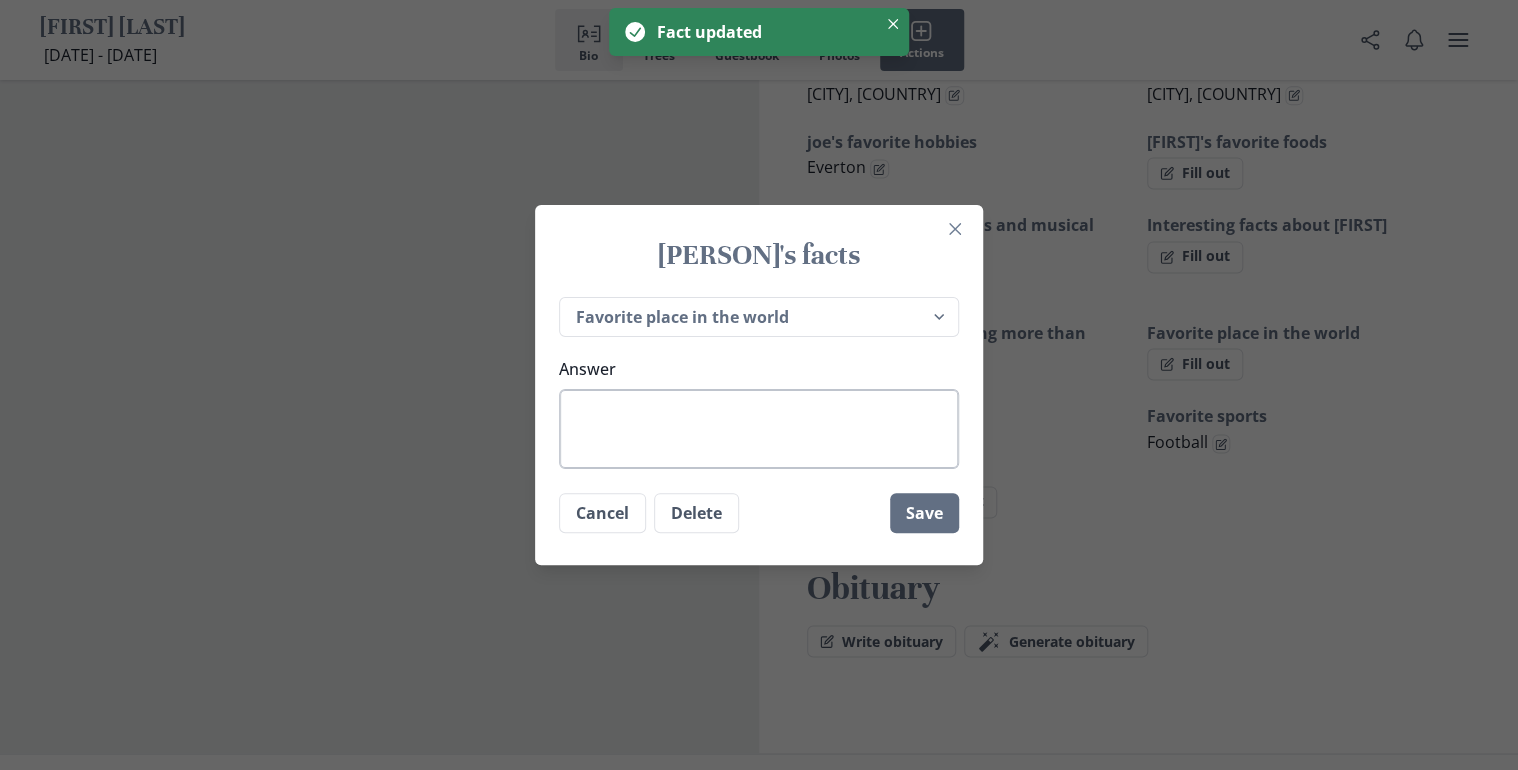 click on "Answer" at bounding box center [759, 429] 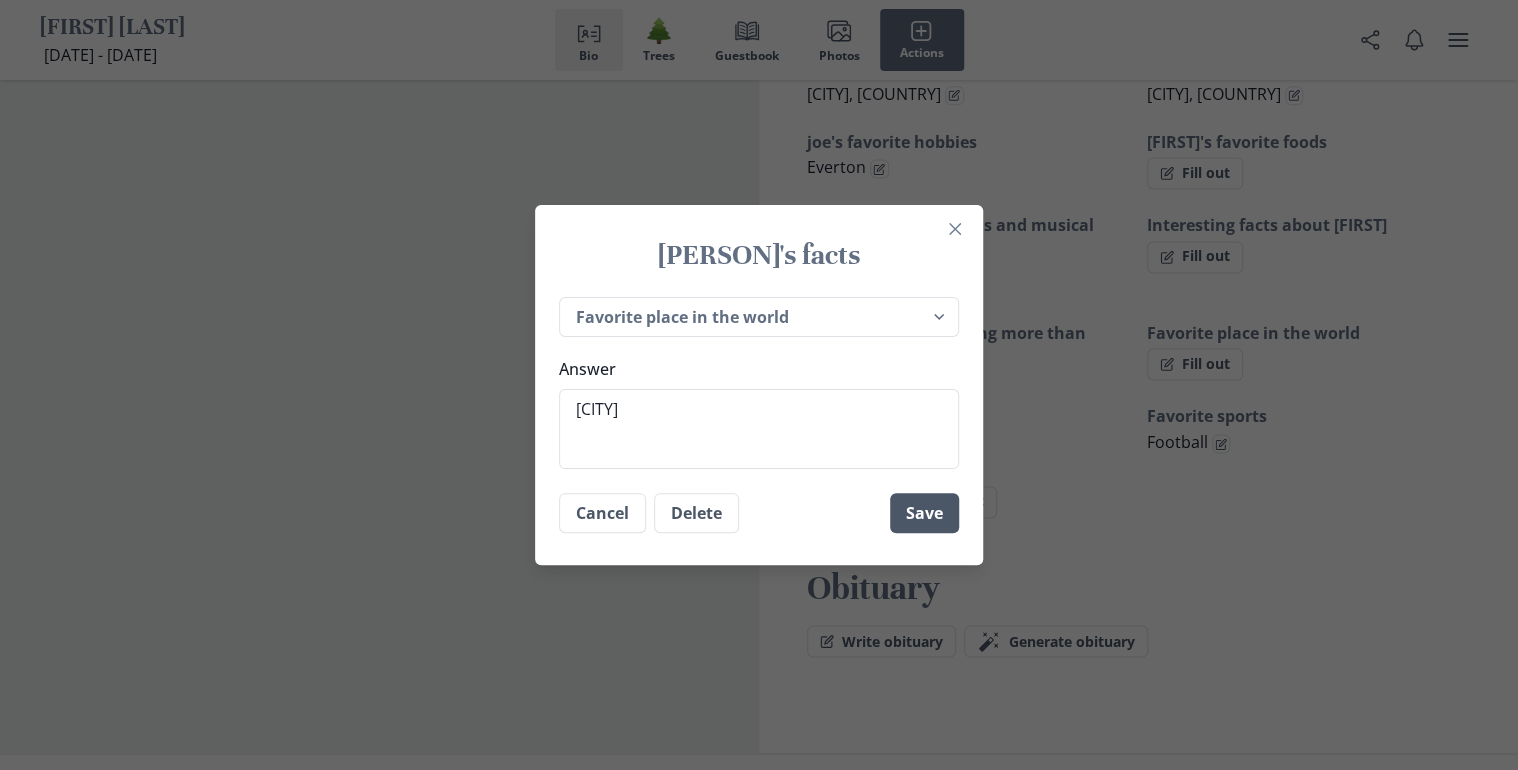type on "[CITY]" 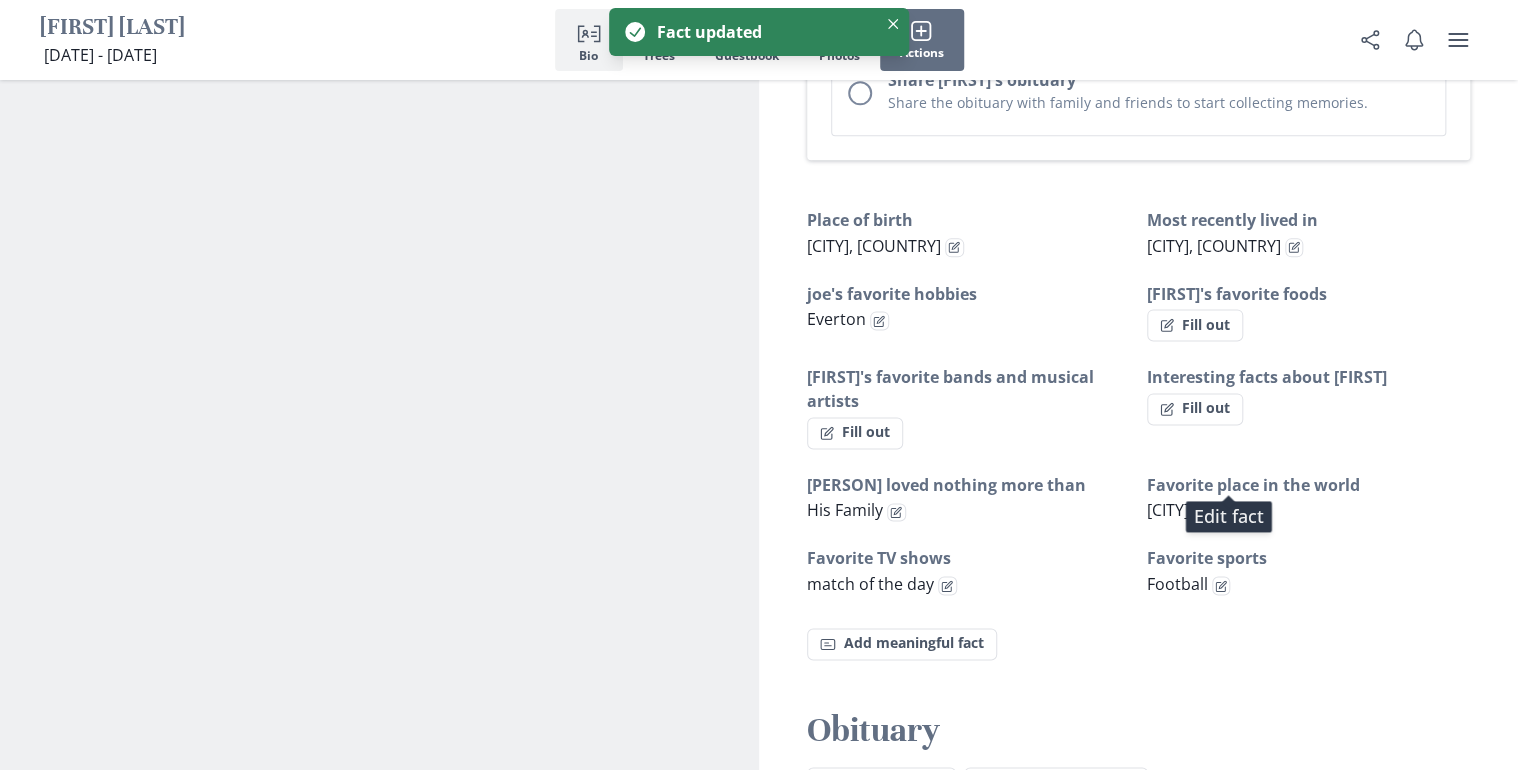 scroll, scrollTop: 1151, scrollLeft: 0, axis: vertical 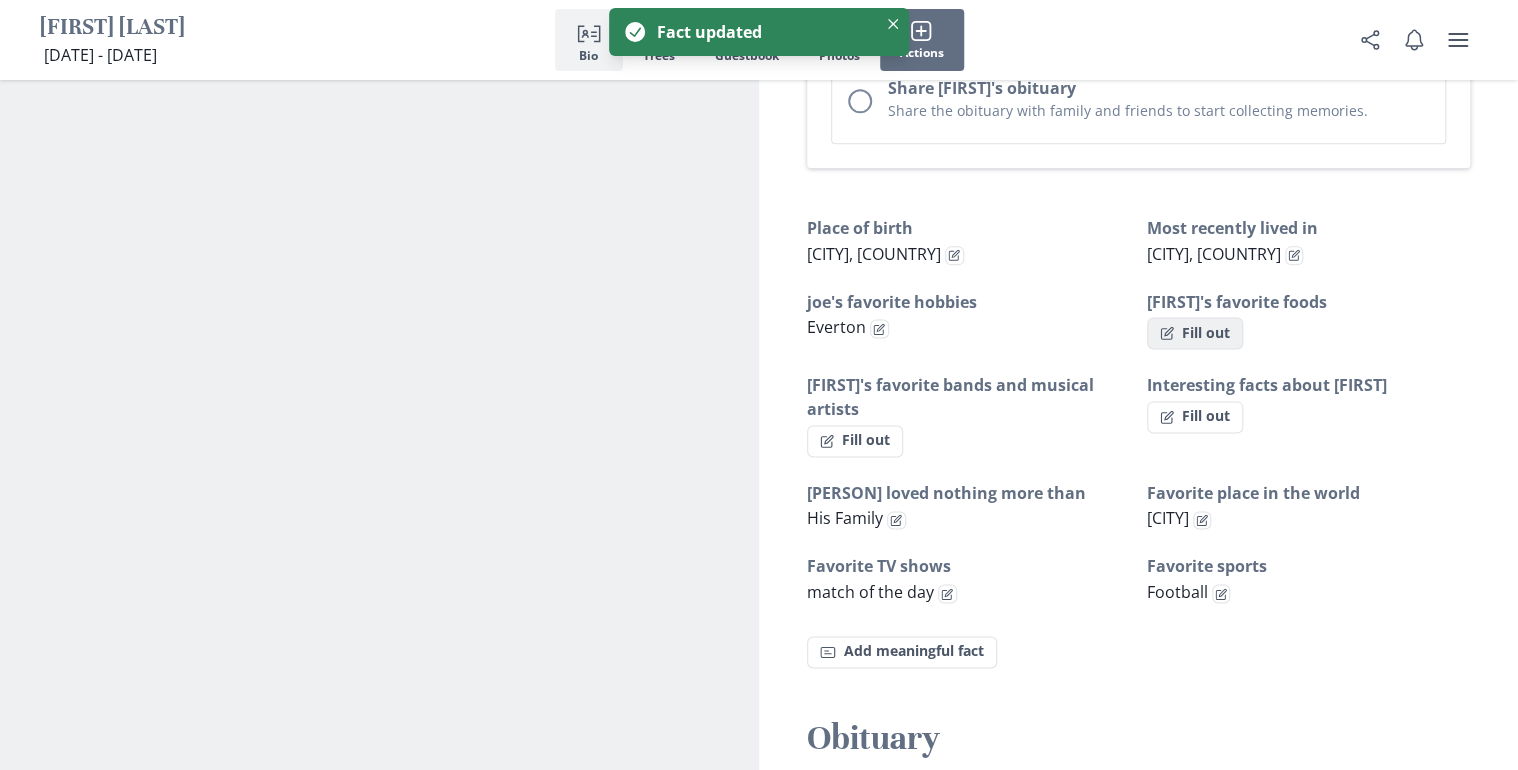 click on "Fill out" at bounding box center (1195, 333) 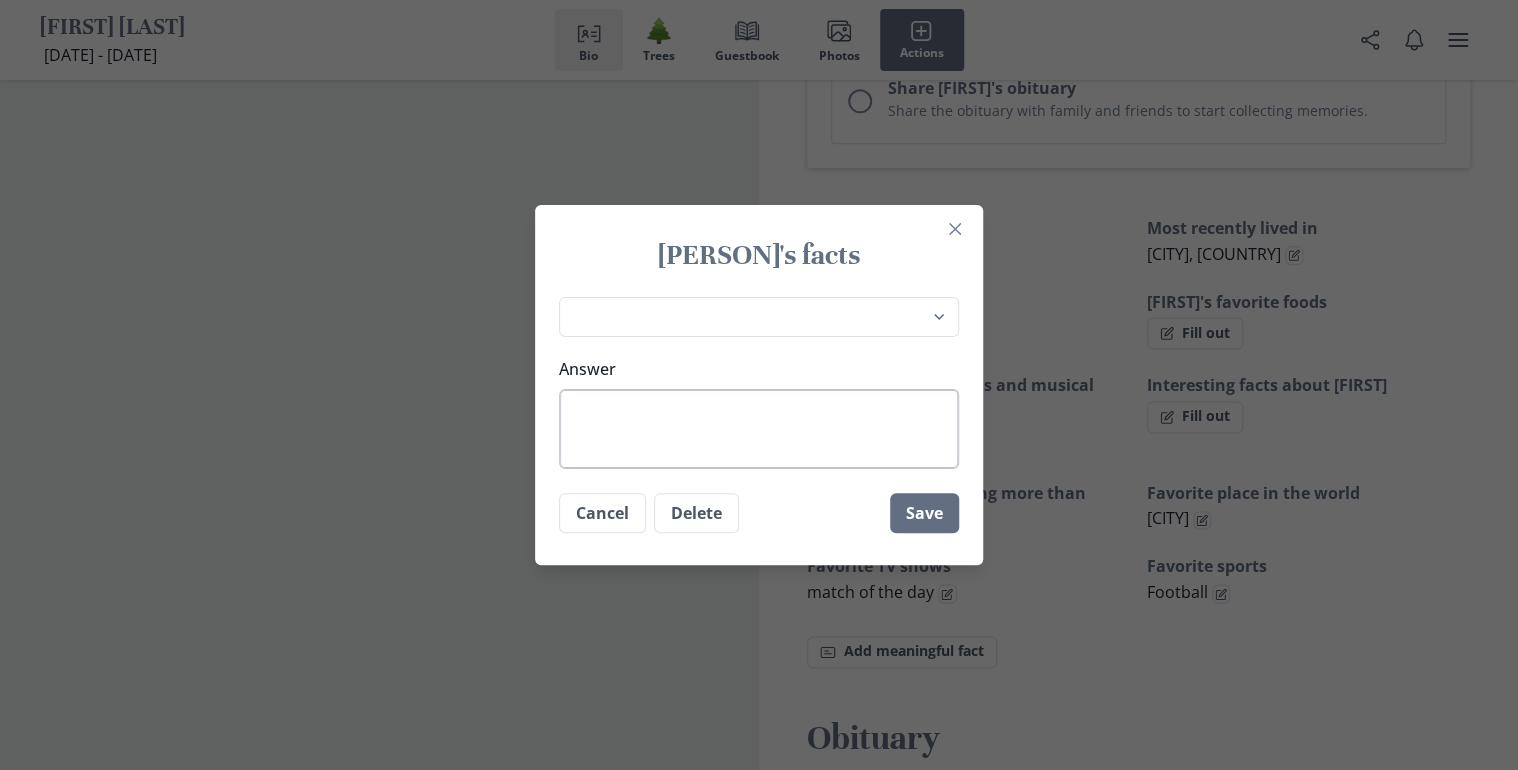 click on "Answer" at bounding box center (759, 429) 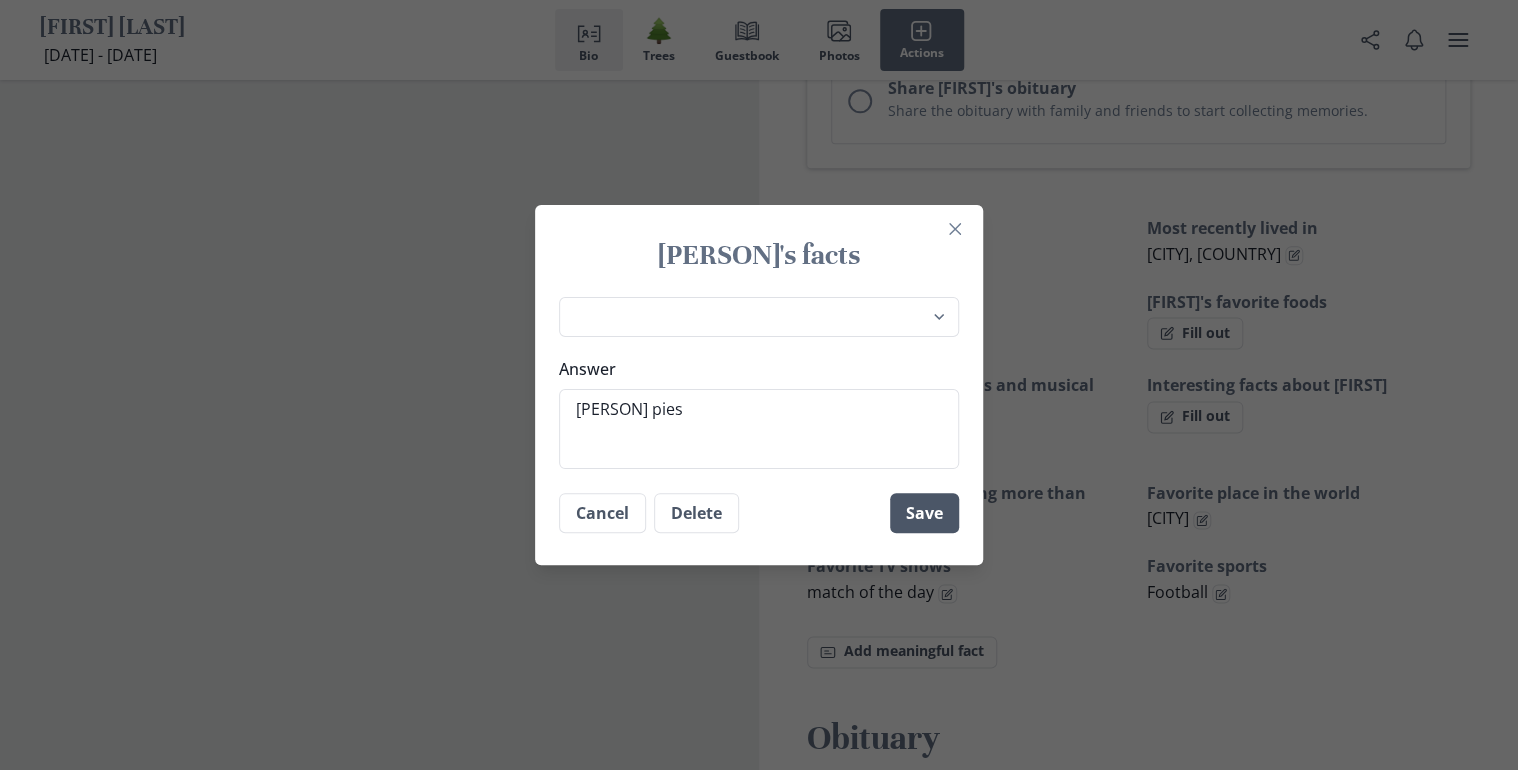 type on "[PERSON]'s pies" 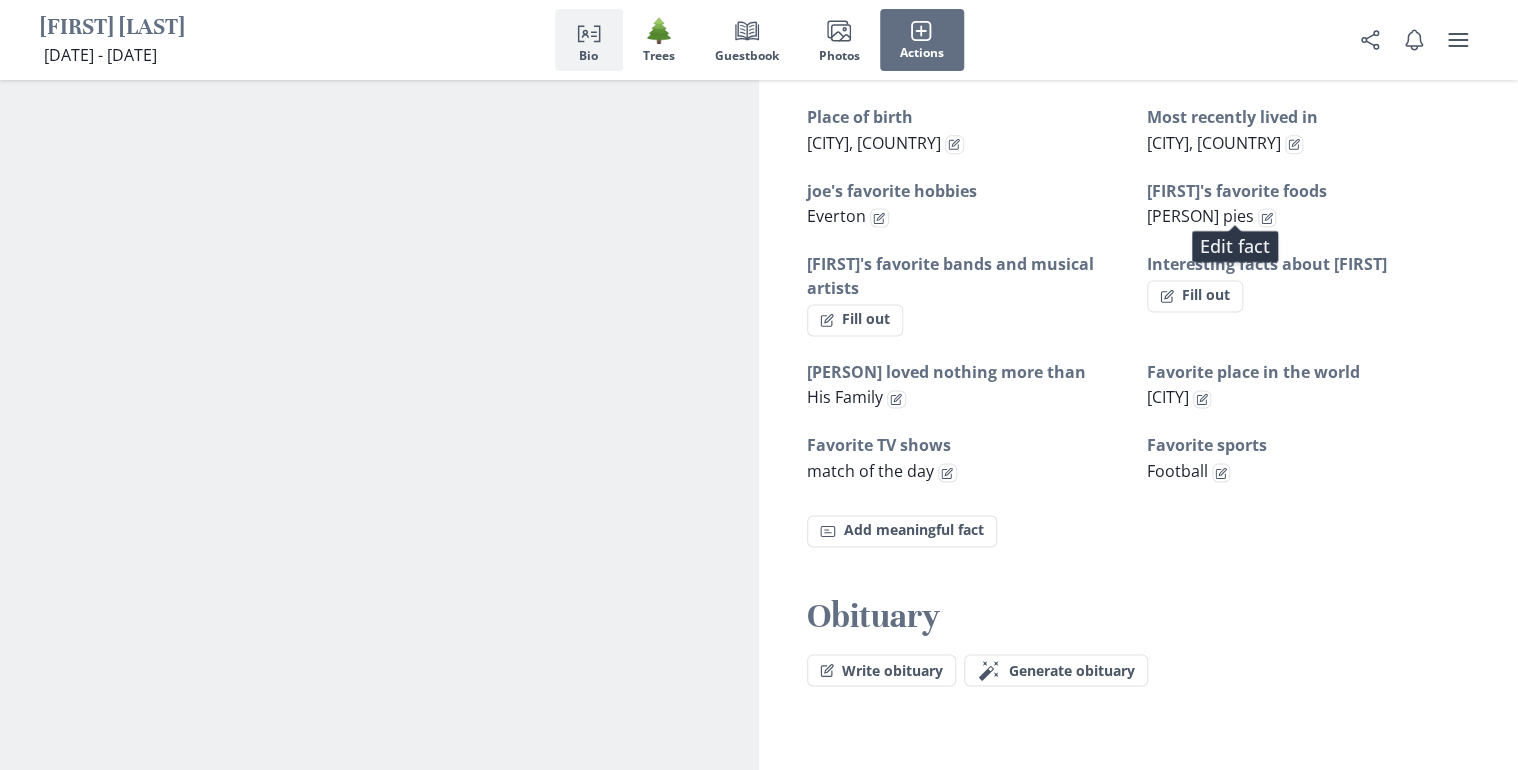 scroll, scrollTop: 1311, scrollLeft: 0, axis: vertical 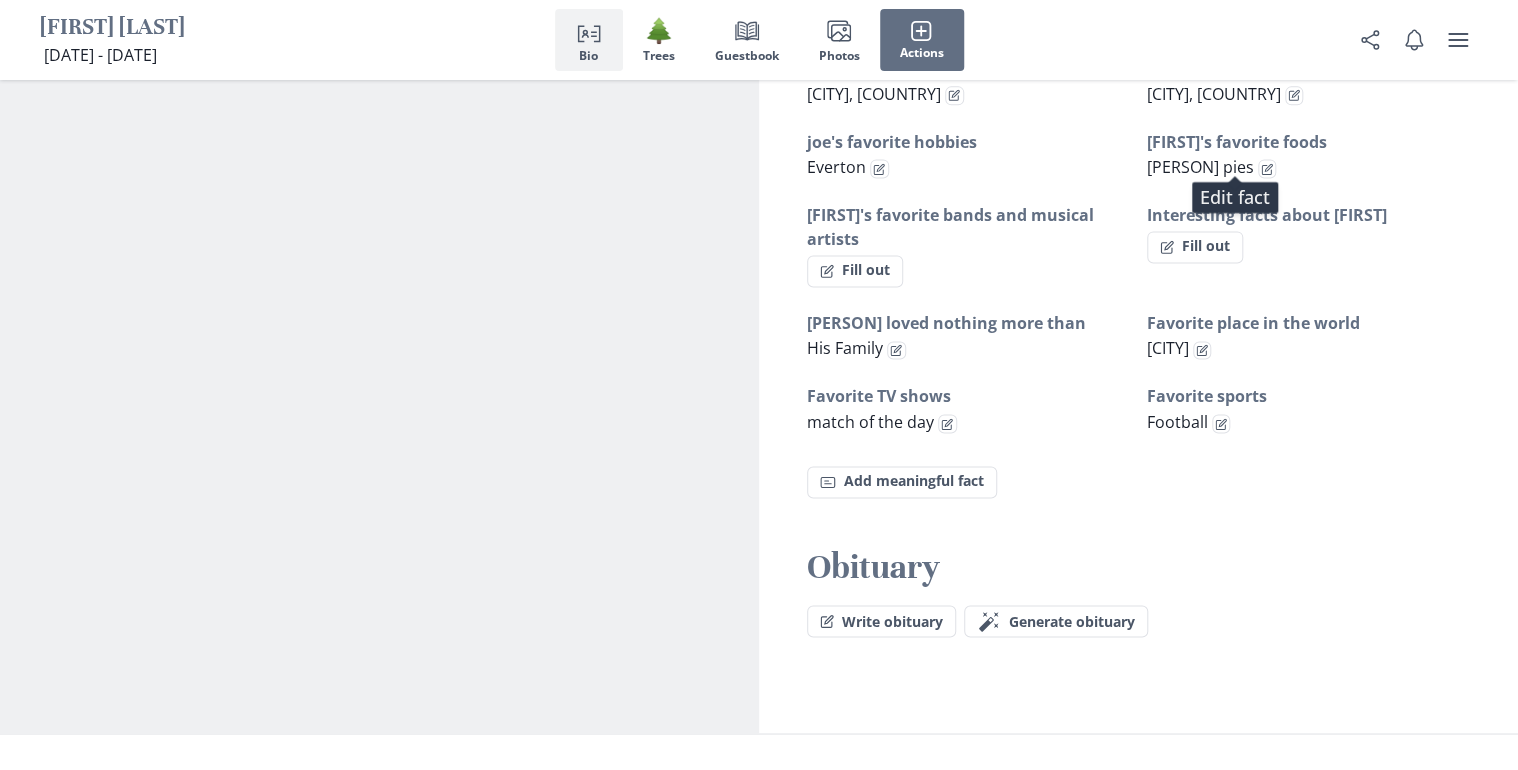 click on "[PERSON]'s Obituary [YEAR] - [CITY], [CITY], [COUNTRY]" at bounding box center [1138, -261] 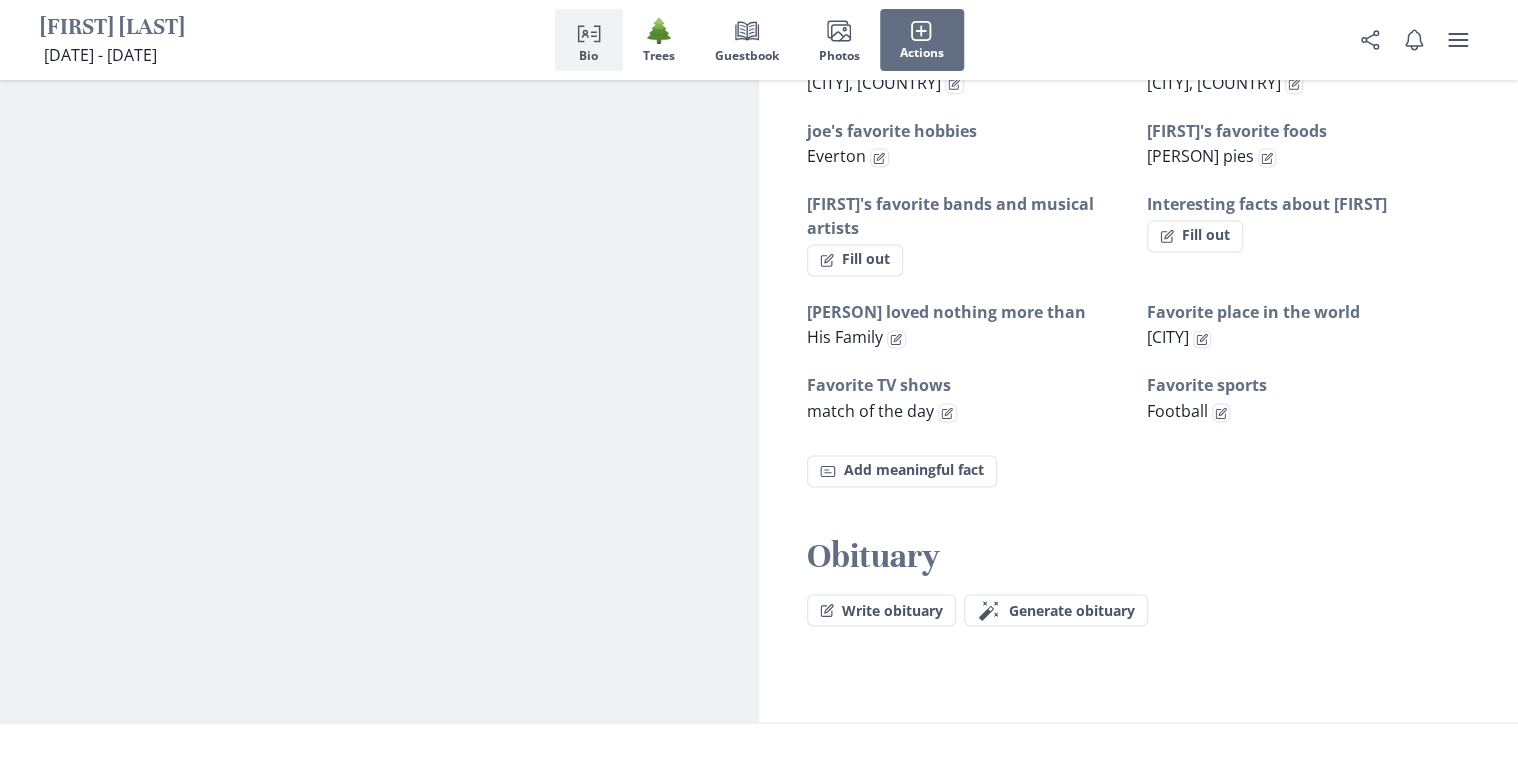 scroll, scrollTop: 1391, scrollLeft: 0, axis: vertical 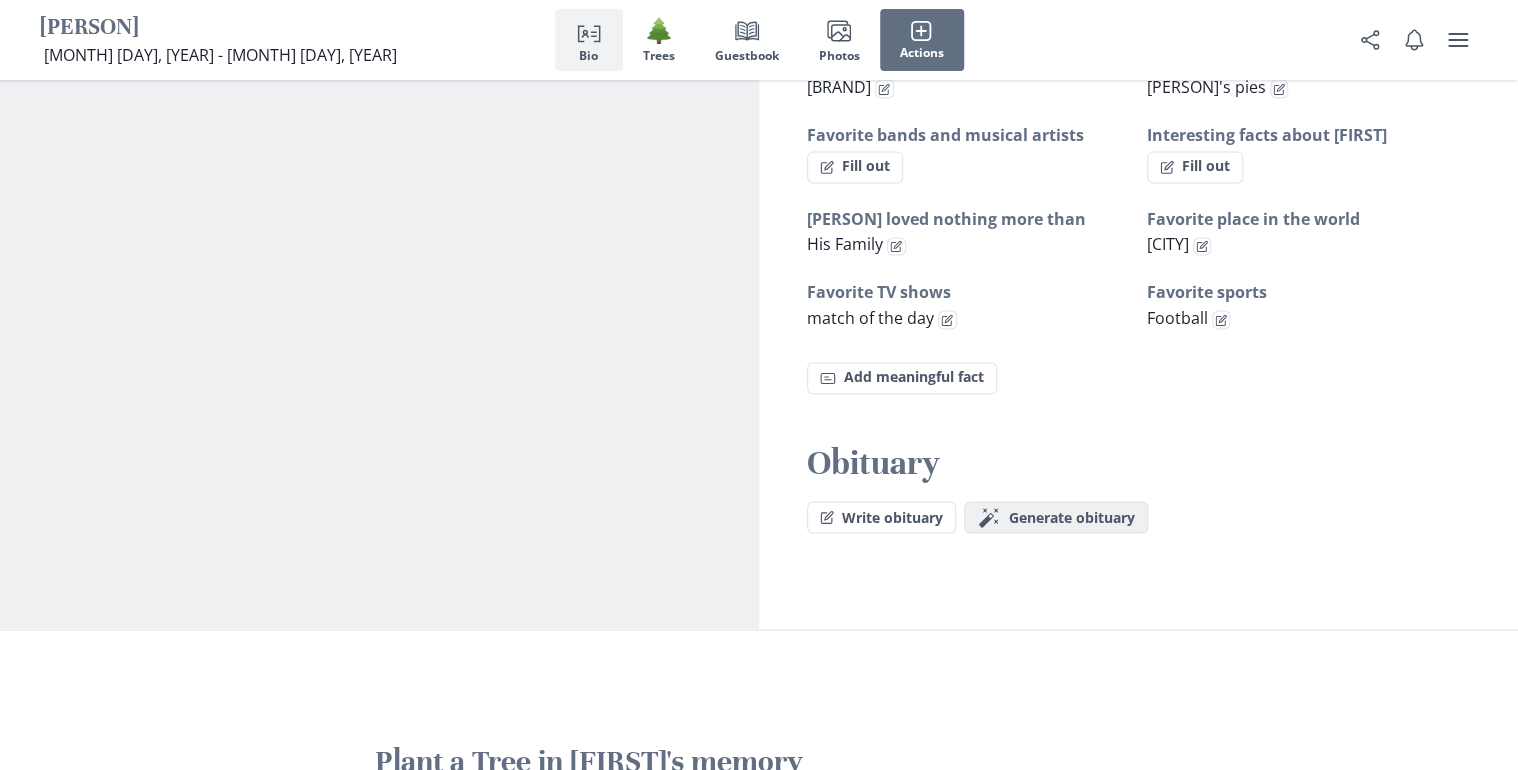click on "Generate obituary" at bounding box center (1072, 517) 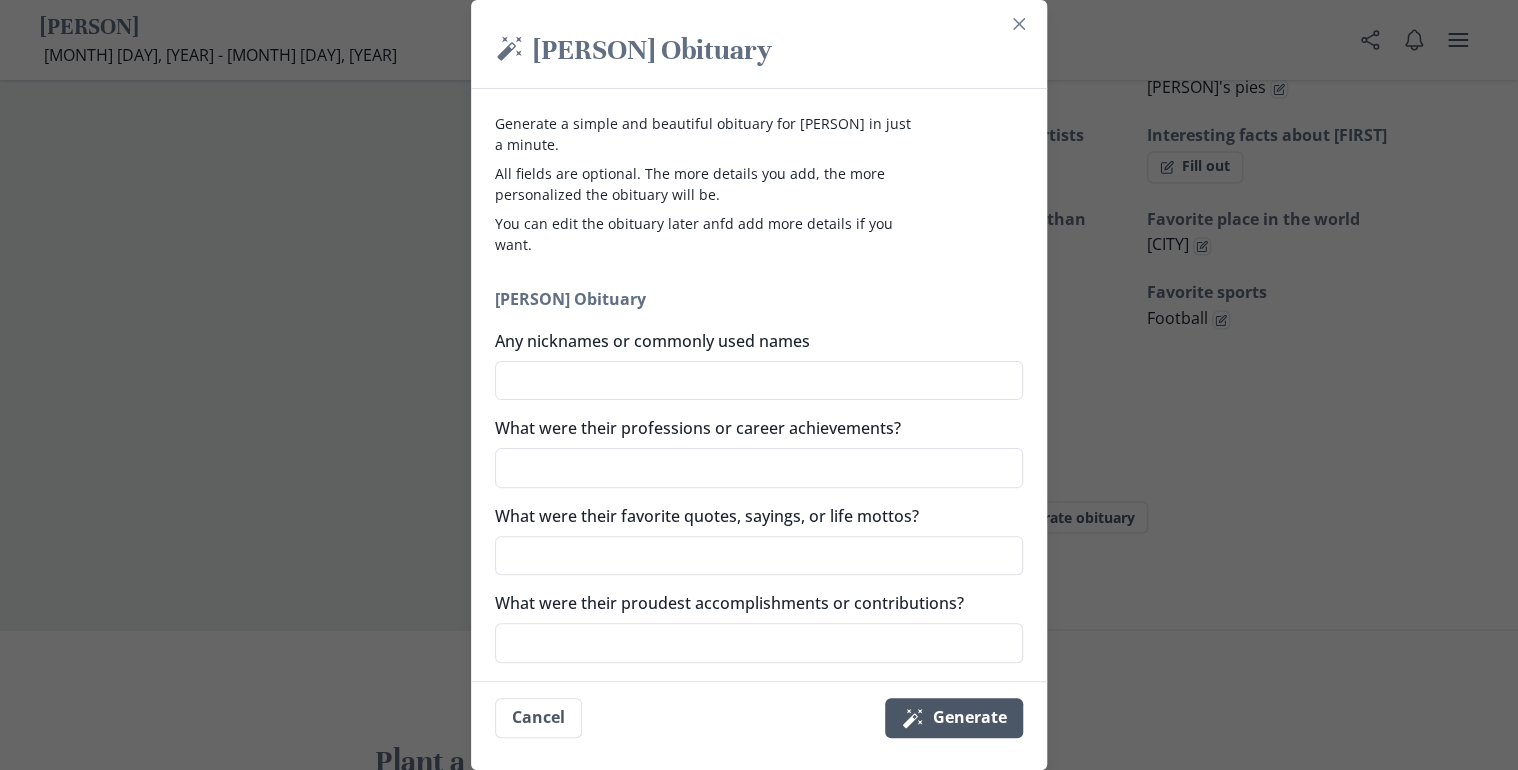click on "Magic wand Generate" at bounding box center [954, 718] 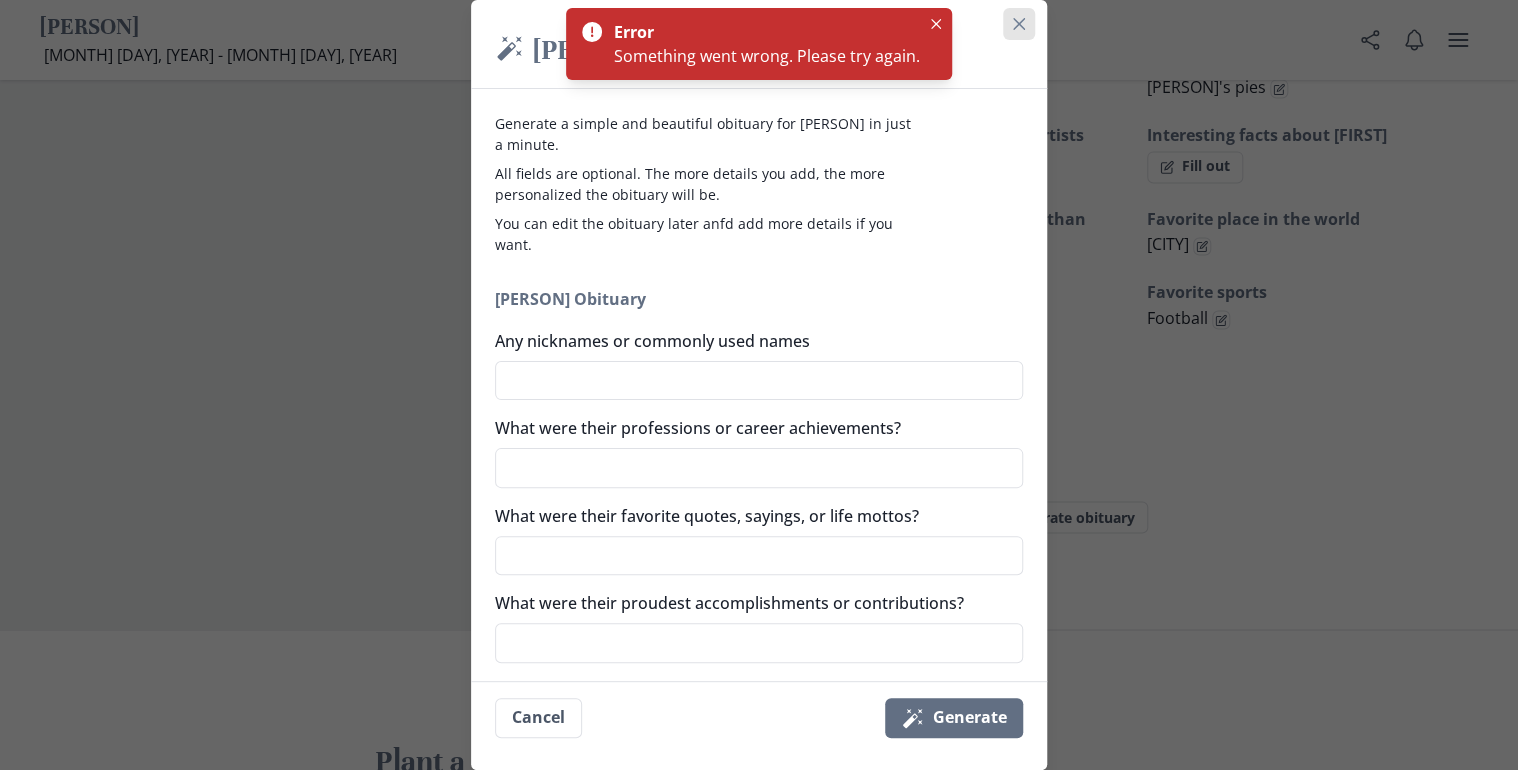click at bounding box center (1019, 24) 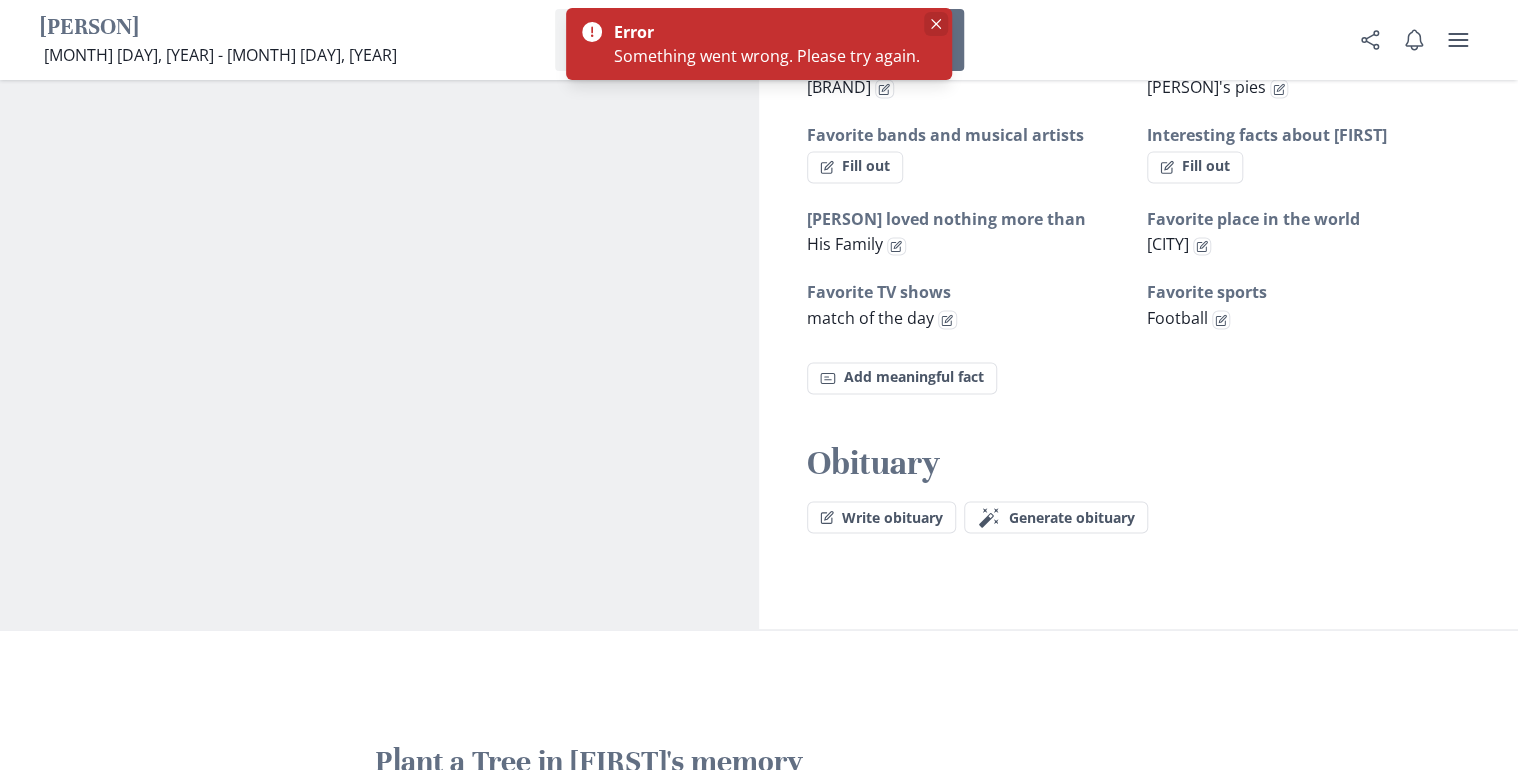 click at bounding box center (936, 24) 